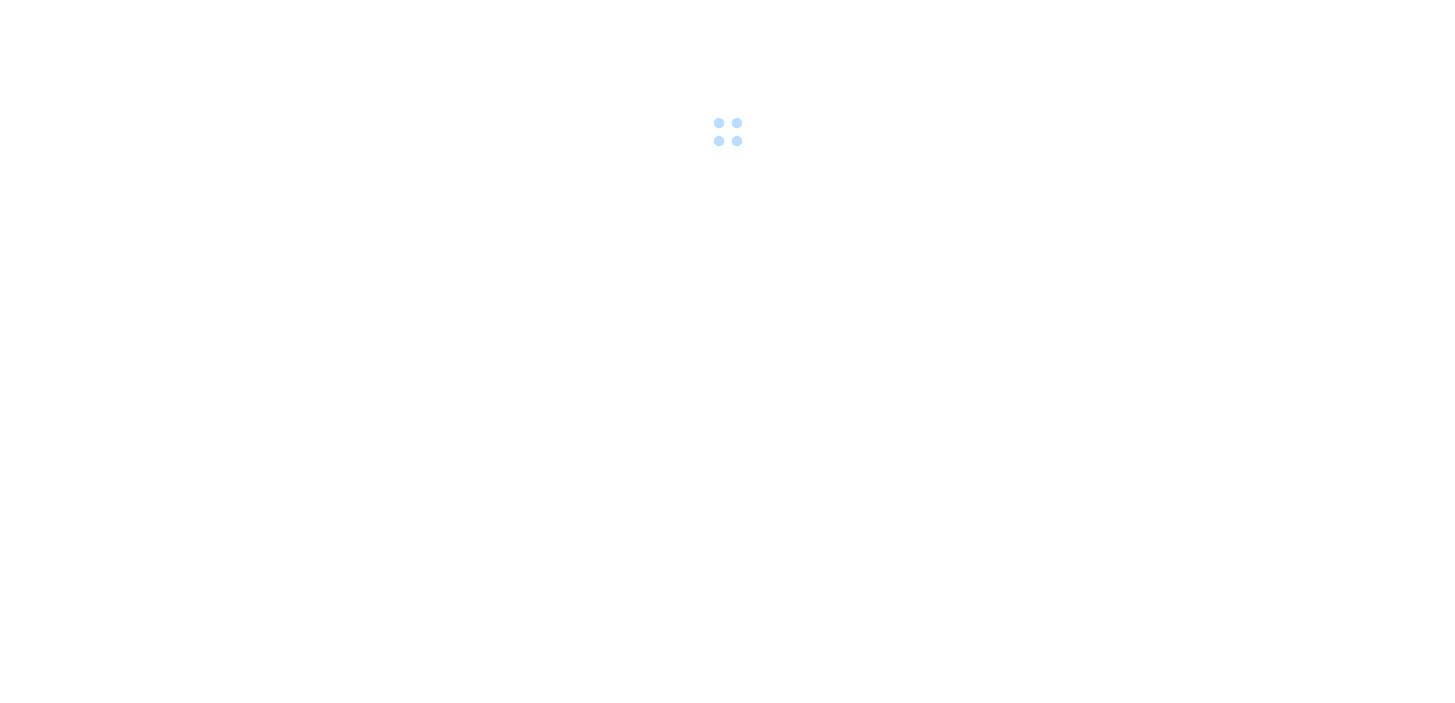 scroll, scrollTop: 0, scrollLeft: 0, axis: both 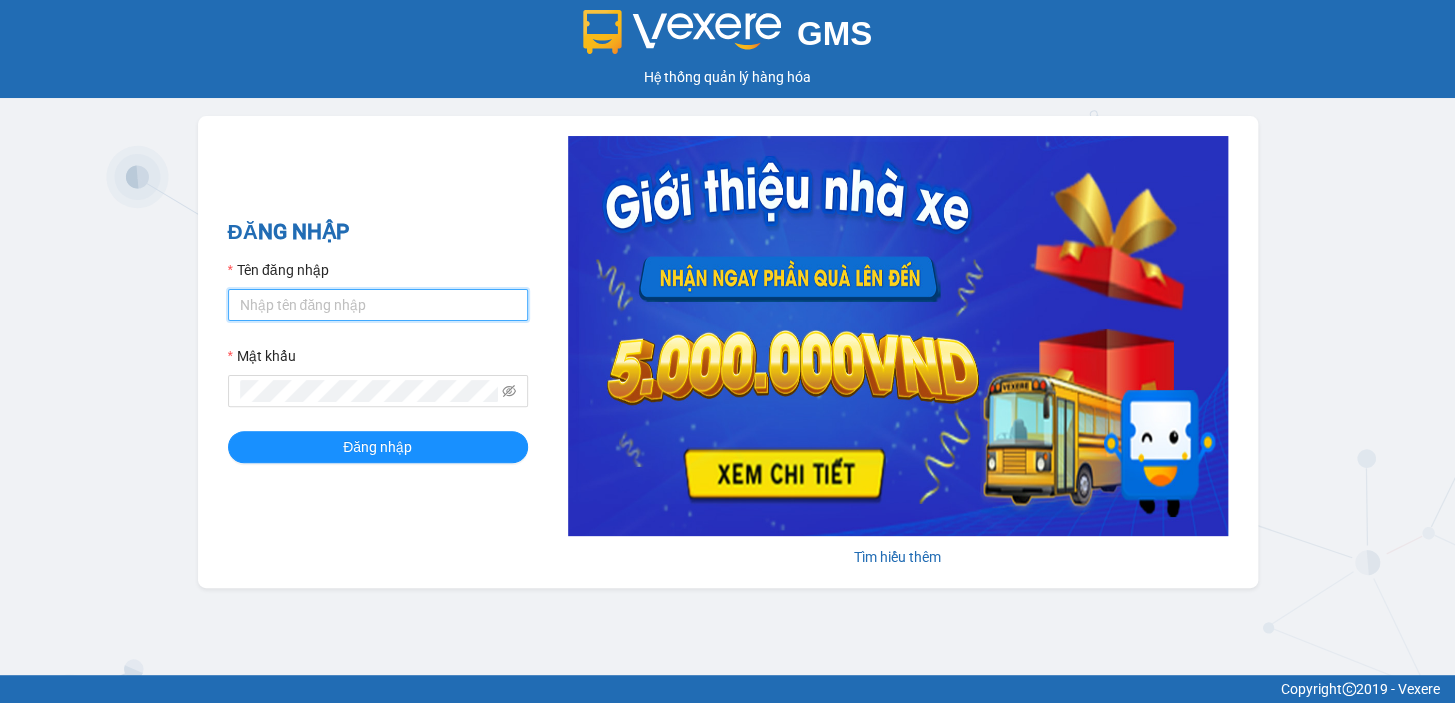 click on "Tên đăng nhập" at bounding box center [378, 305] 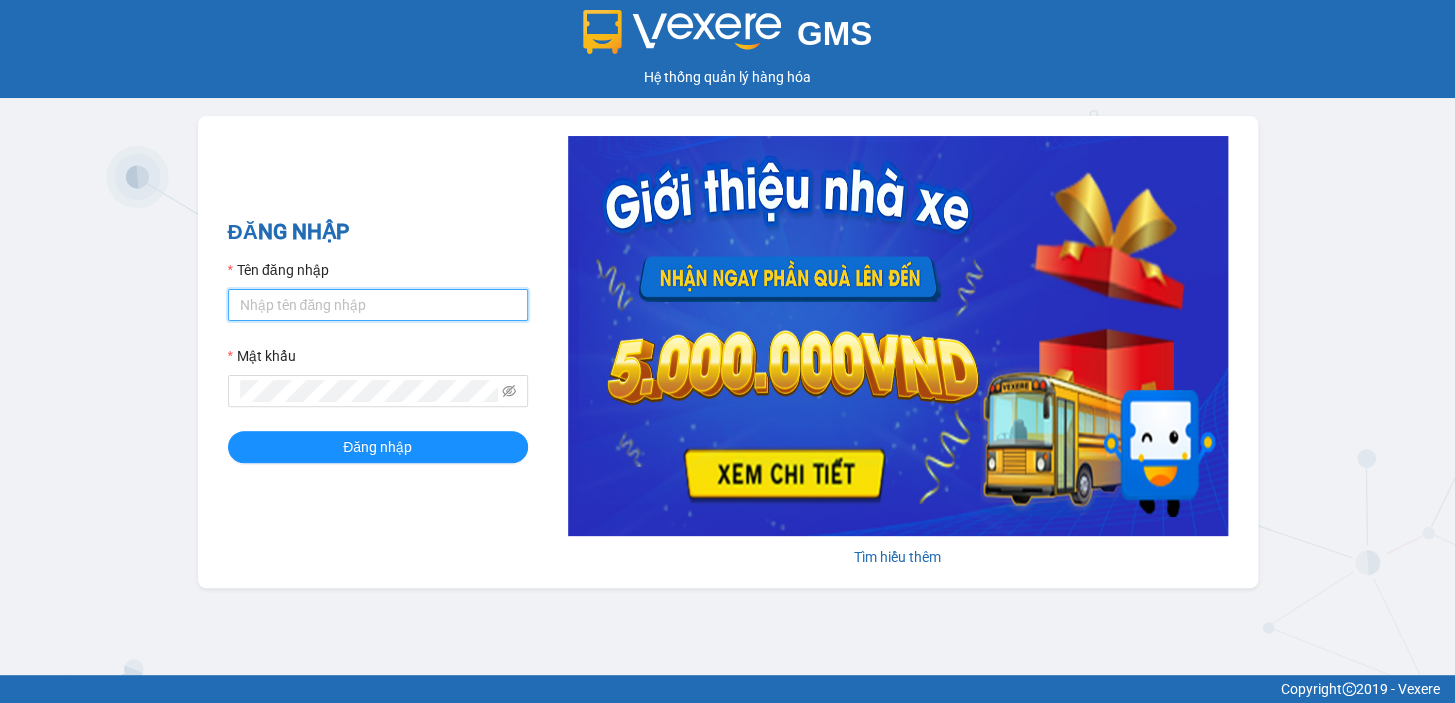 type on "[EMAIL]" 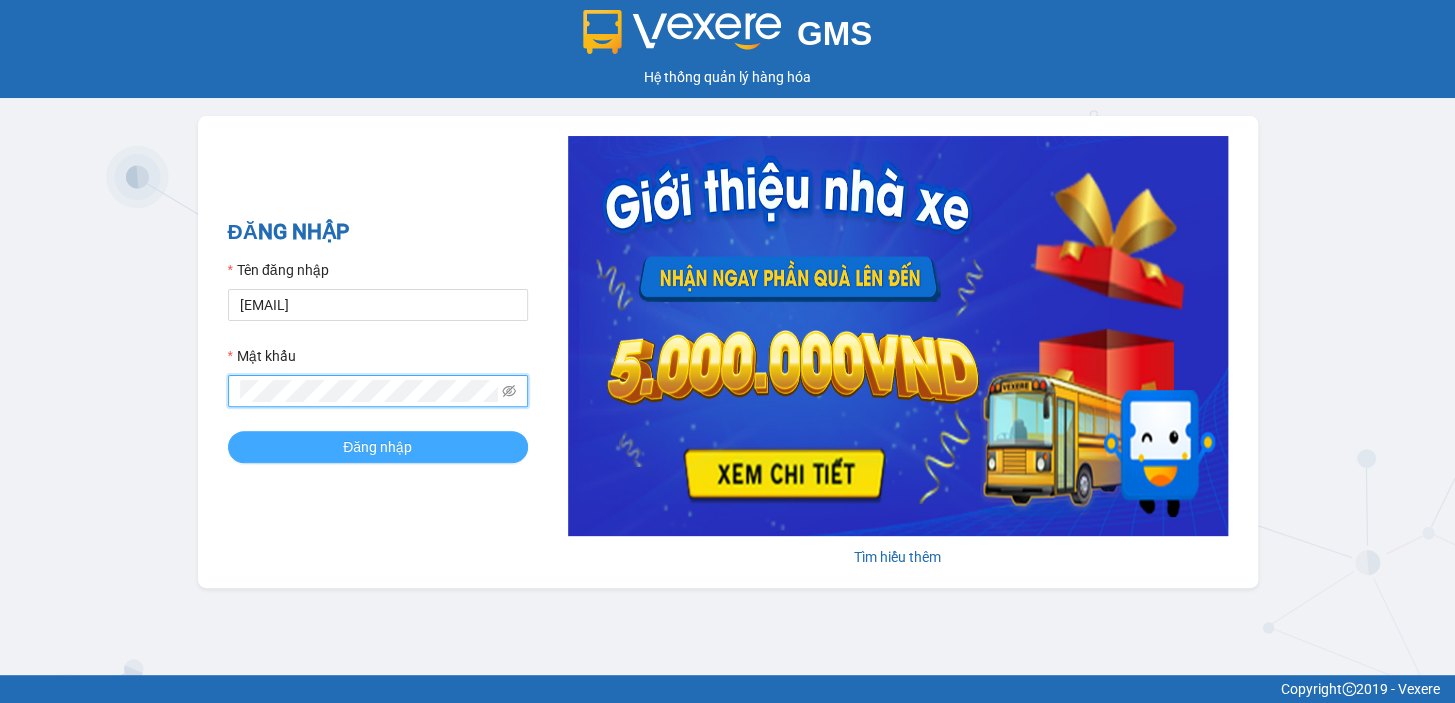 click on "Đăng nhập" at bounding box center (378, 447) 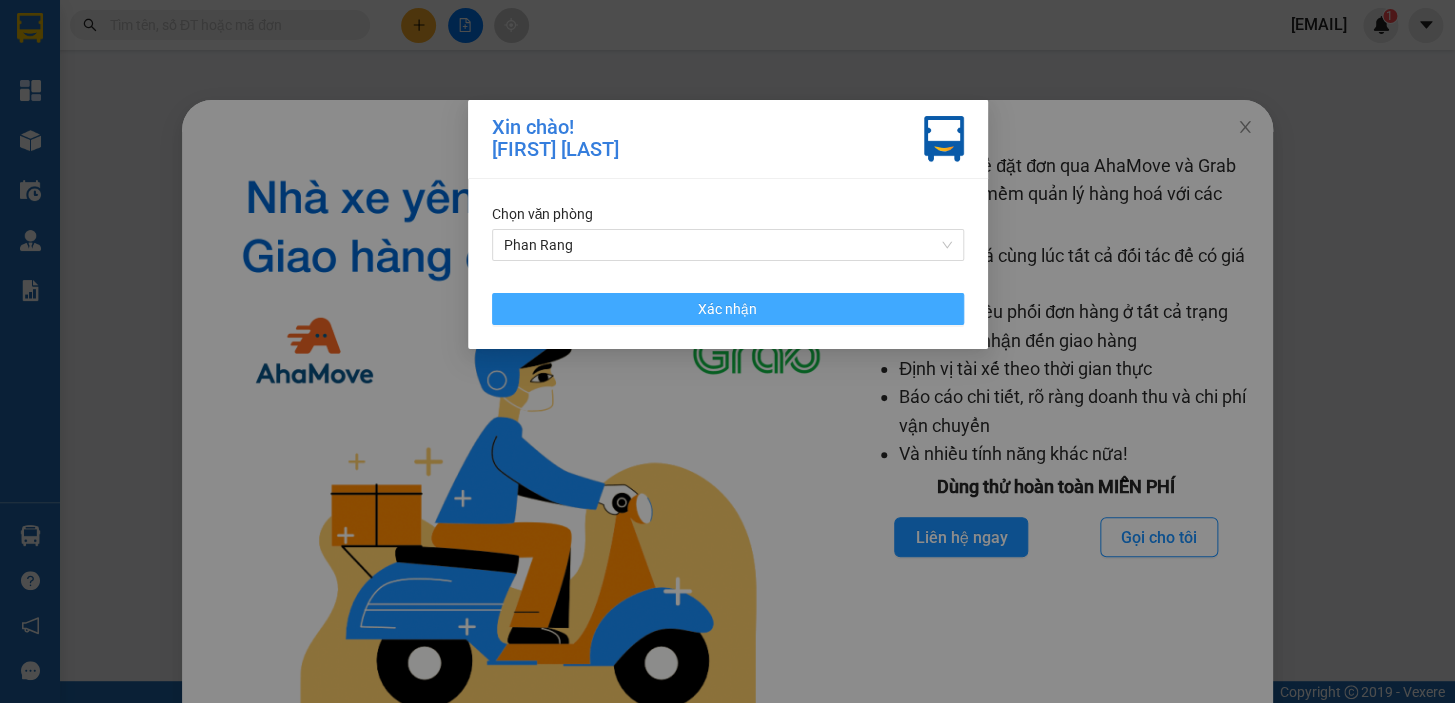 click on "Xác nhận" at bounding box center [728, 309] 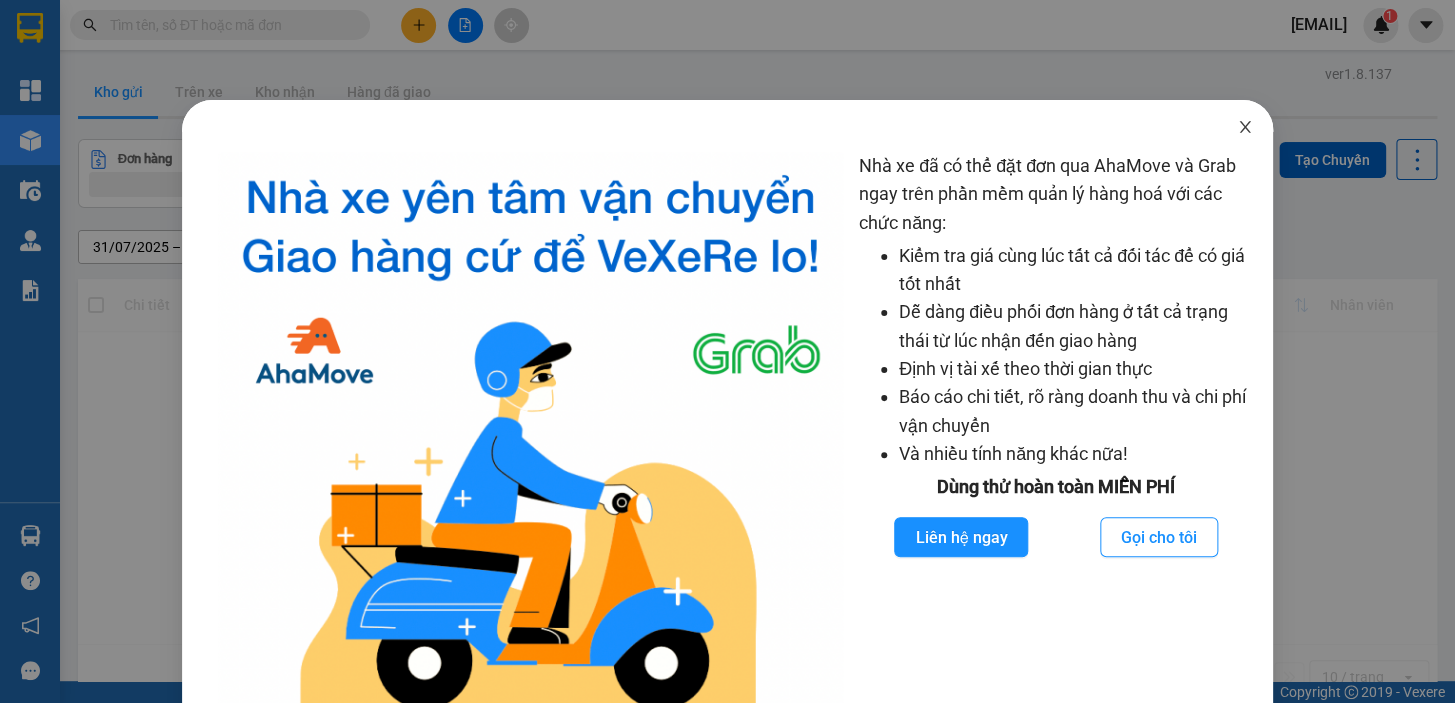 click 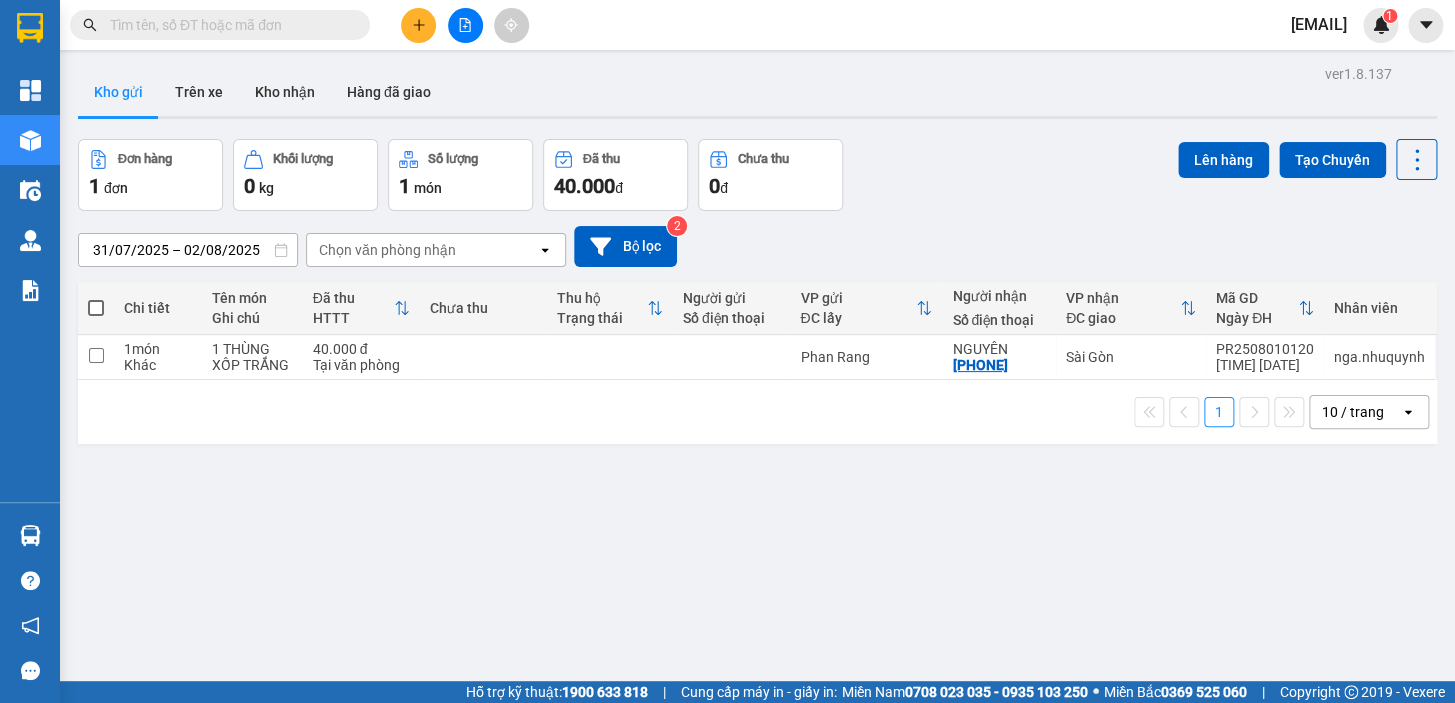 click at bounding box center (228, 25) 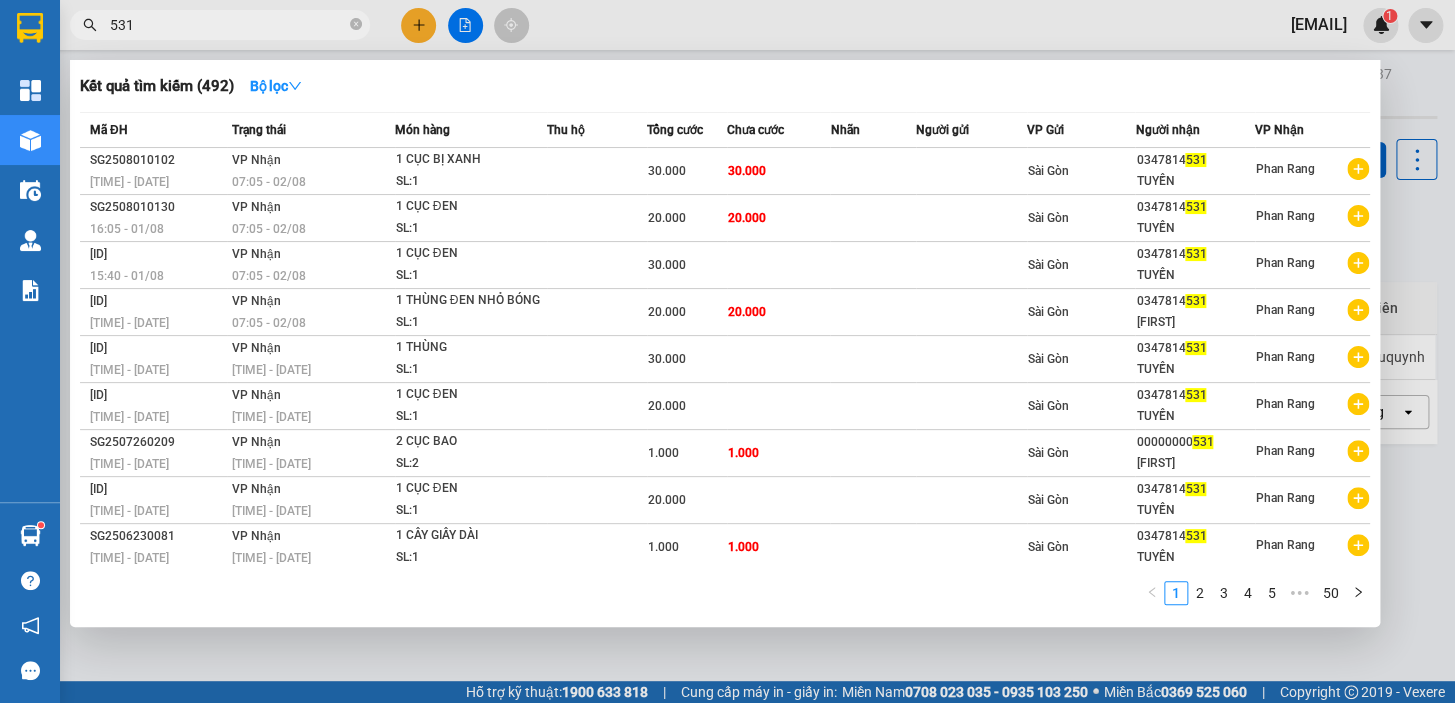 type on "531" 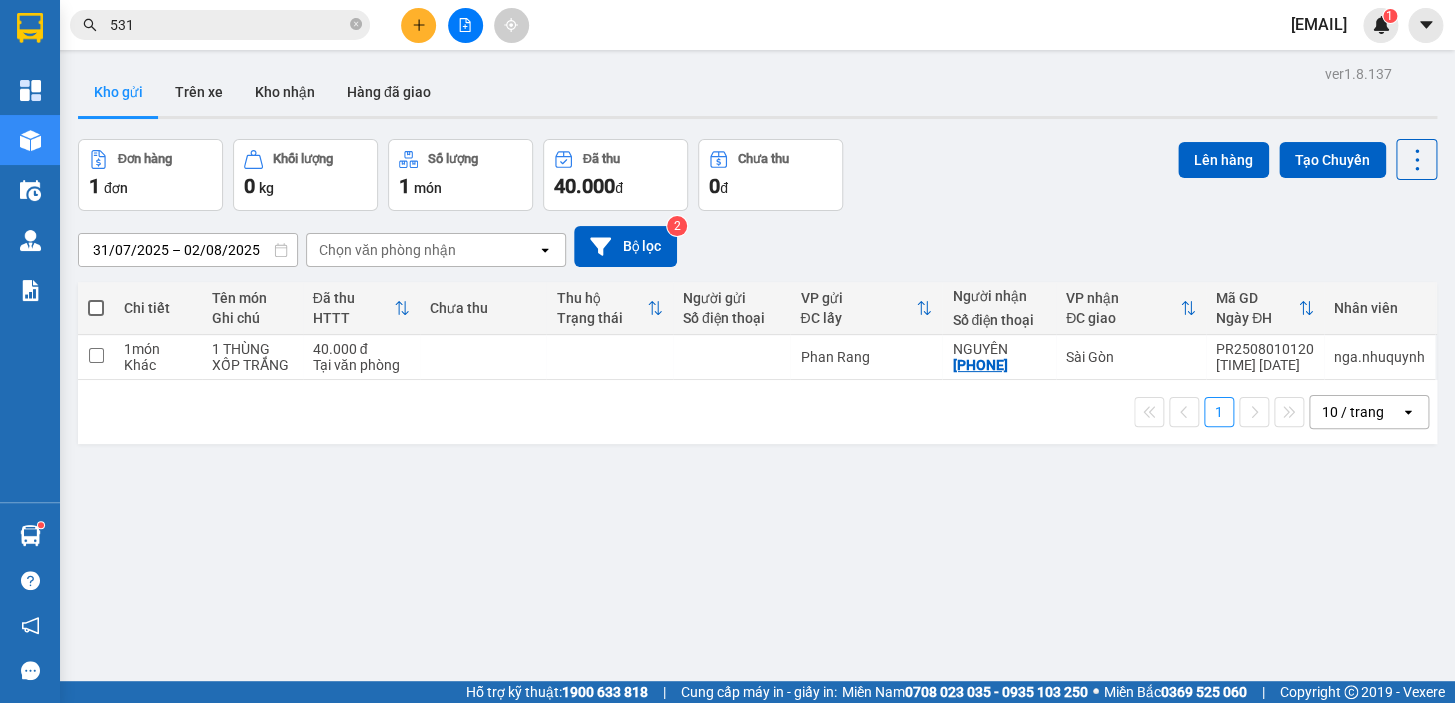 click on "dung.nhuquynh" at bounding box center [1319, 24] 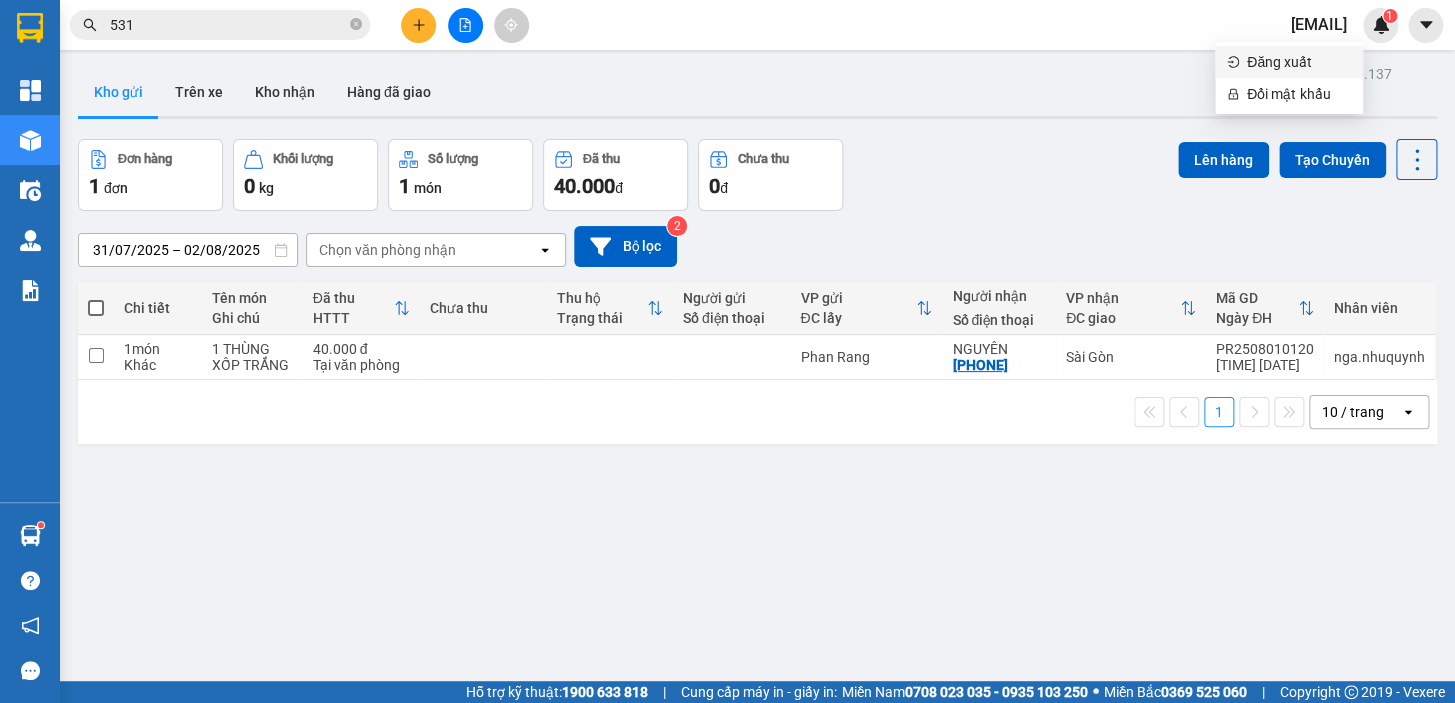 click on "Đăng xuất" at bounding box center [1299, 62] 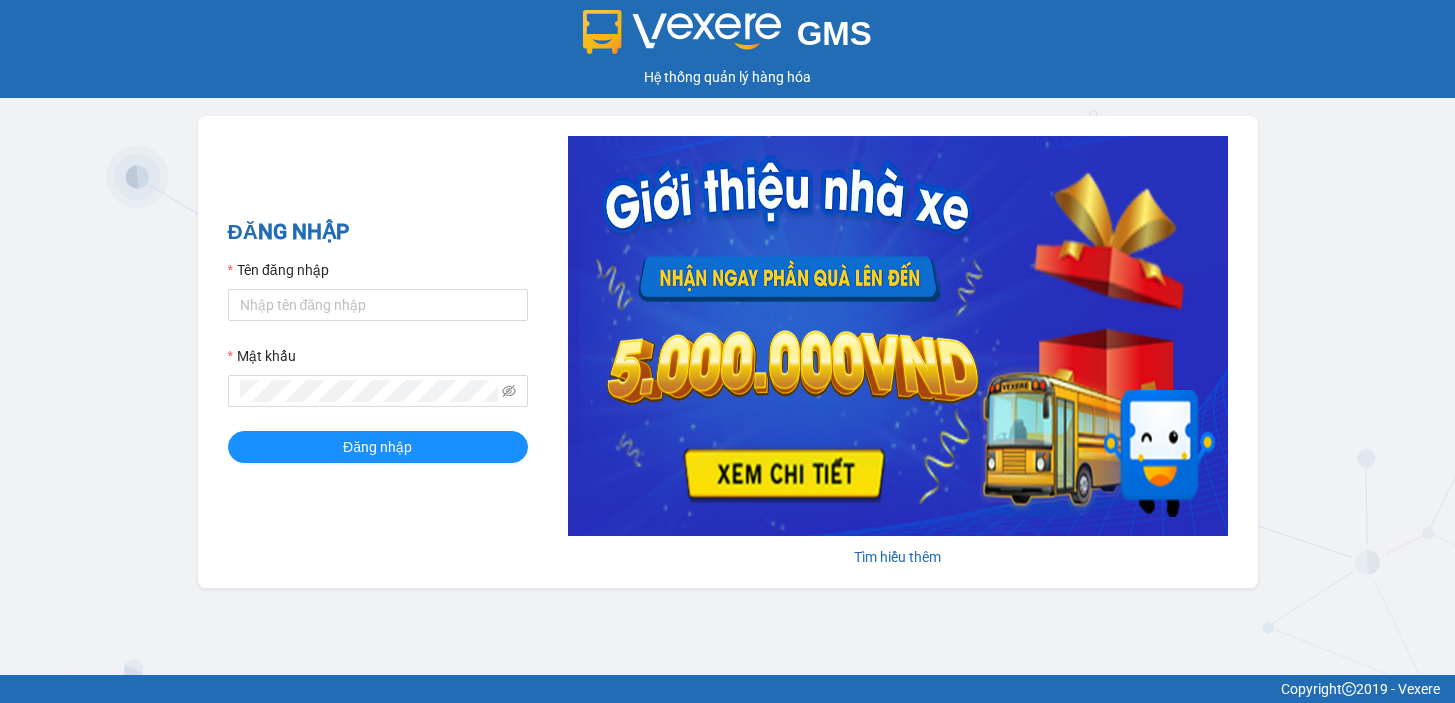 scroll, scrollTop: 0, scrollLeft: 0, axis: both 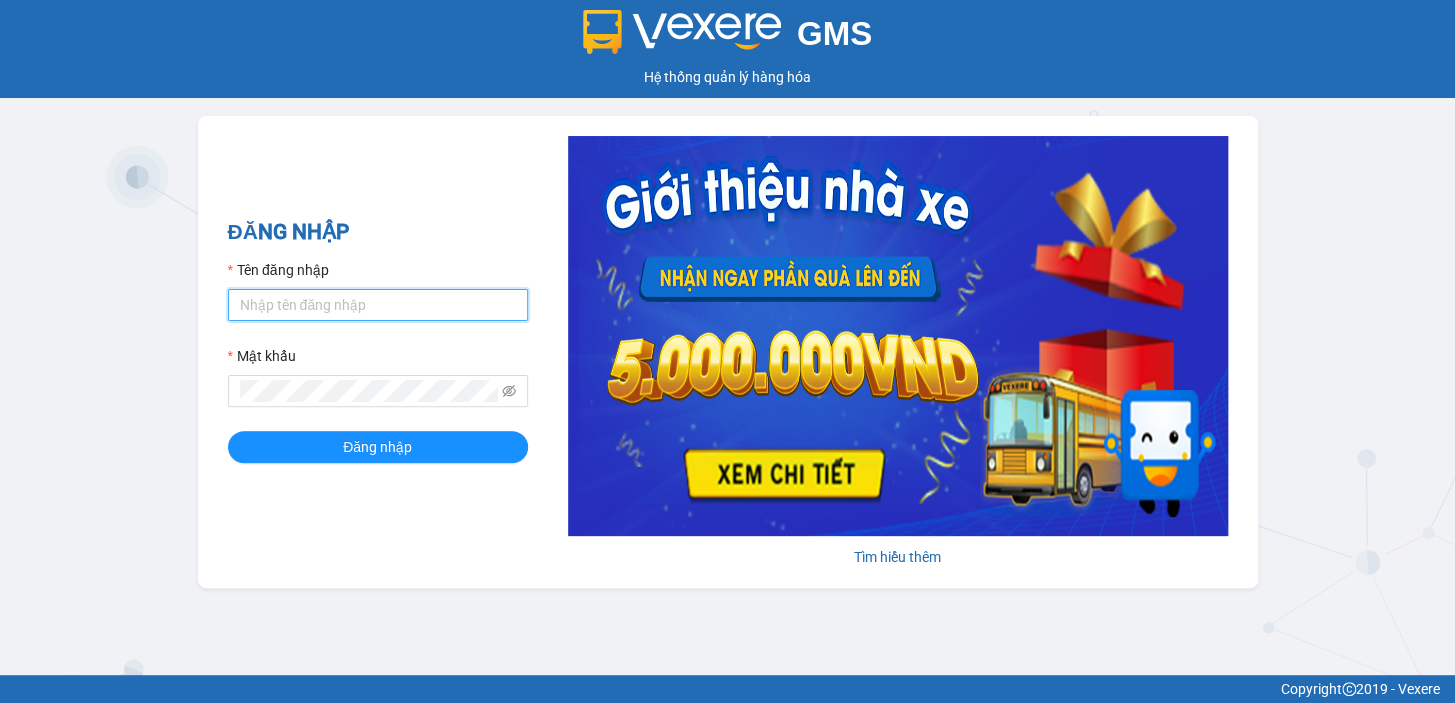 click on "Tên đăng nhập" at bounding box center (378, 305) 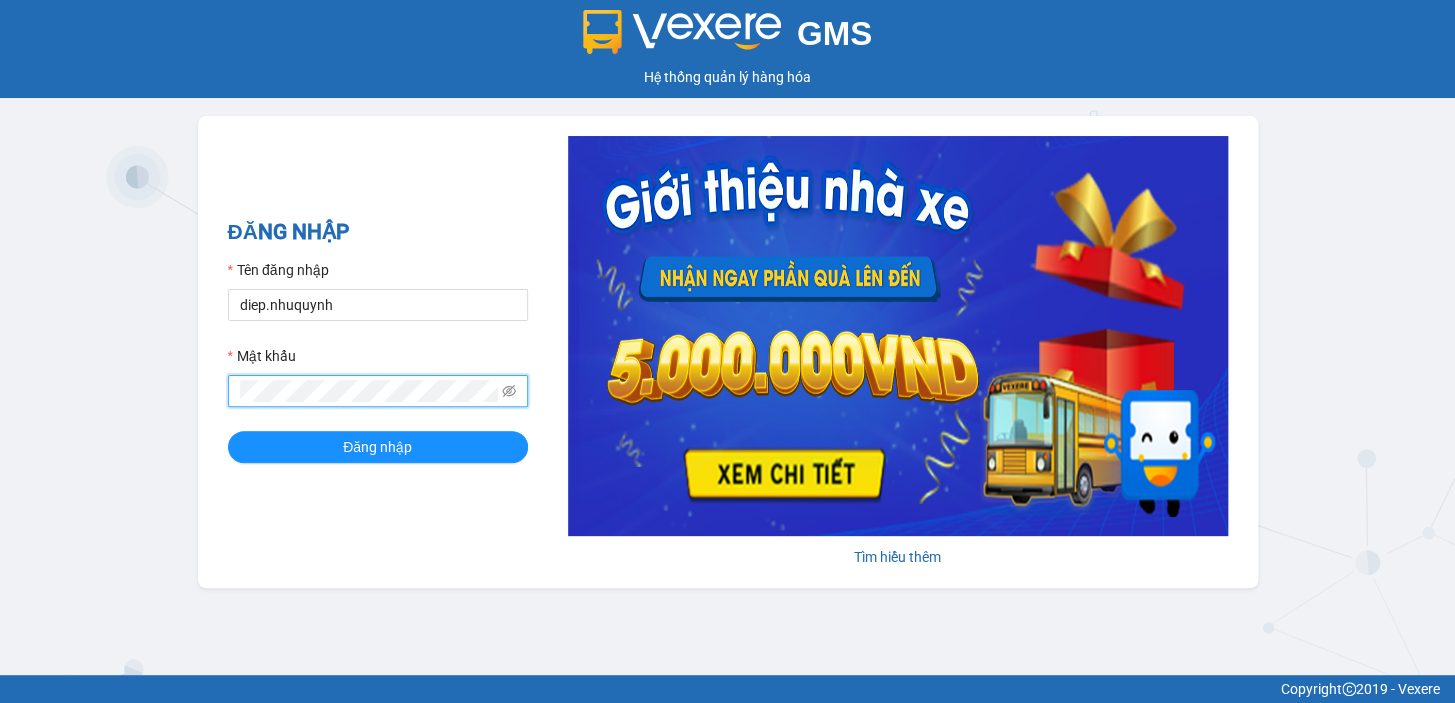 click on "Đăng nhập" at bounding box center (378, 447) 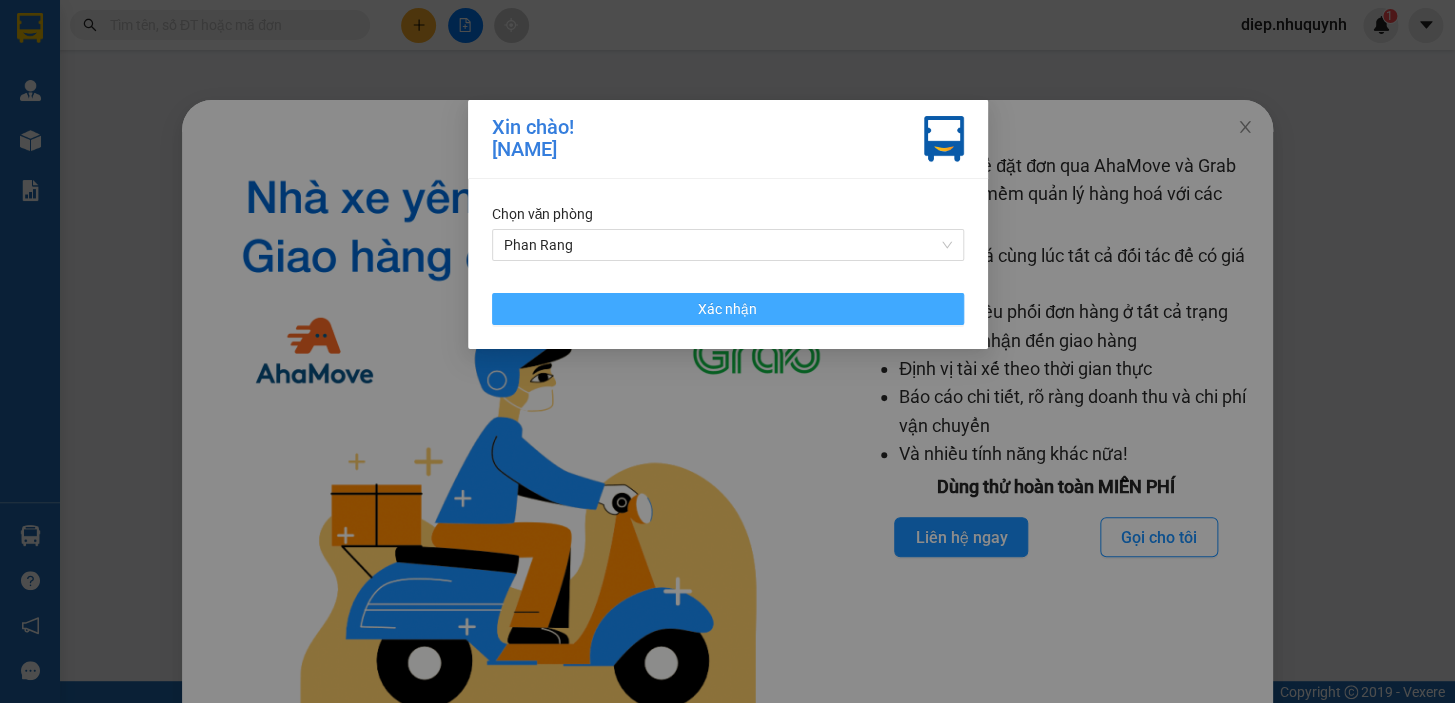 click on "Xác nhận" at bounding box center [728, 309] 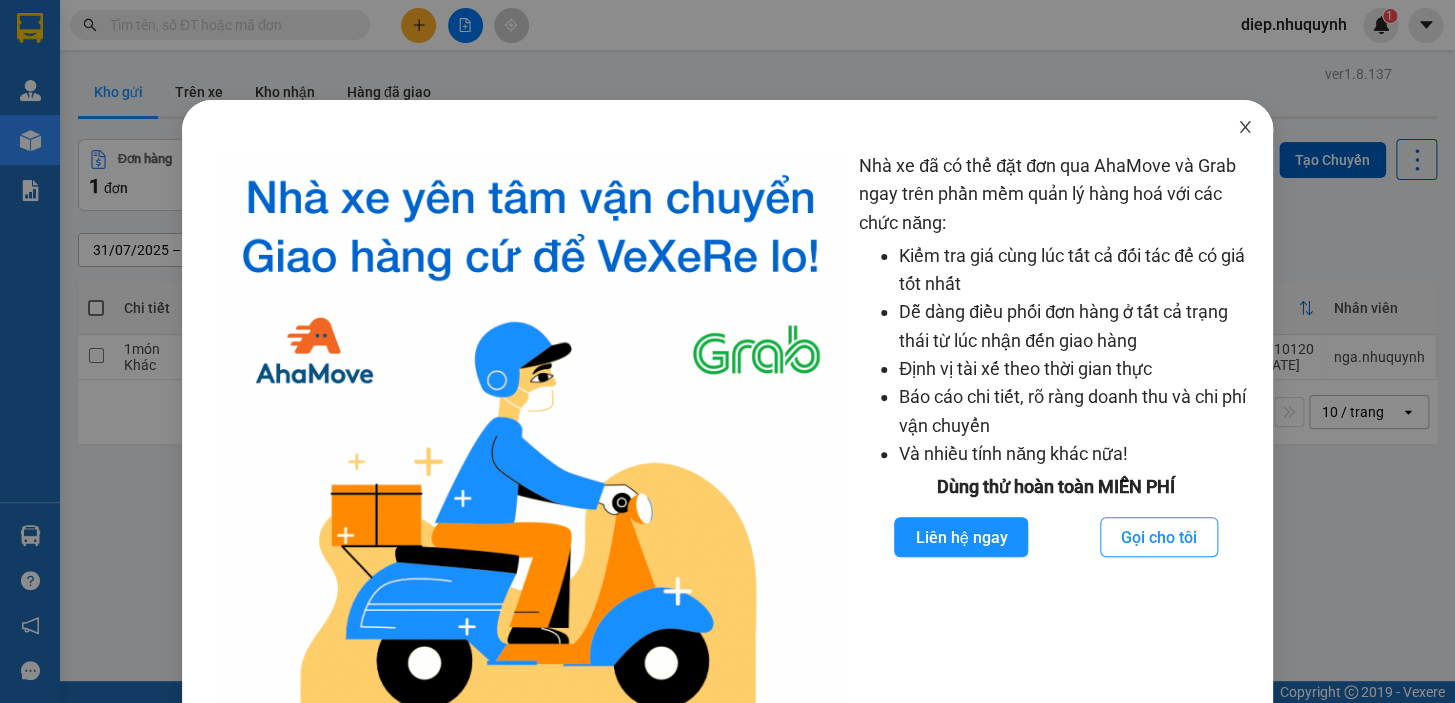 click 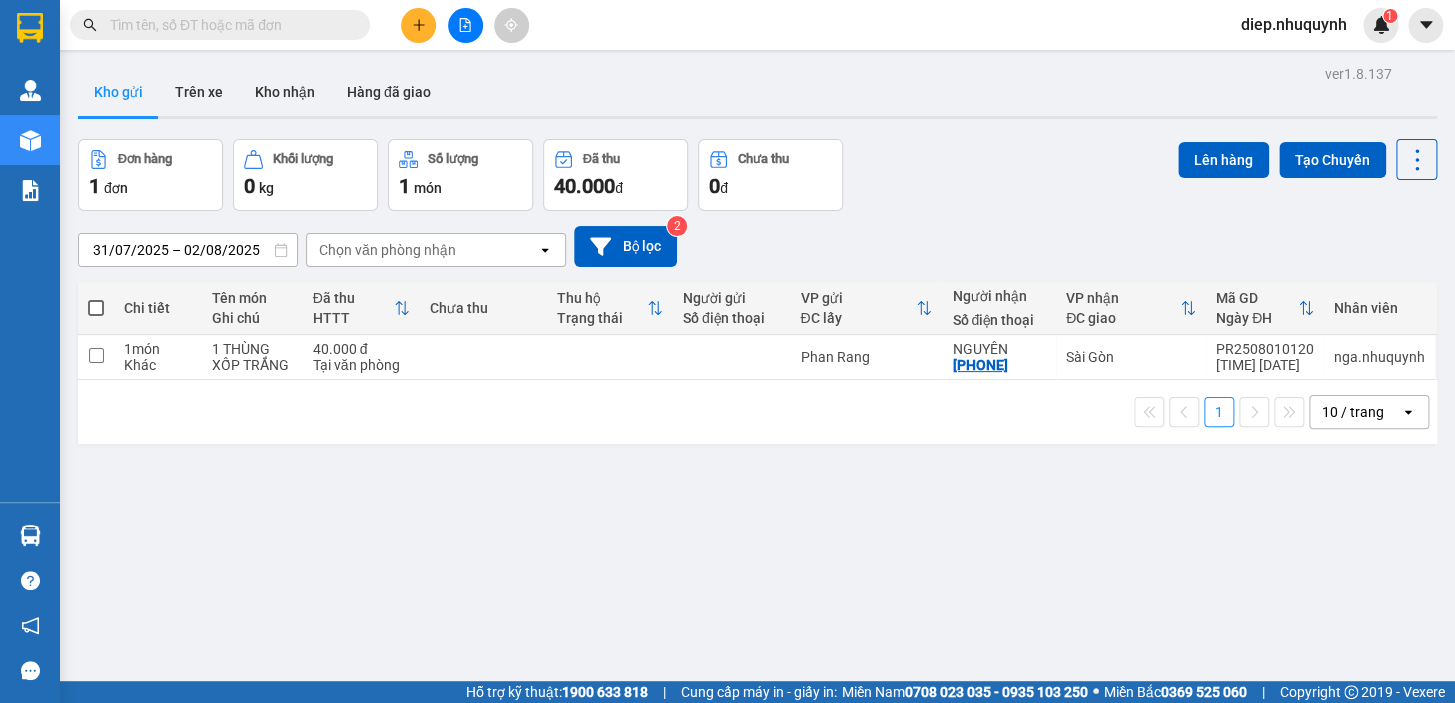 click at bounding box center (228, 25) 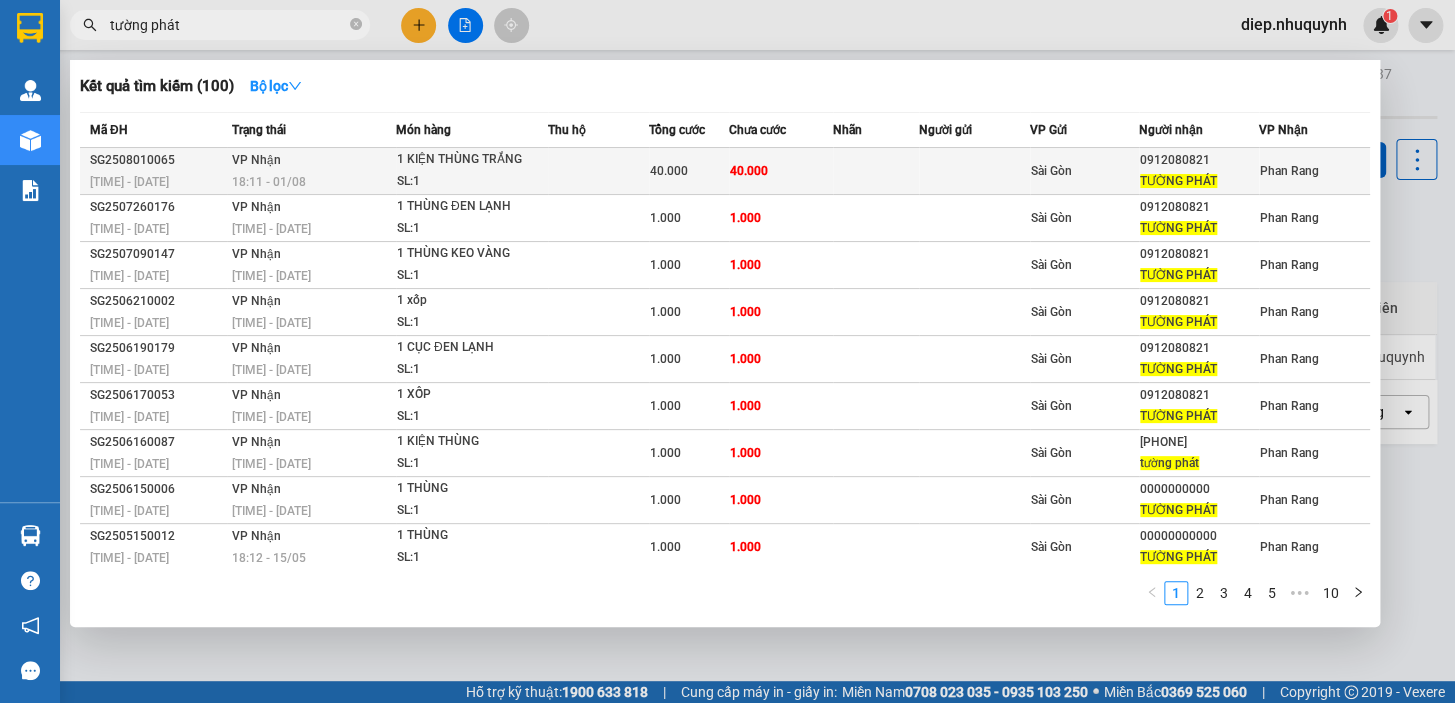 type on "tường phát" 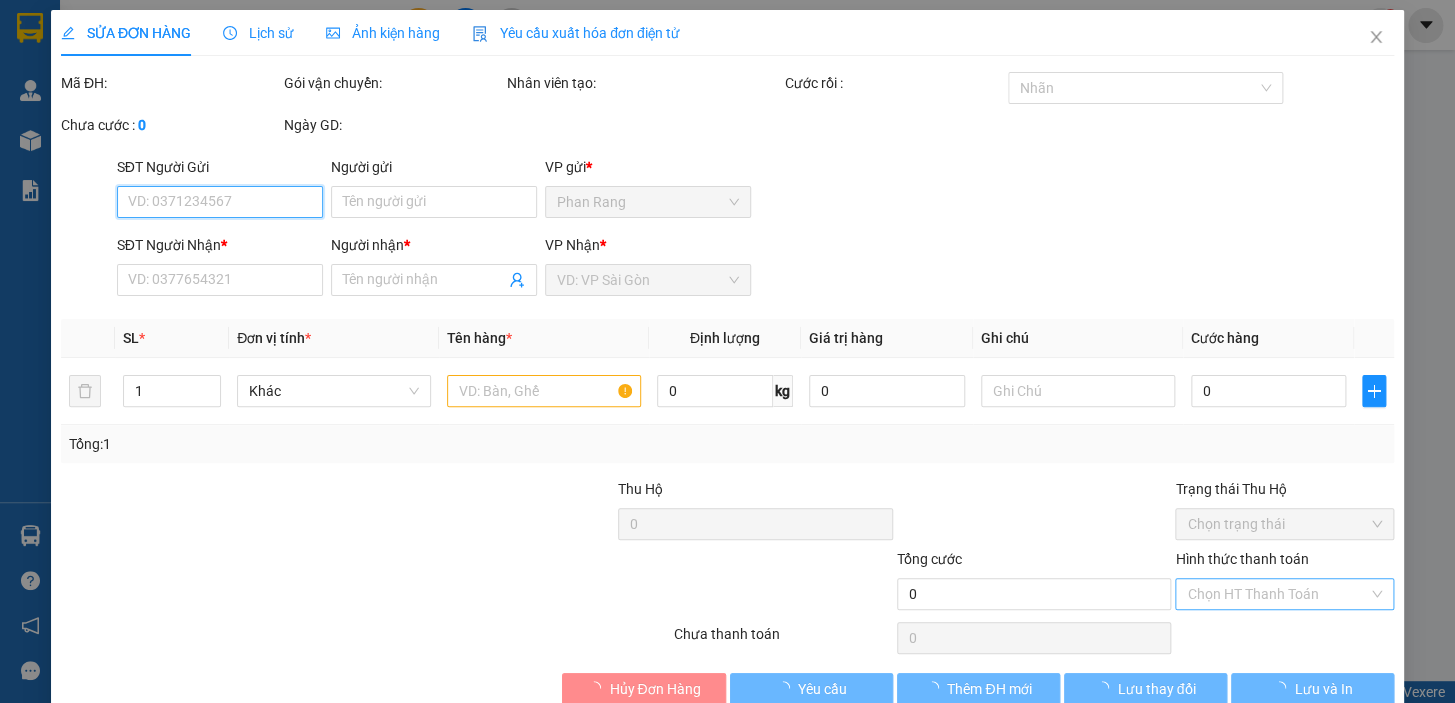 type on "0912080821" 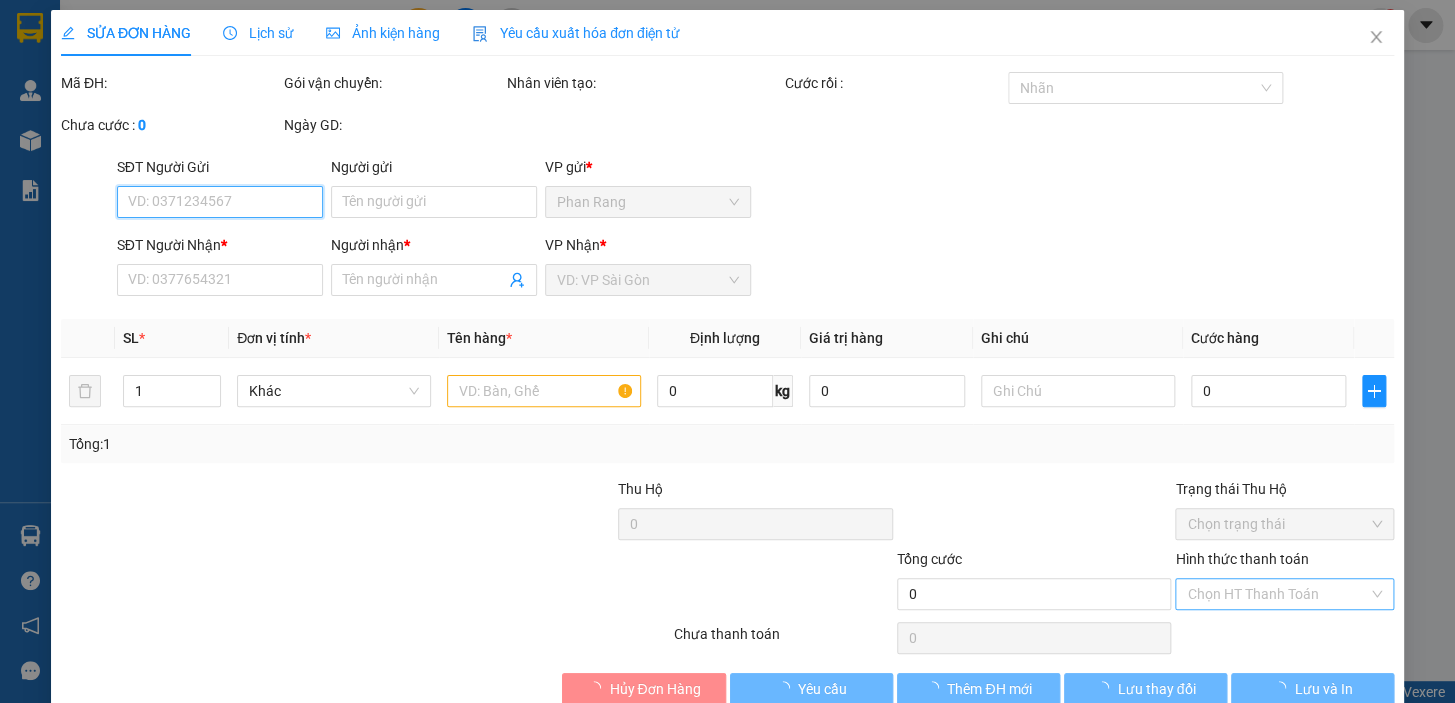 type on "TƯỜNG PHÁT" 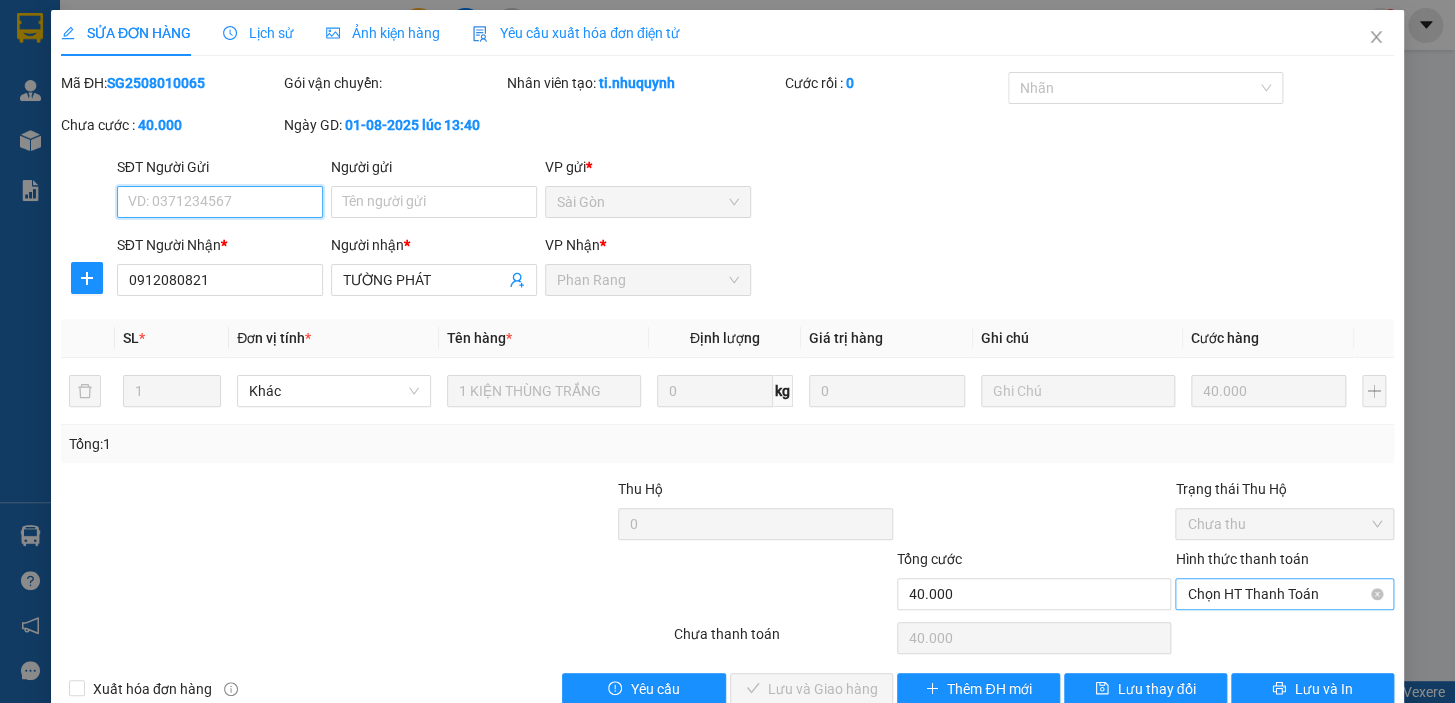 click on "Chọn HT Thanh Toán" at bounding box center [1284, 594] 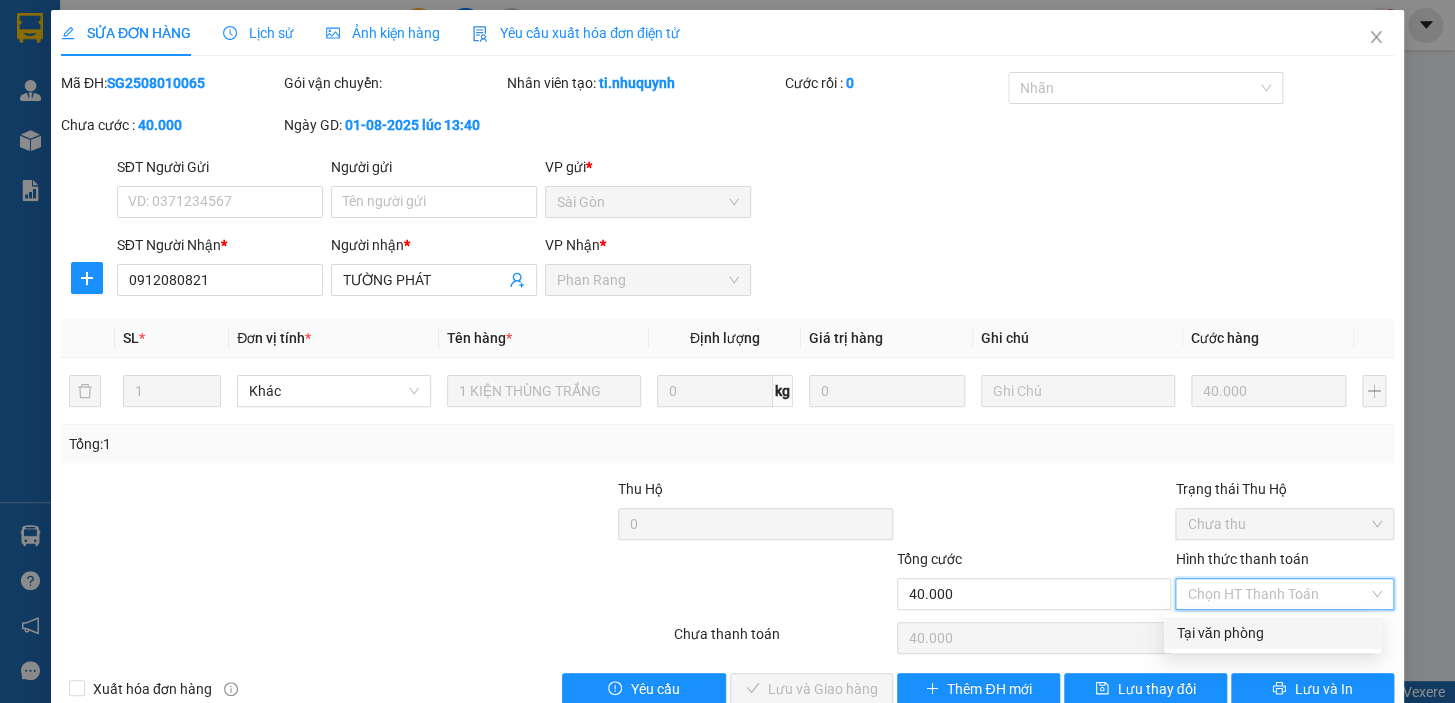 click on "Tại văn phòng" at bounding box center (1272, 633) 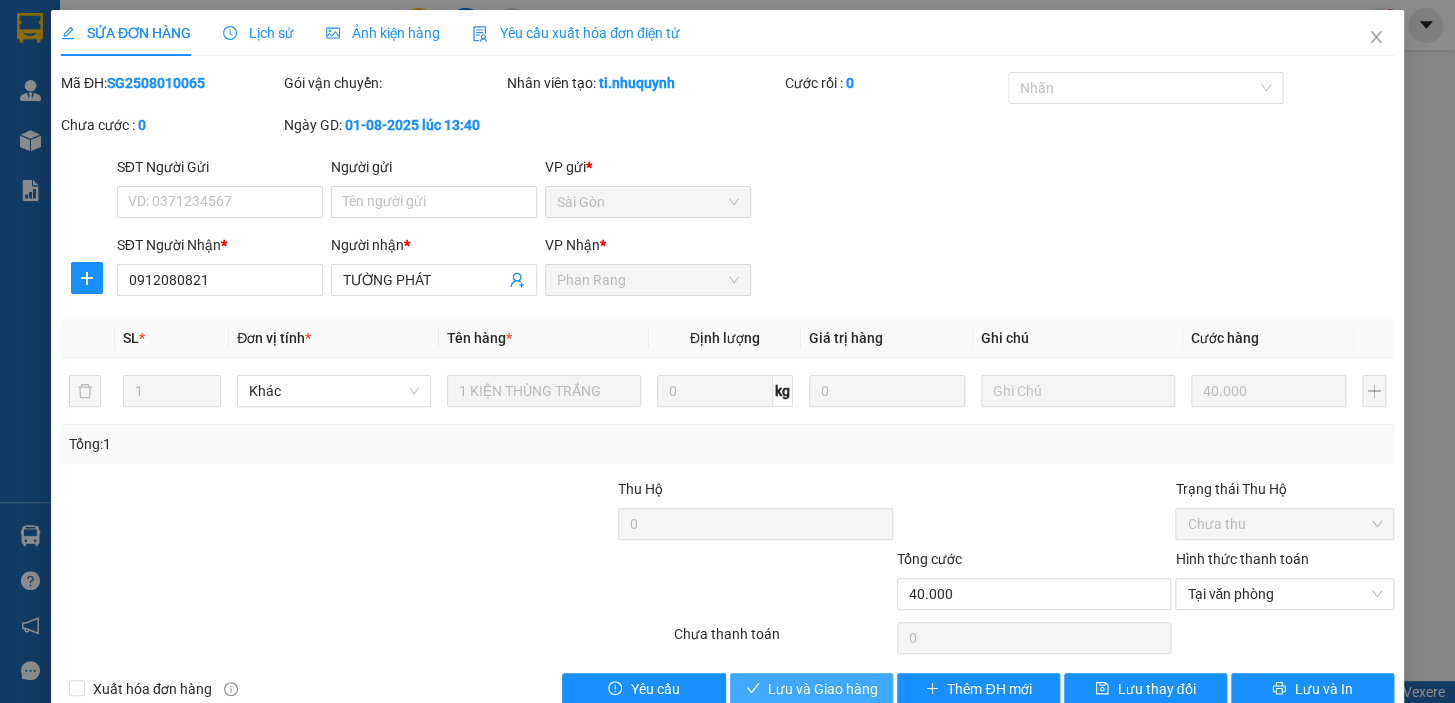 click on "Lưu và Giao hàng" at bounding box center [823, 689] 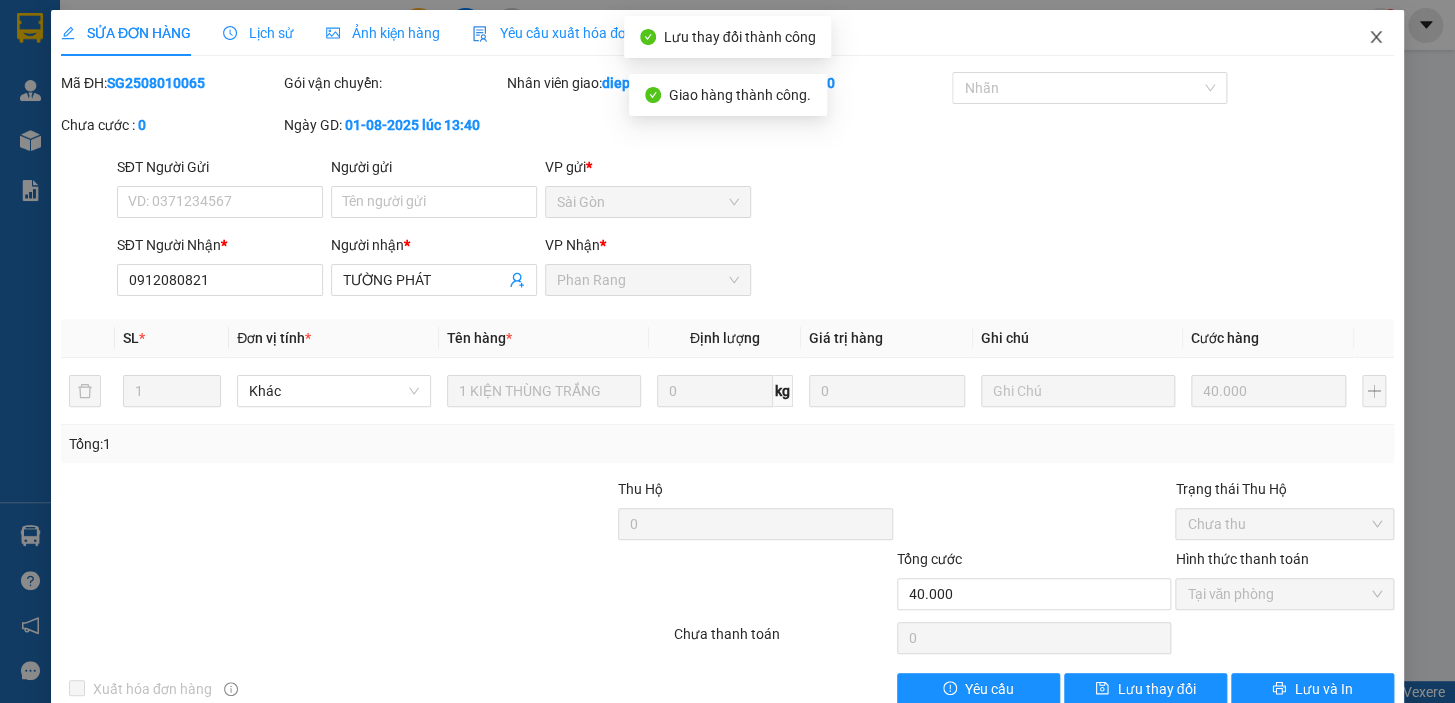 click 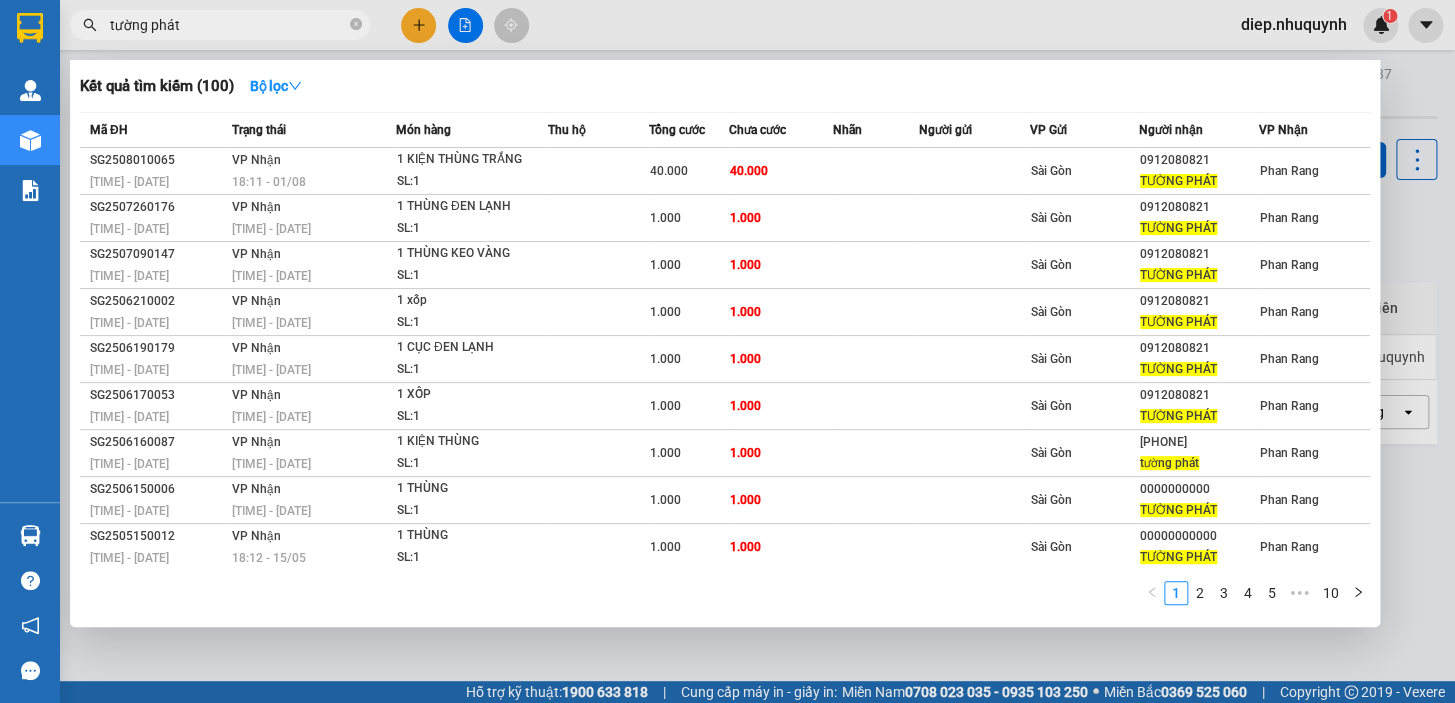drag, startPoint x: 194, startPoint y: 28, endPoint x: 104, endPoint y: 39, distance: 90.66973 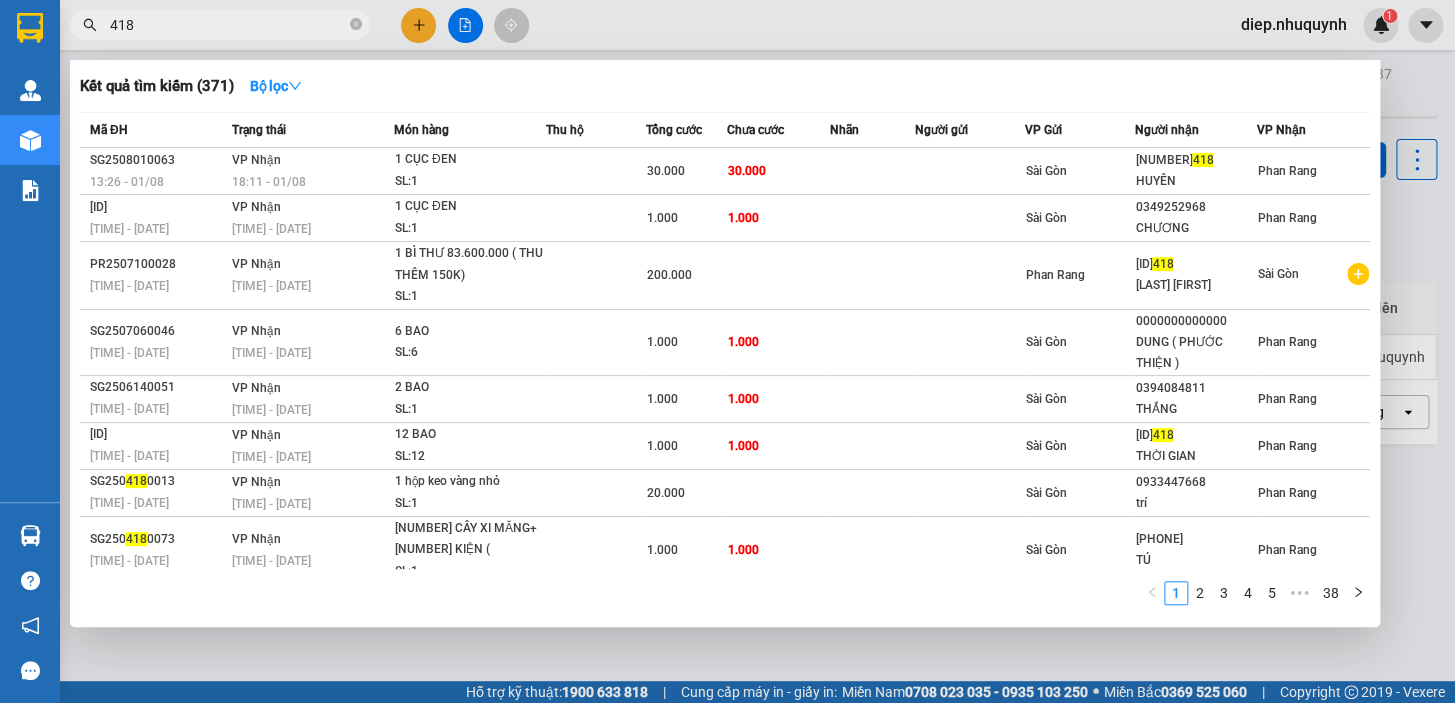 drag, startPoint x: 143, startPoint y: 21, endPoint x: 81, endPoint y: 21, distance: 62 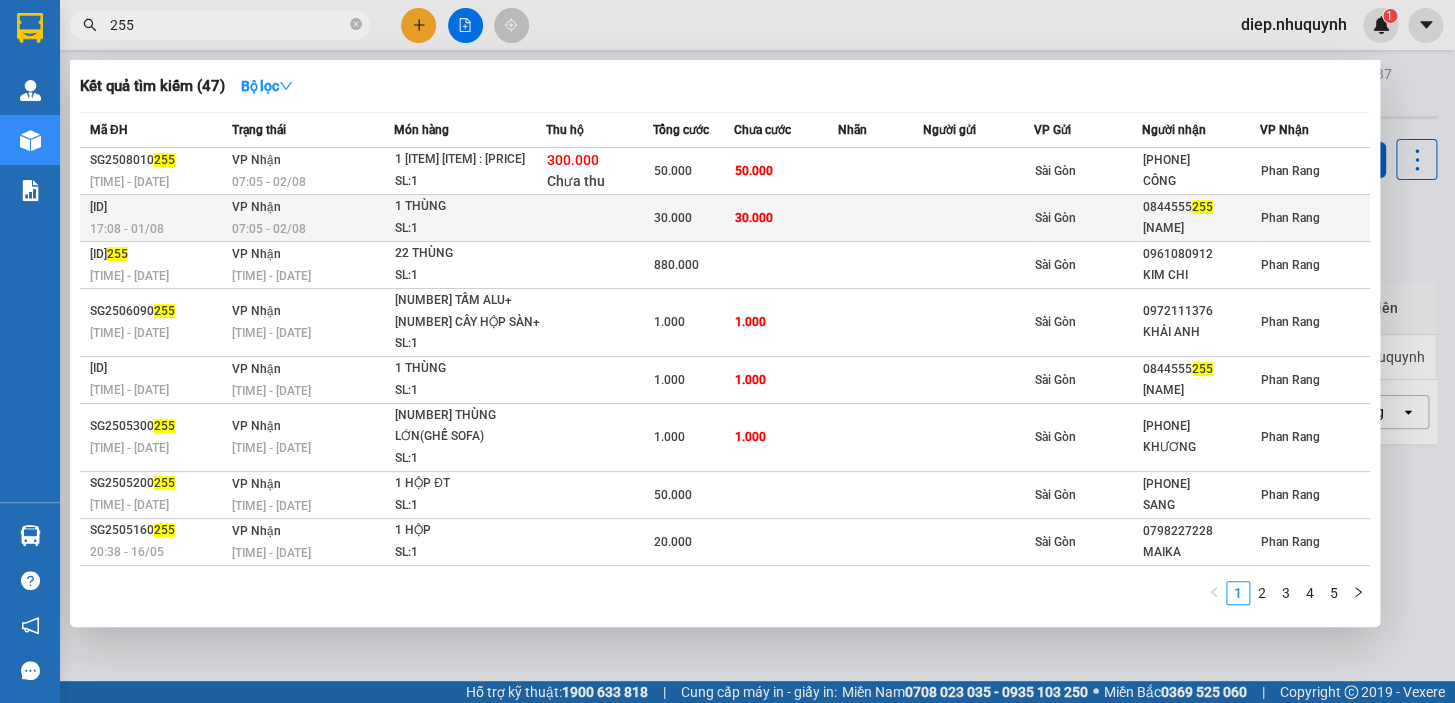 type on "255" 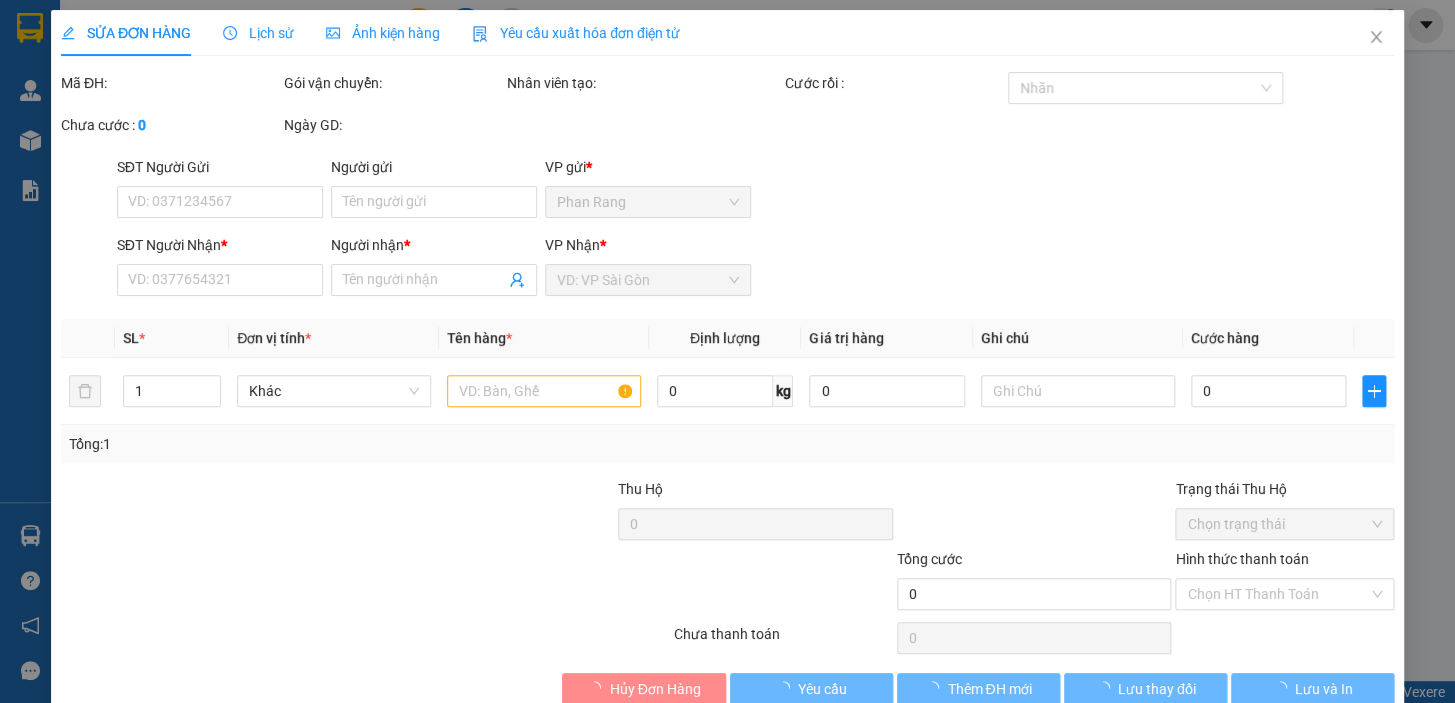 type on "[PHONE]" 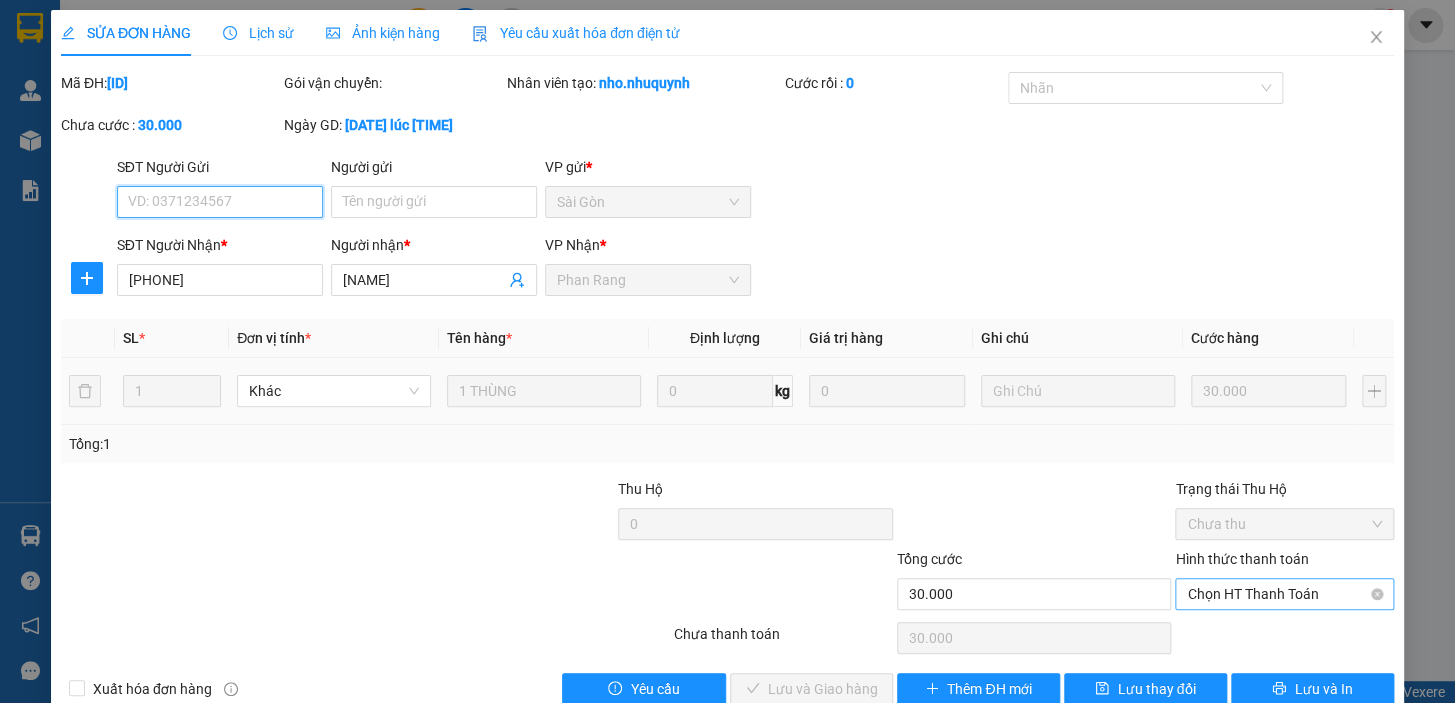 click on "Chọn HT Thanh Toán" at bounding box center (1284, 594) 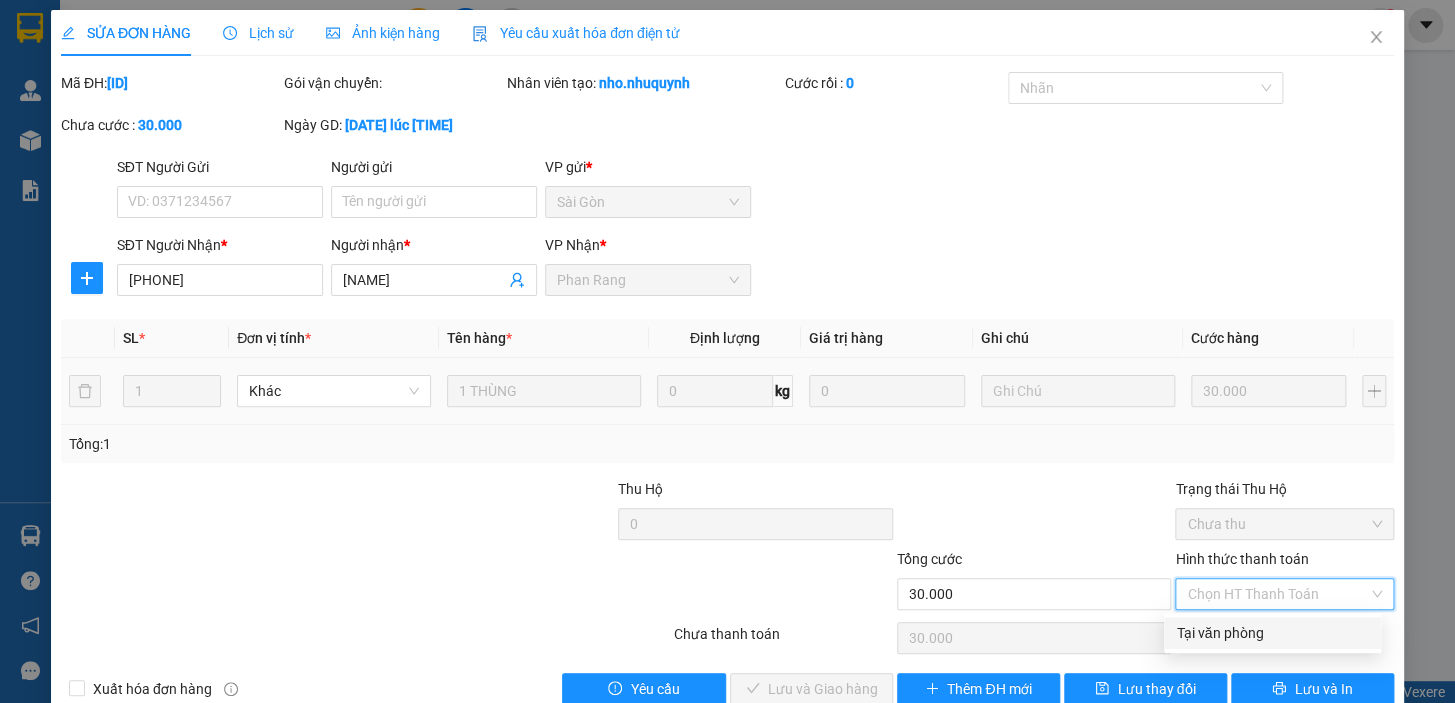 click on "Tại văn phòng" at bounding box center (1272, 633) 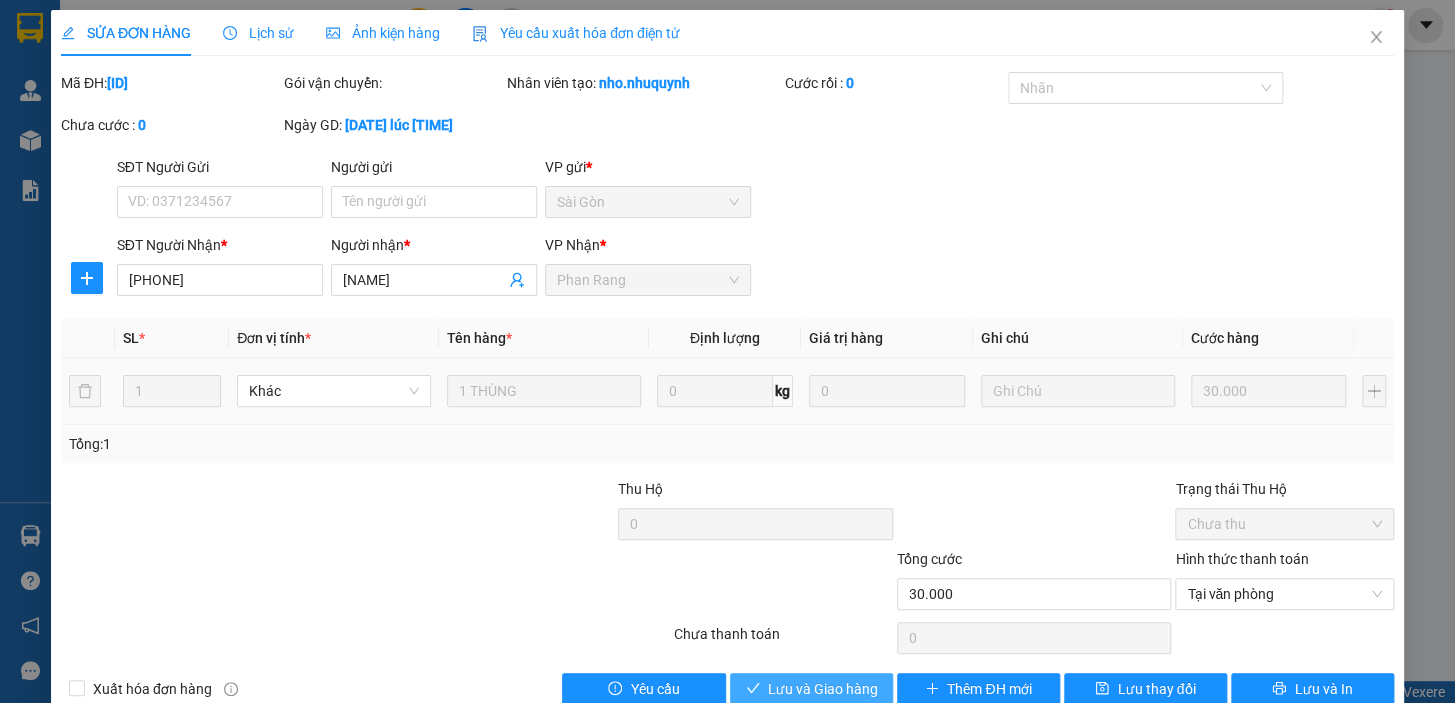 click on "Lưu và Giao hàng" at bounding box center [823, 689] 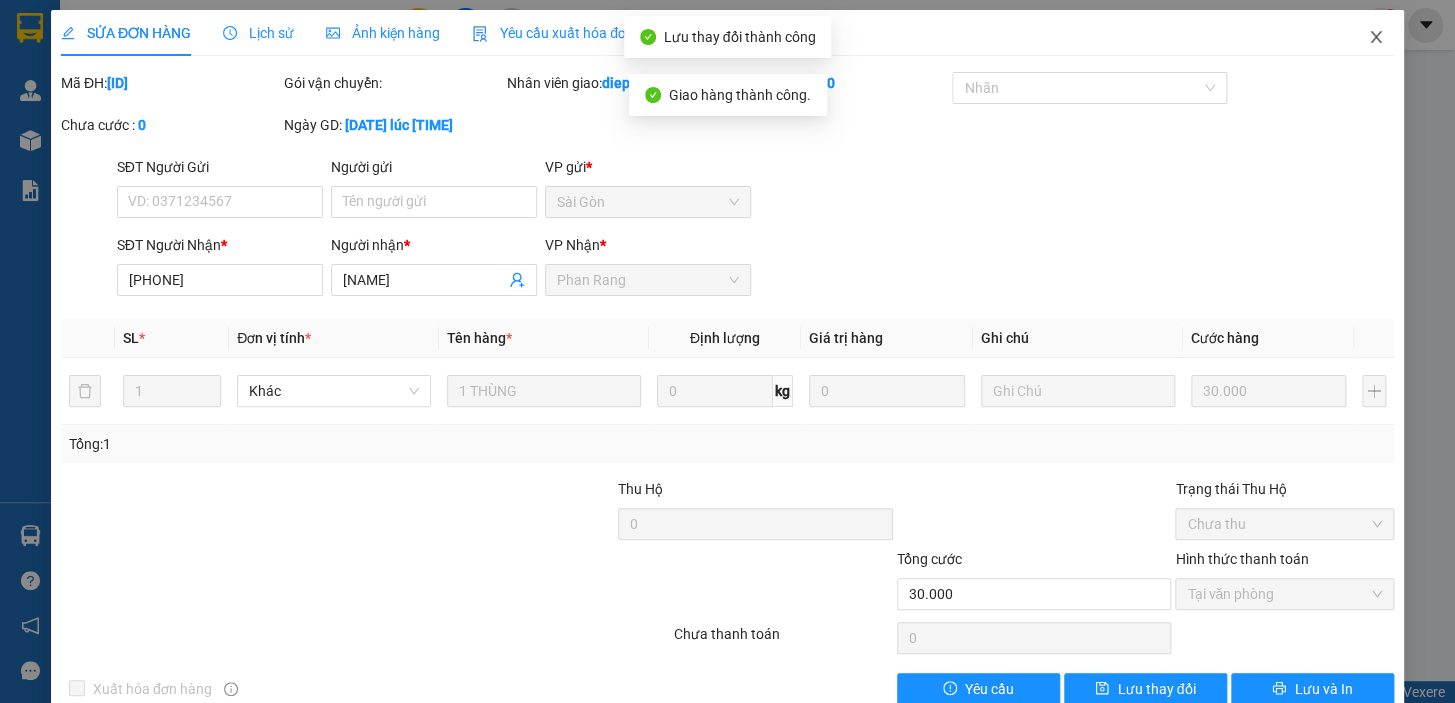 click 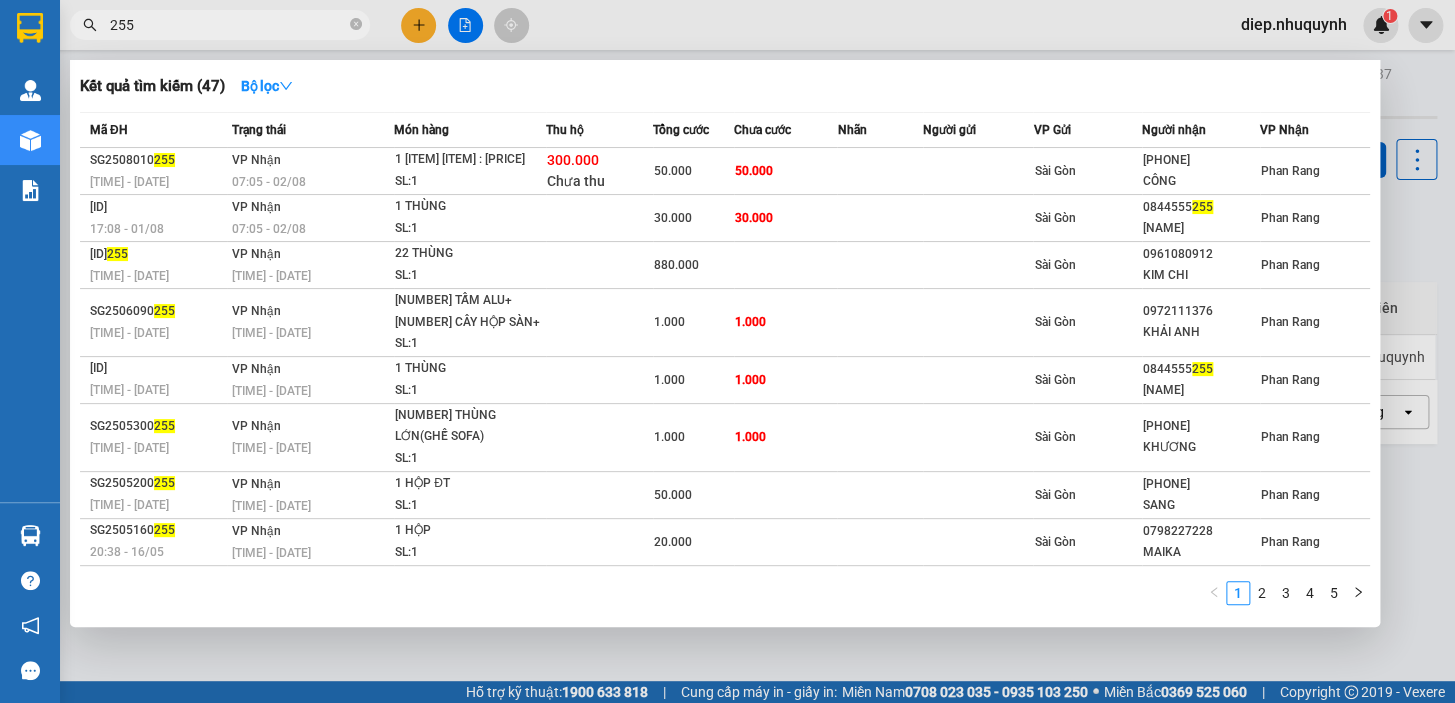 drag, startPoint x: 144, startPoint y: 29, endPoint x: 96, endPoint y: 22, distance: 48.507732 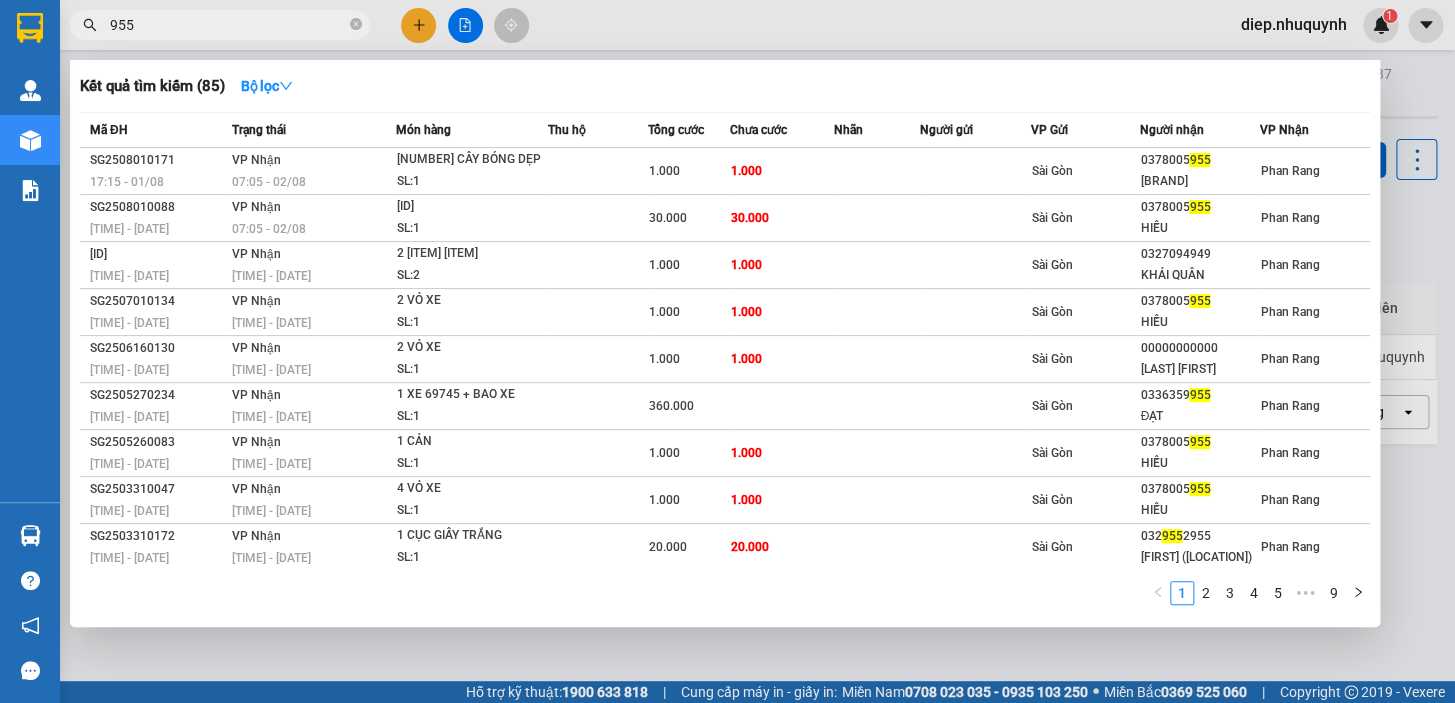 type on "955" 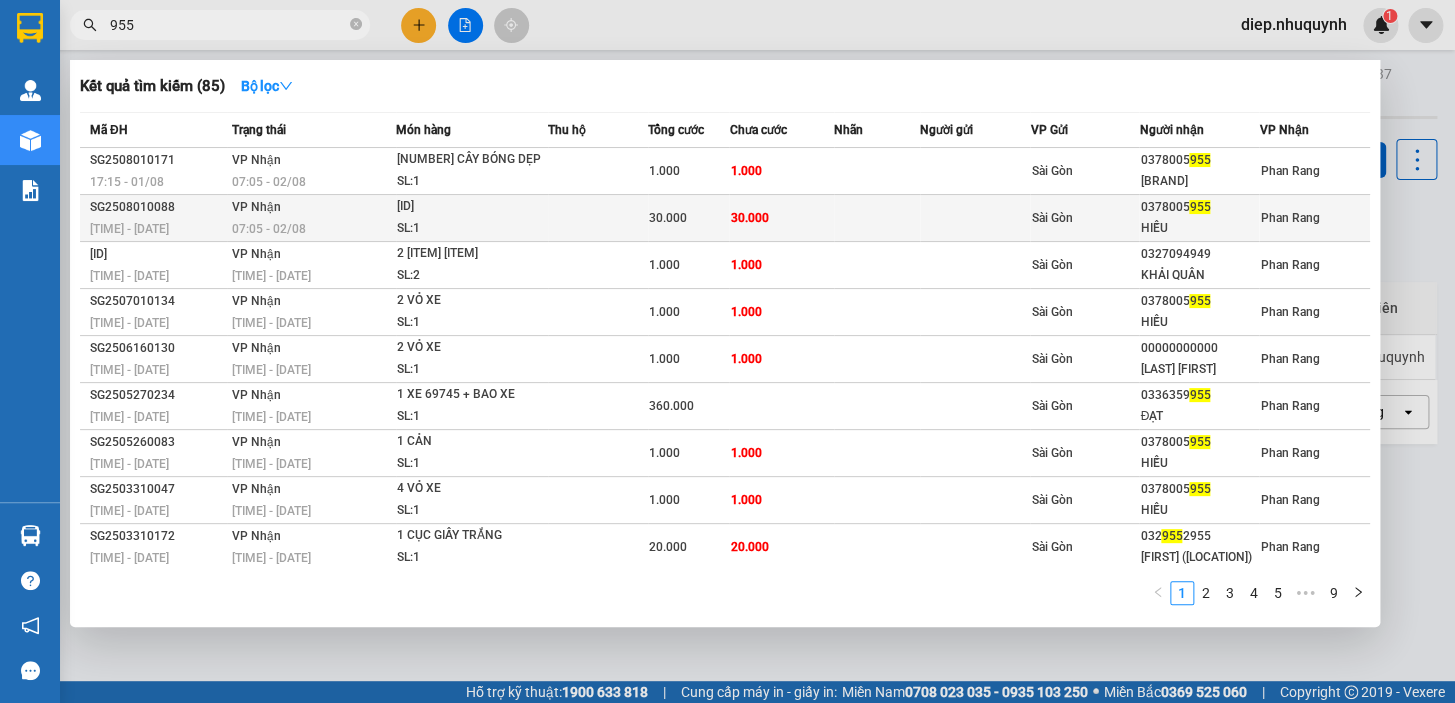 click on "30.000" at bounding box center [781, 218] 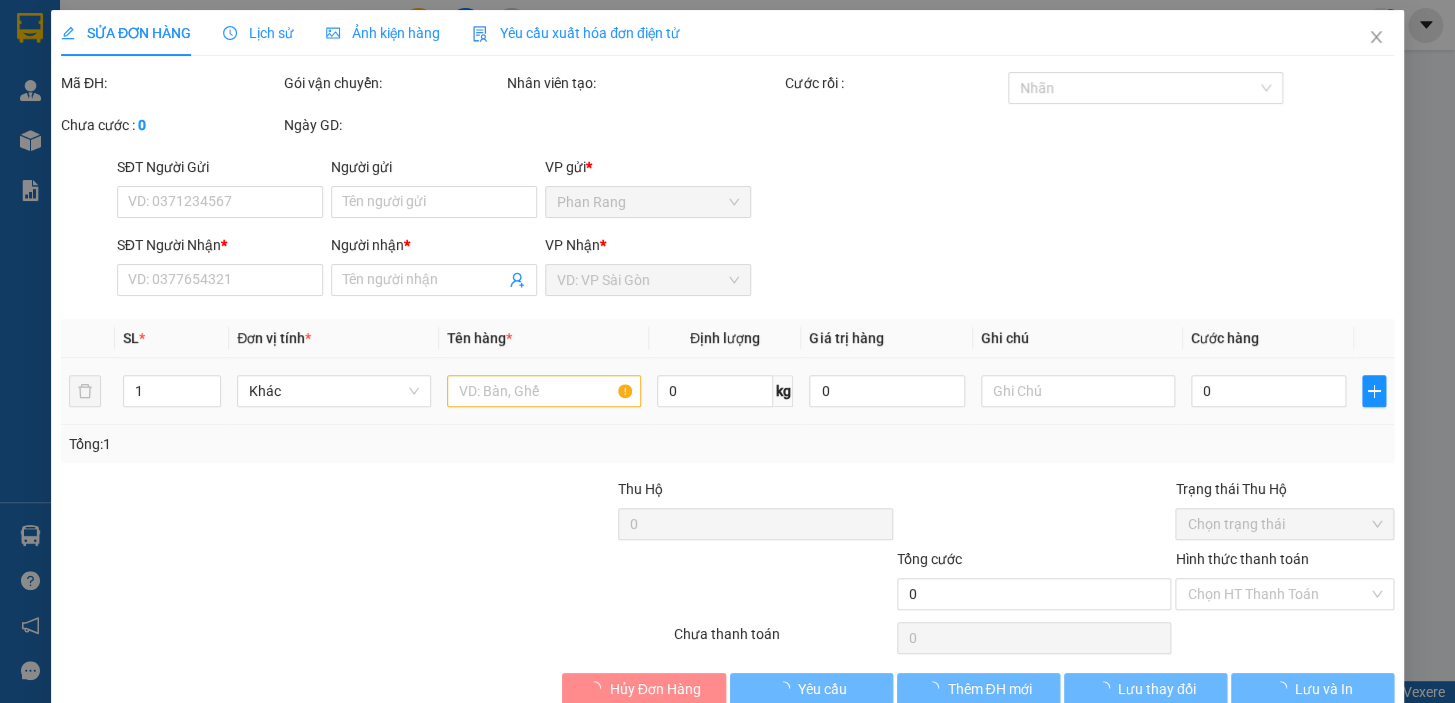 type on "0378005955" 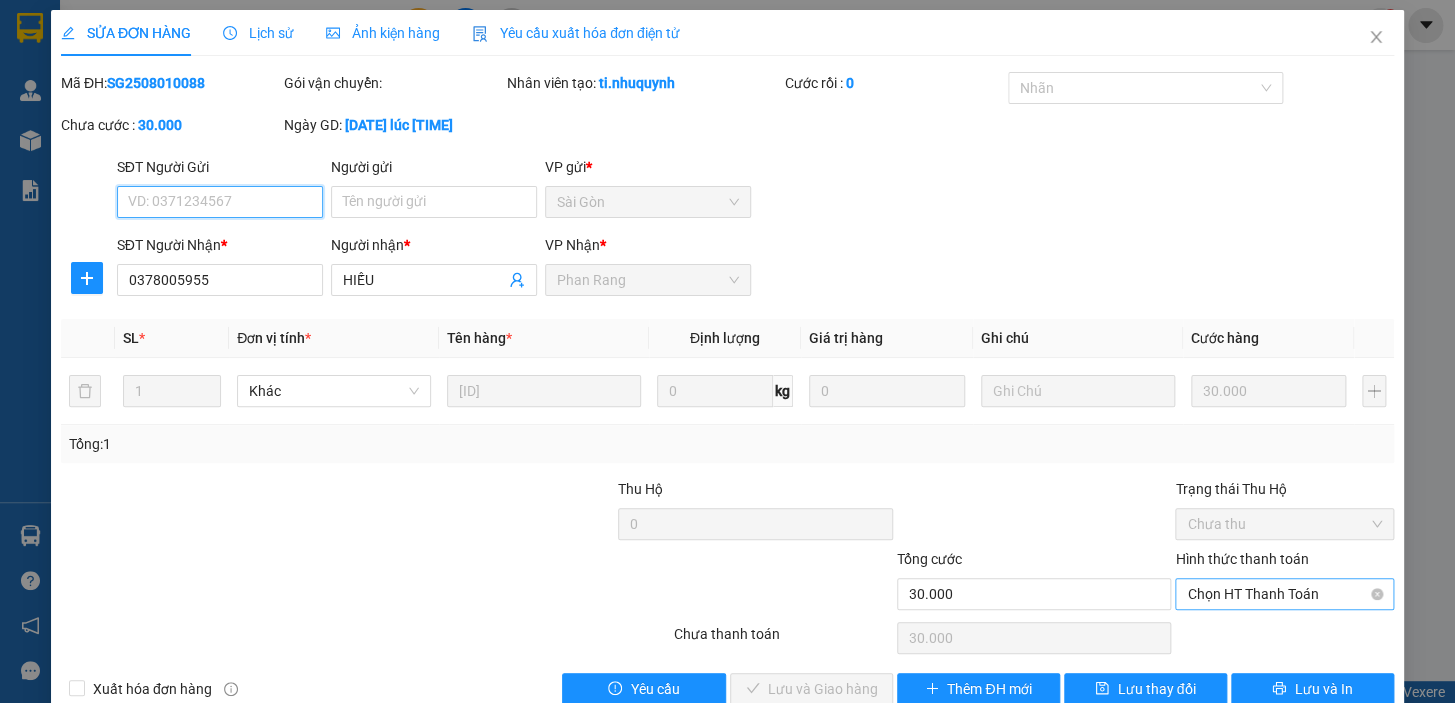 click on "Chọn HT Thanh Toán" at bounding box center (1284, 594) 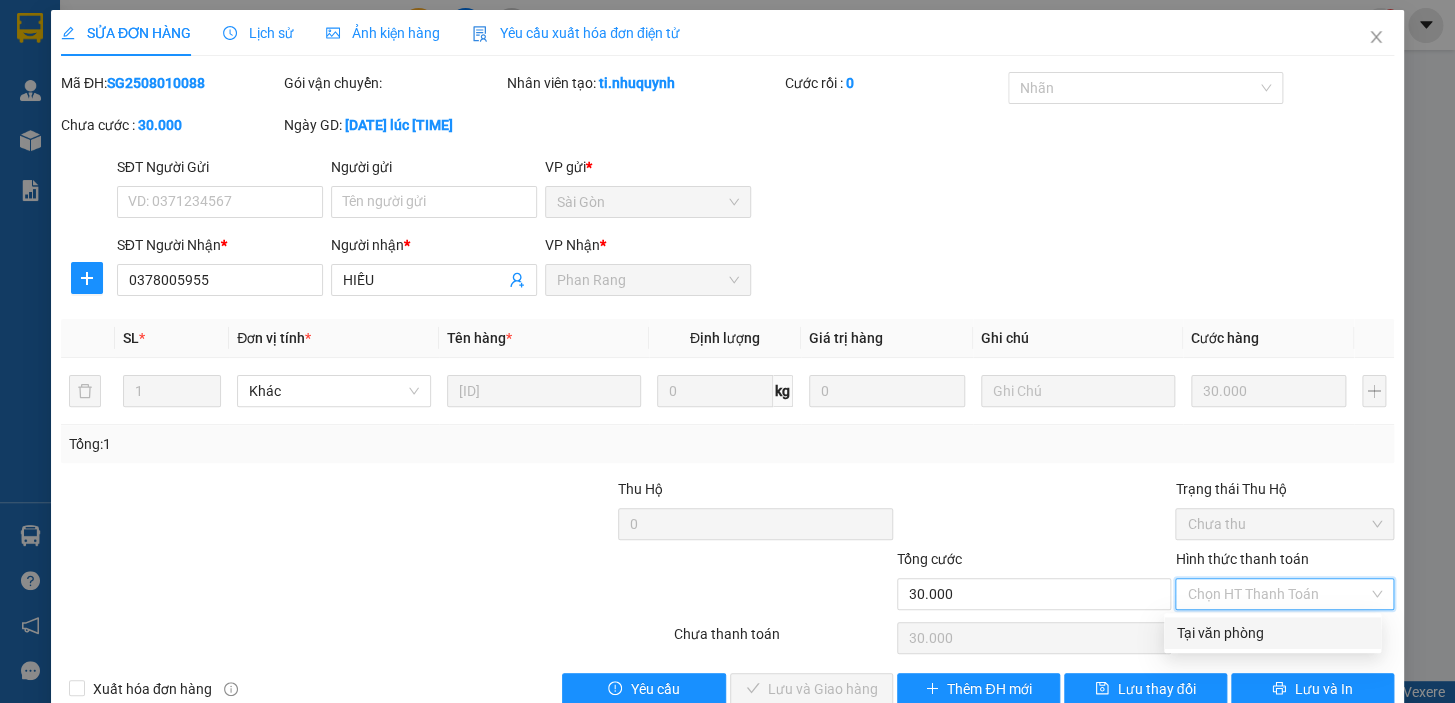 click on "Tại văn phòng" at bounding box center (1272, 633) 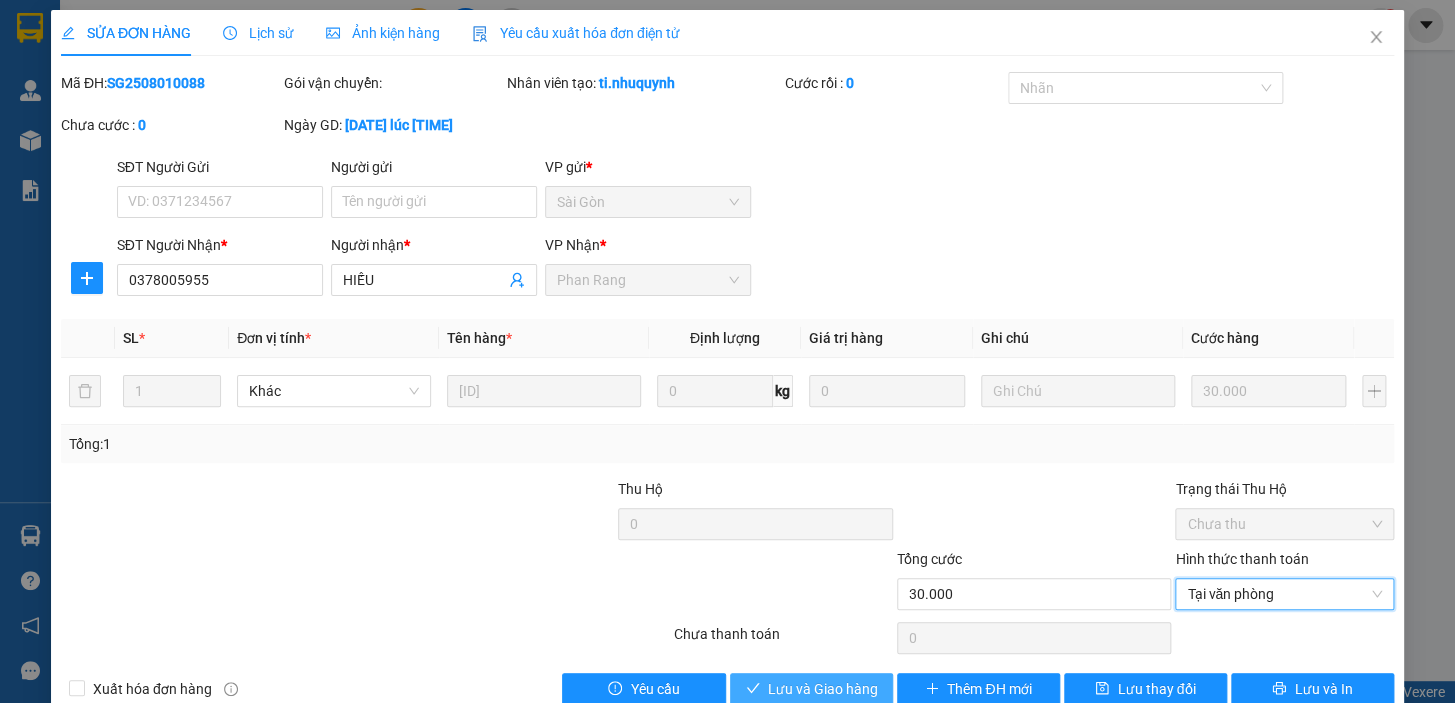 click on "Lưu và Giao hàng" at bounding box center (823, 689) 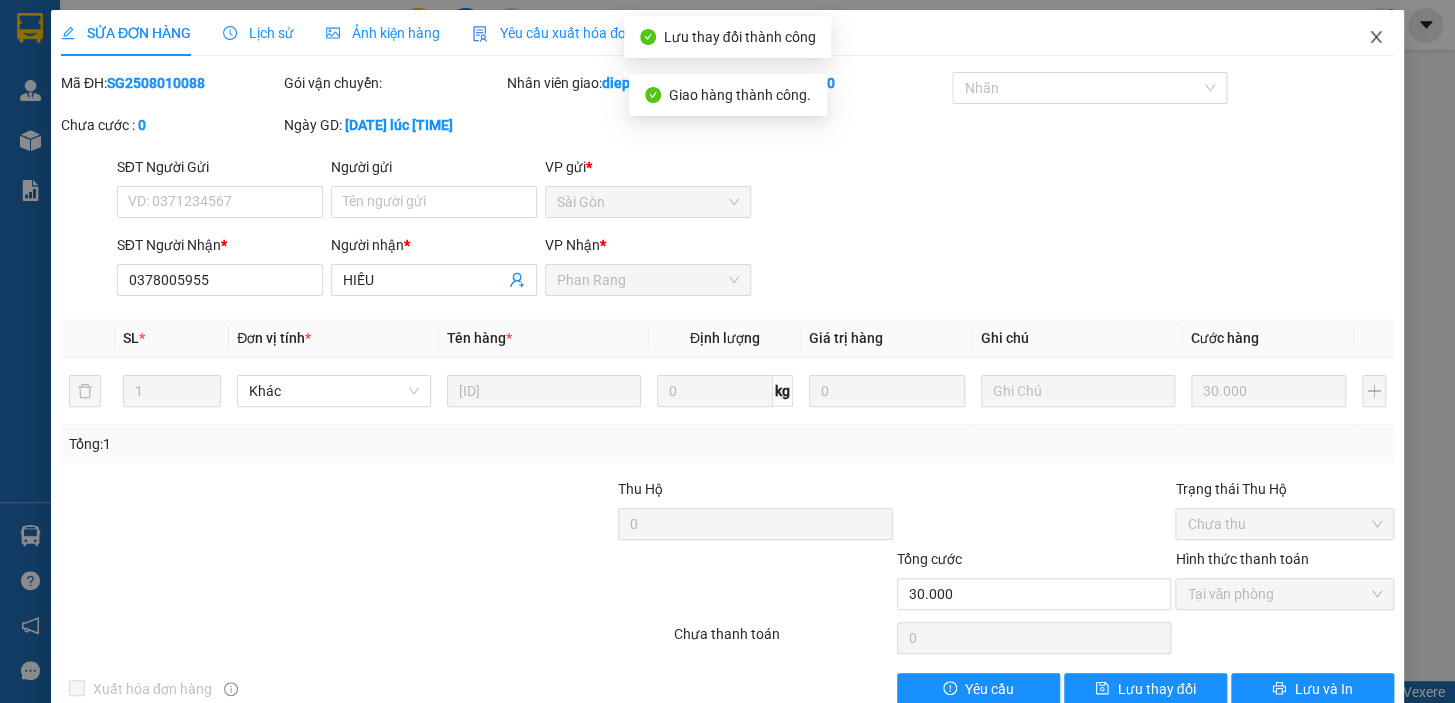 click 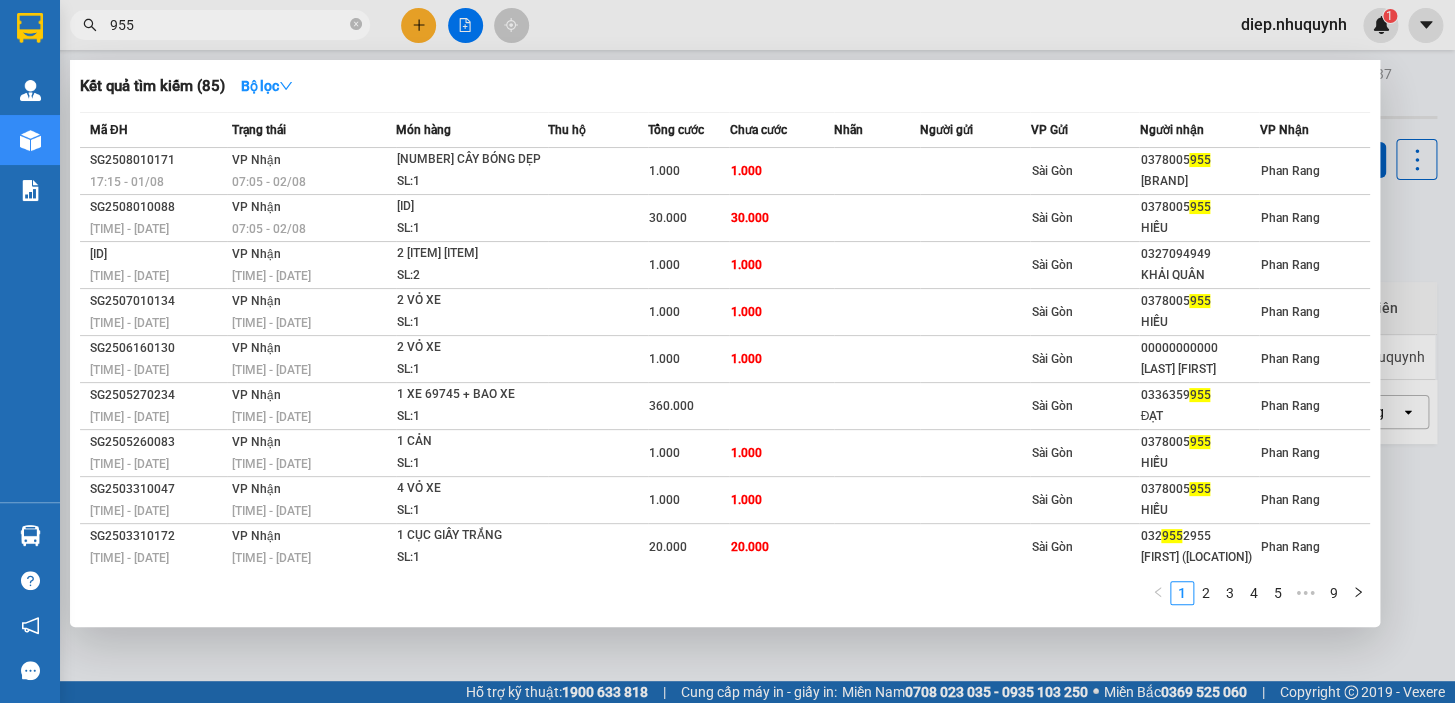 drag, startPoint x: 166, startPoint y: 30, endPoint x: 88, endPoint y: 31, distance: 78.00641 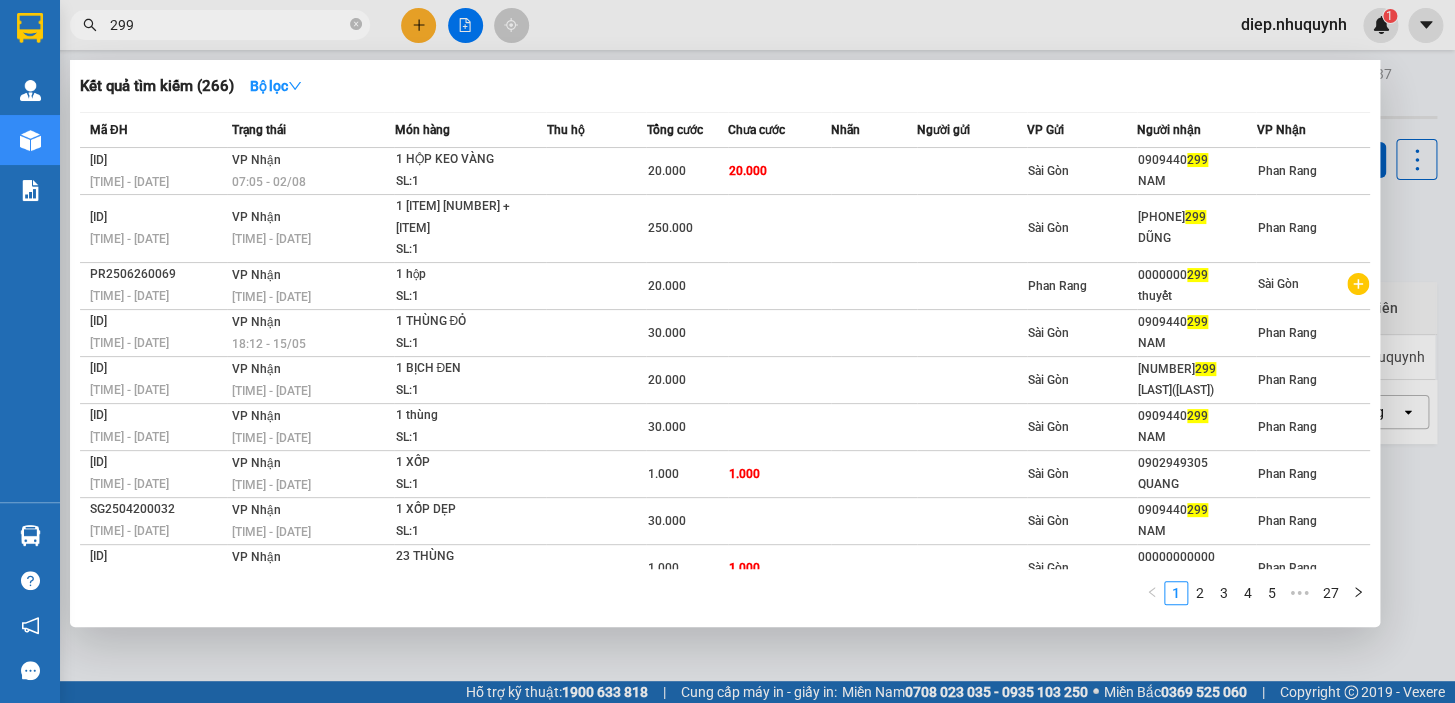 drag, startPoint x: 134, startPoint y: 28, endPoint x: 116, endPoint y: 29, distance: 18.027756 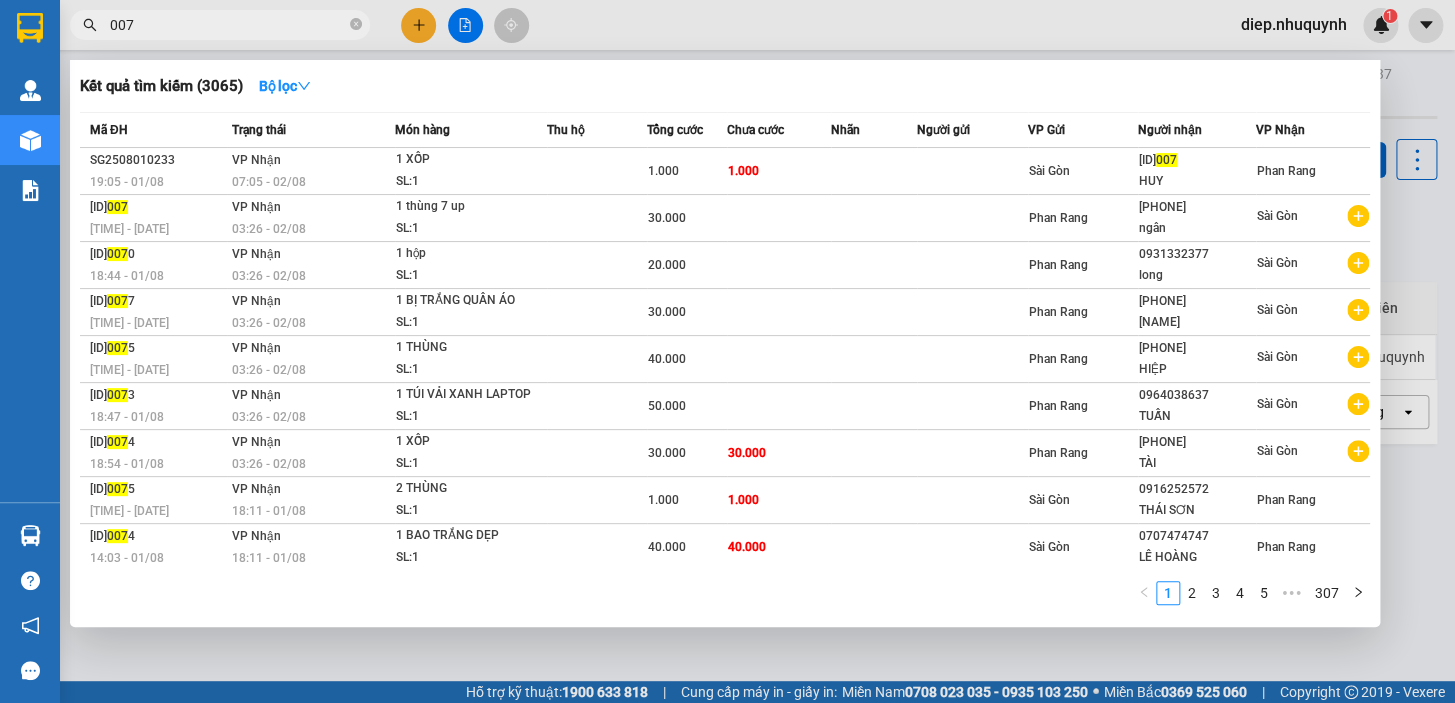drag, startPoint x: 143, startPoint y: 20, endPoint x: 100, endPoint y: 28, distance: 43.737854 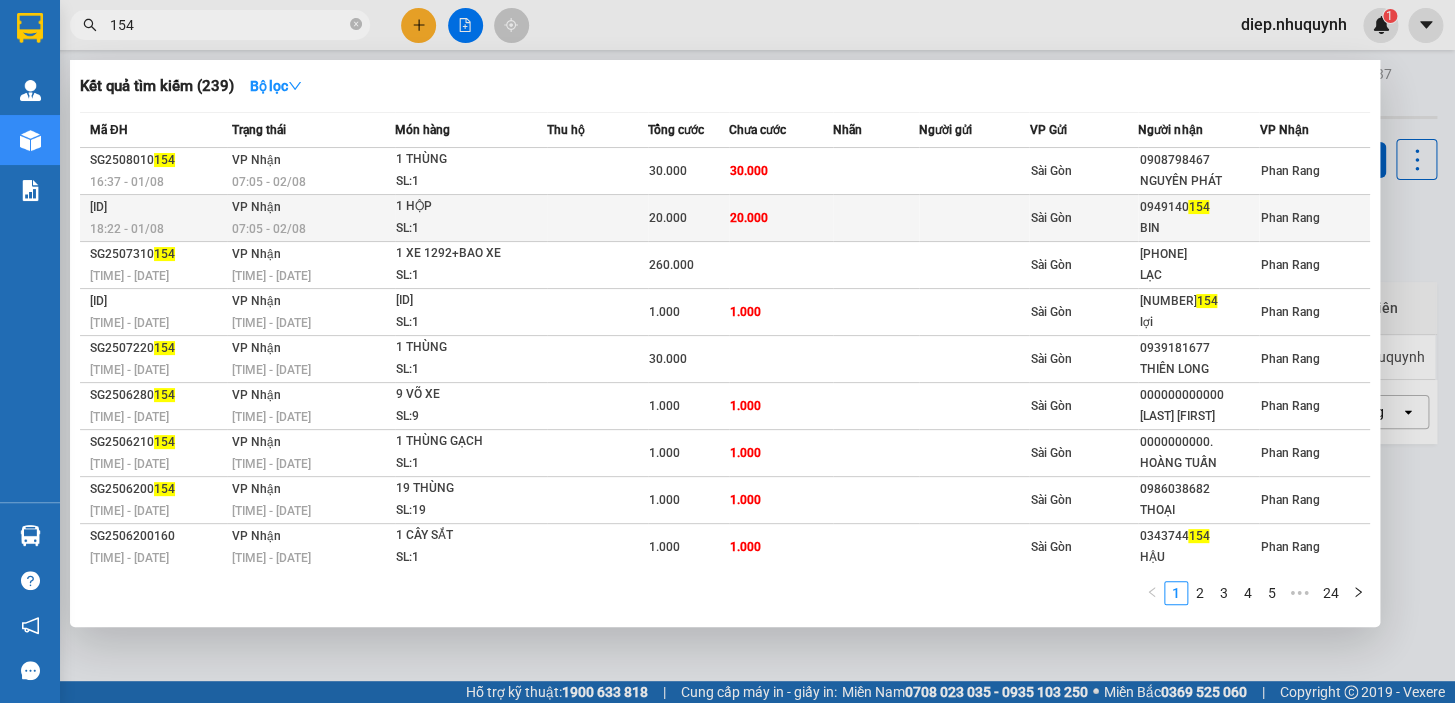 type on "154" 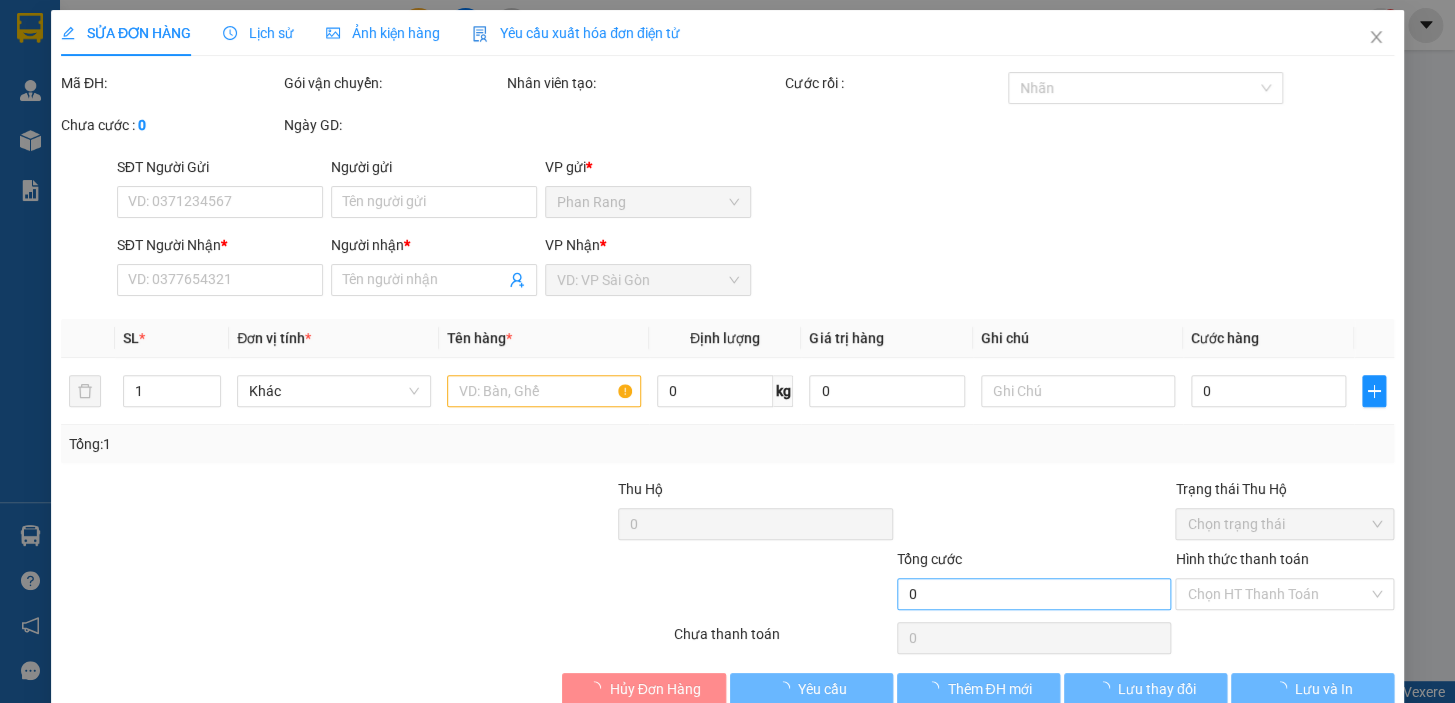 type on "0949140154" 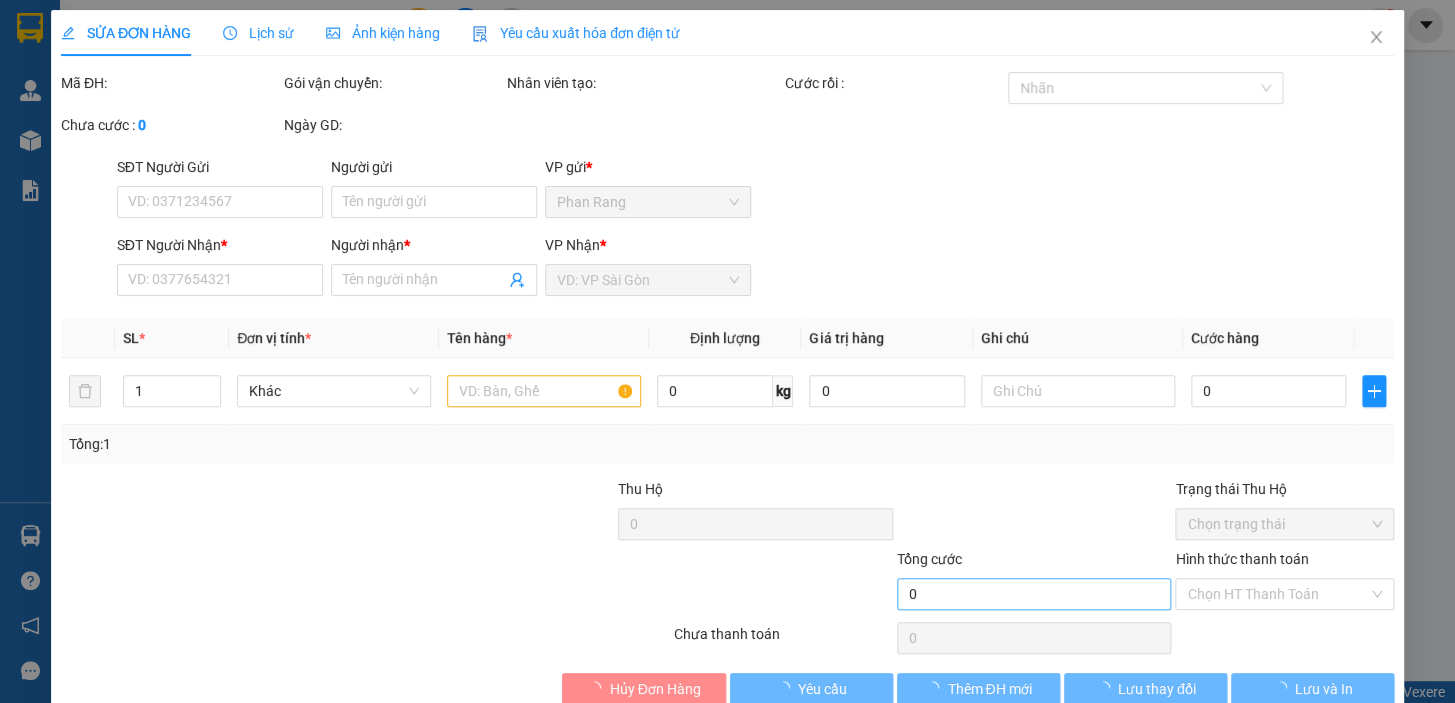 type on "BIN" 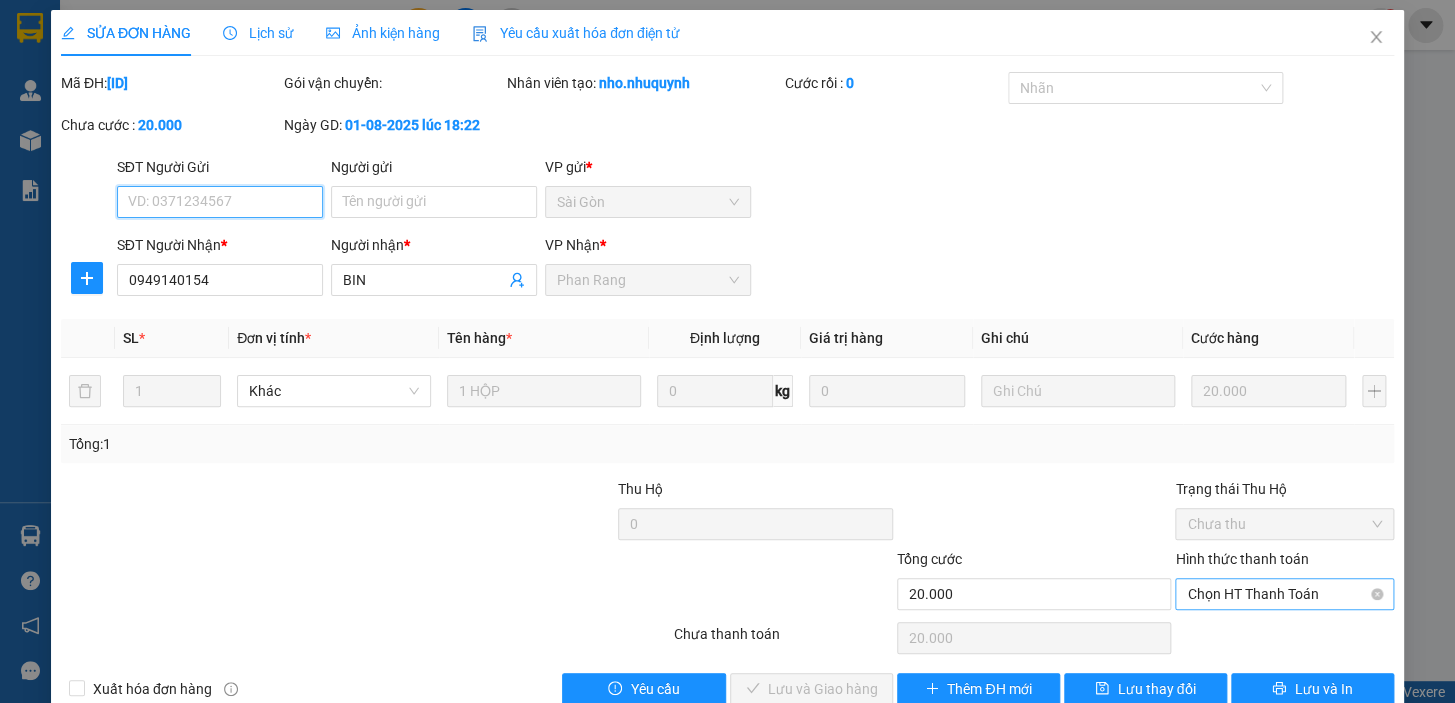 click on "Chọn HT Thanh Toán" at bounding box center (1284, 594) 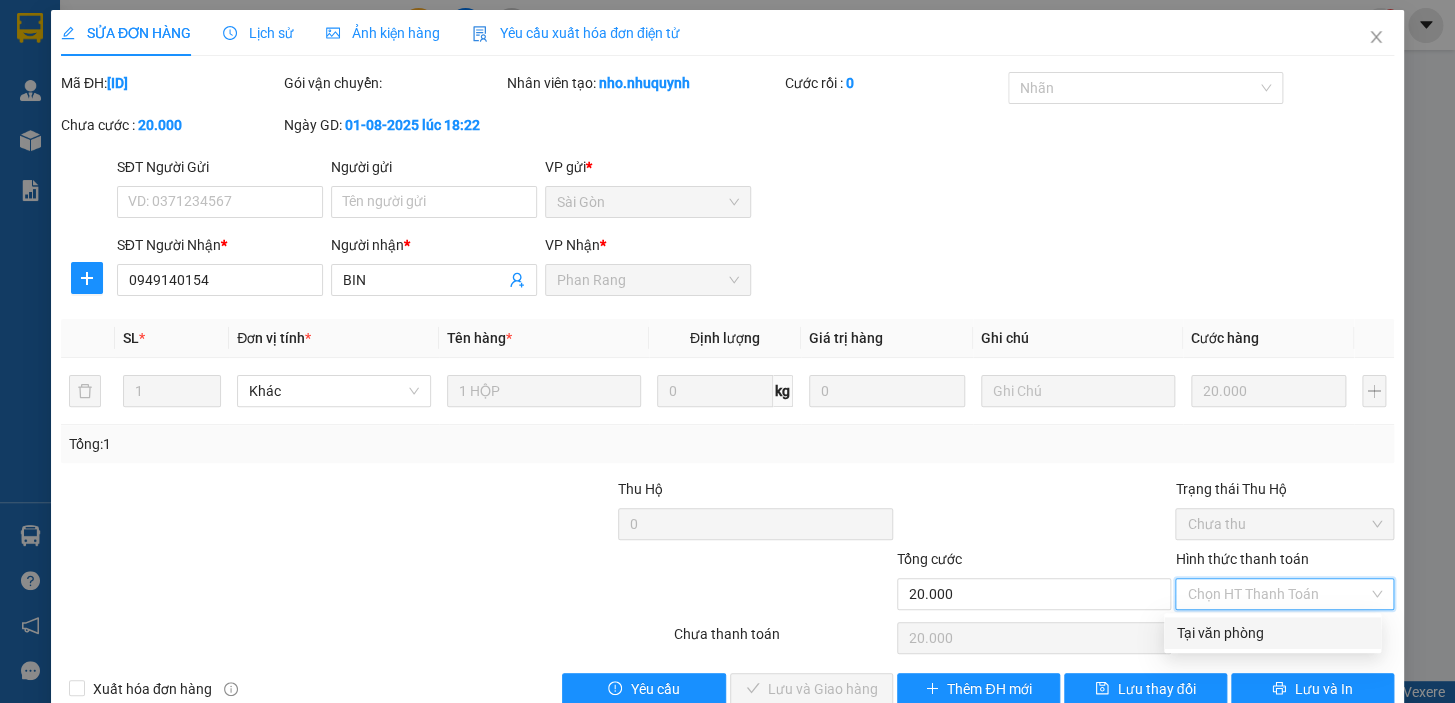 click on "Tại văn phòng" at bounding box center [1272, 633] 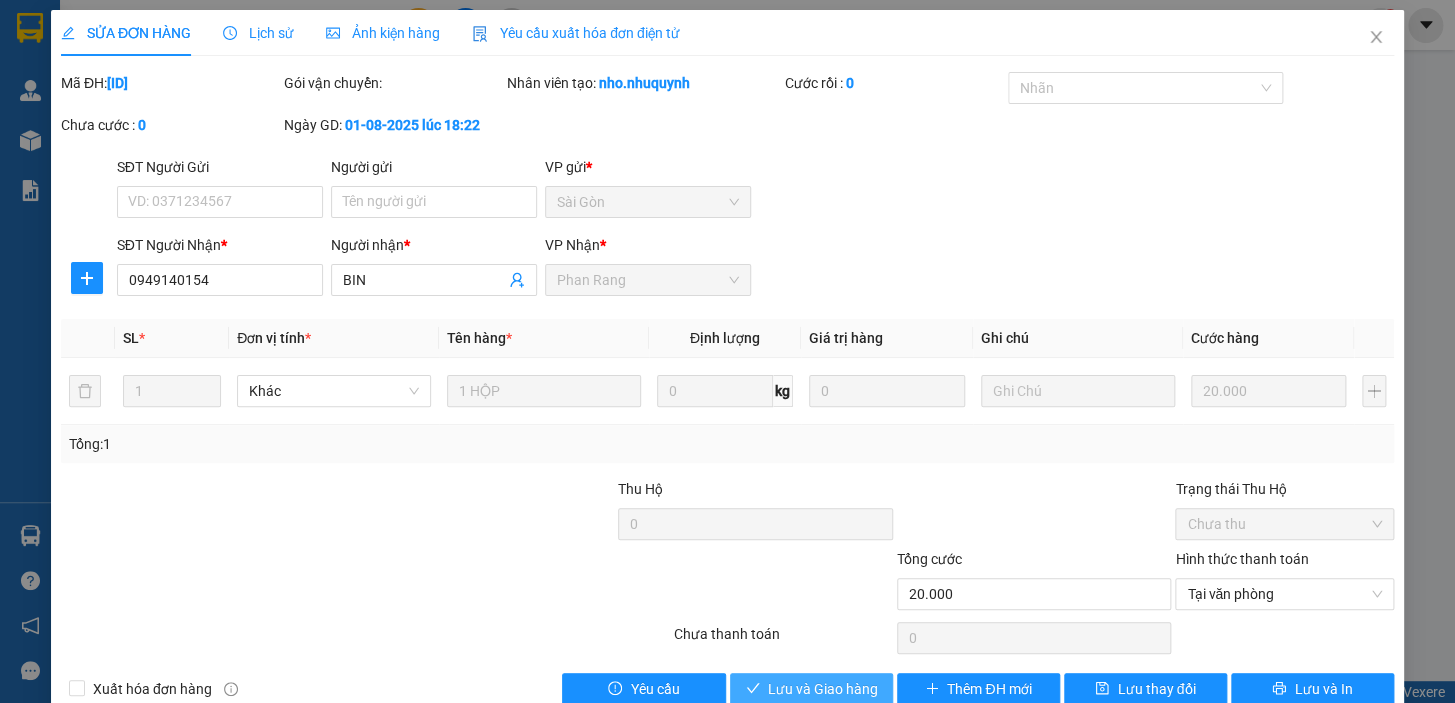 click on "Lưu và Giao hàng" at bounding box center (823, 689) 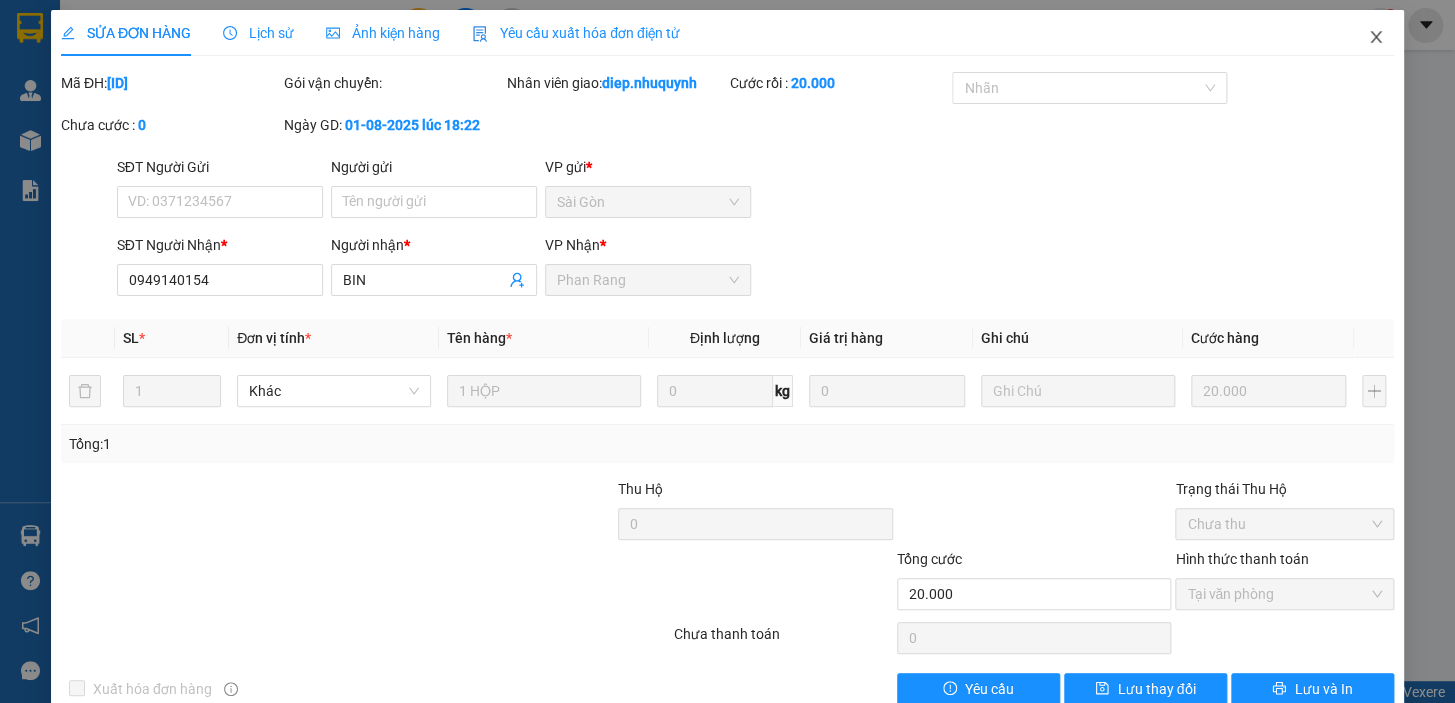 click 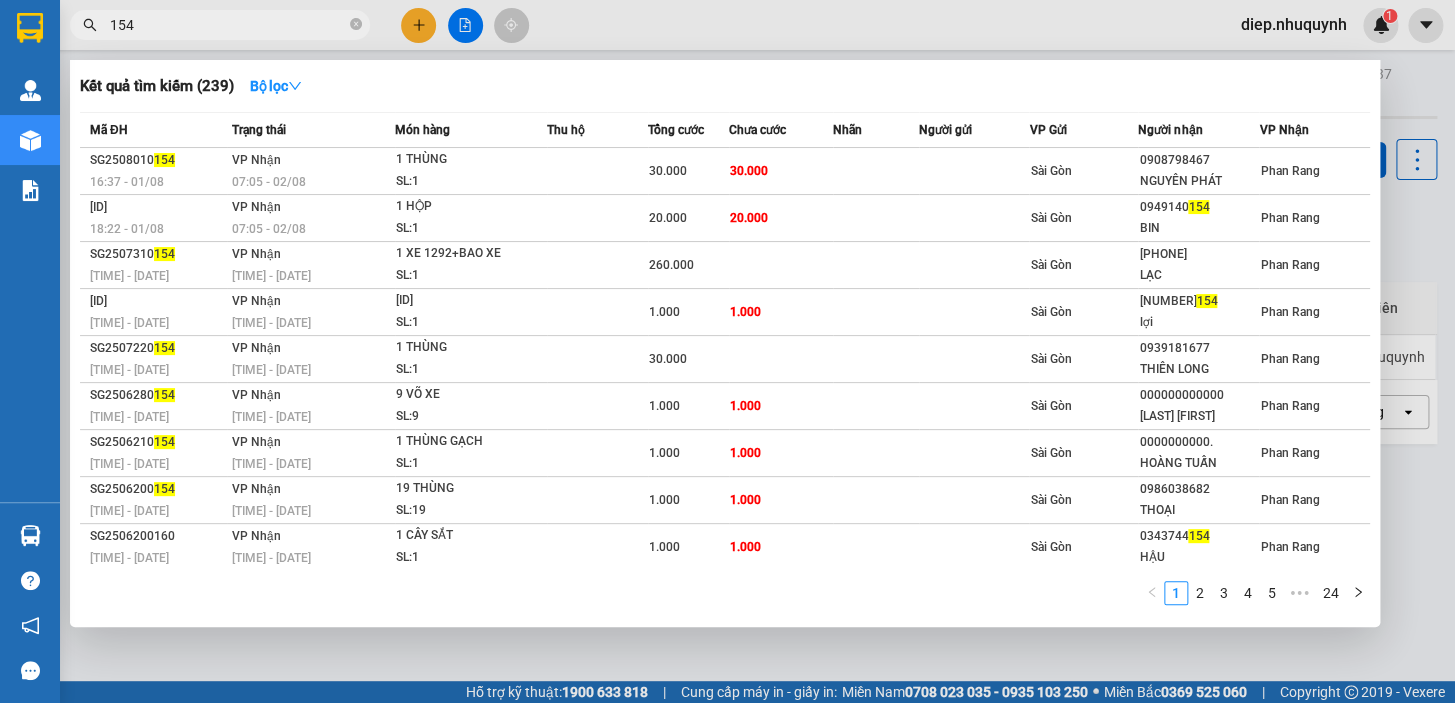 drag, startPoint x: 120, startPoint y: 29, endPoint x: 88, endPoint y: 27, distance: 32.06244 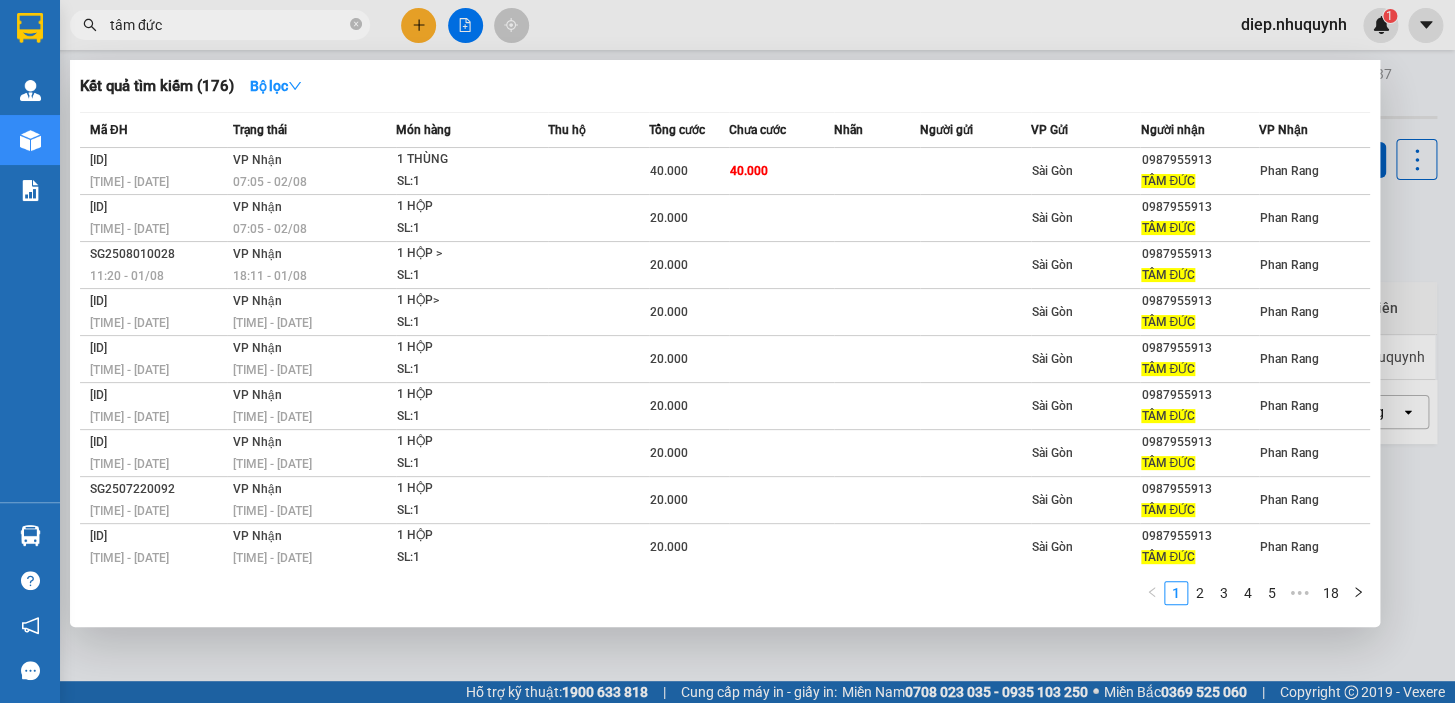 drag, startPoint x: 174, startPoint y: 23, endPoint x: 68, endPoint y: 39, distance: 107.200745 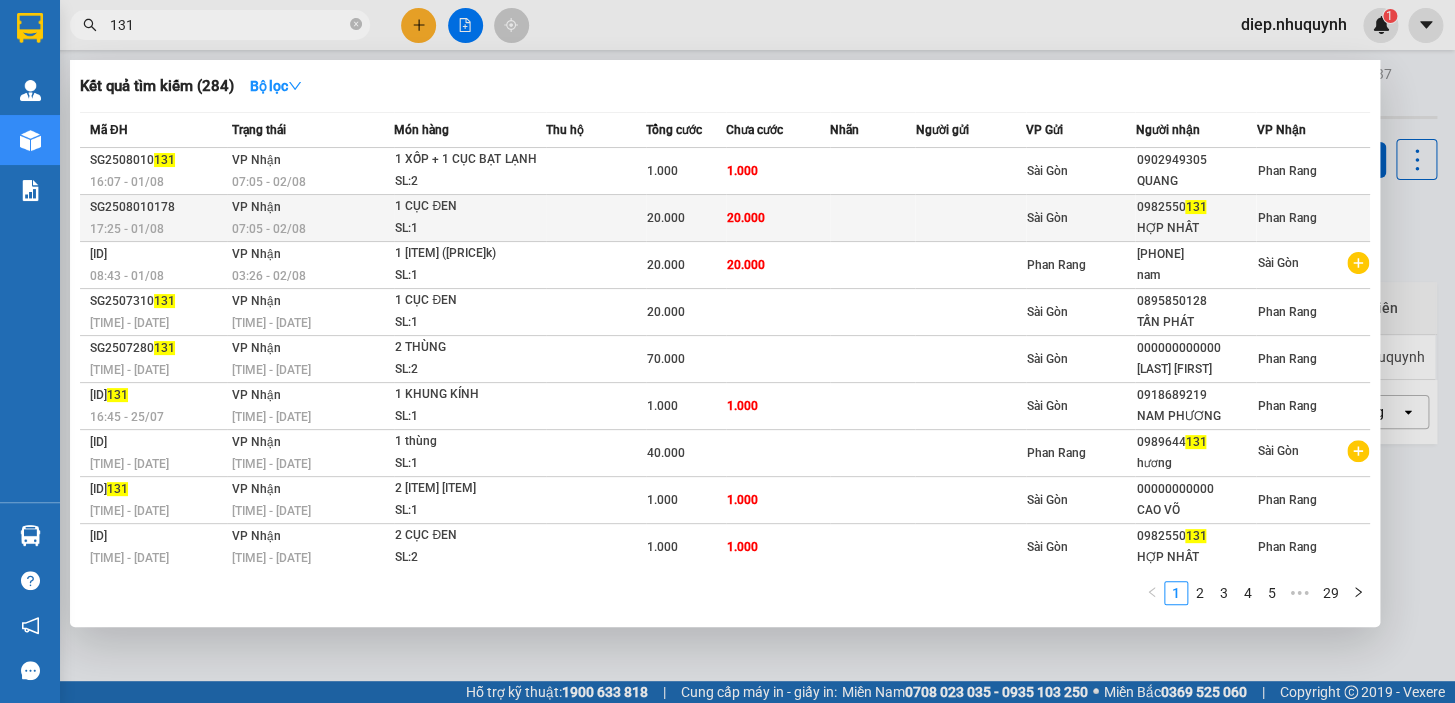 type on "131" 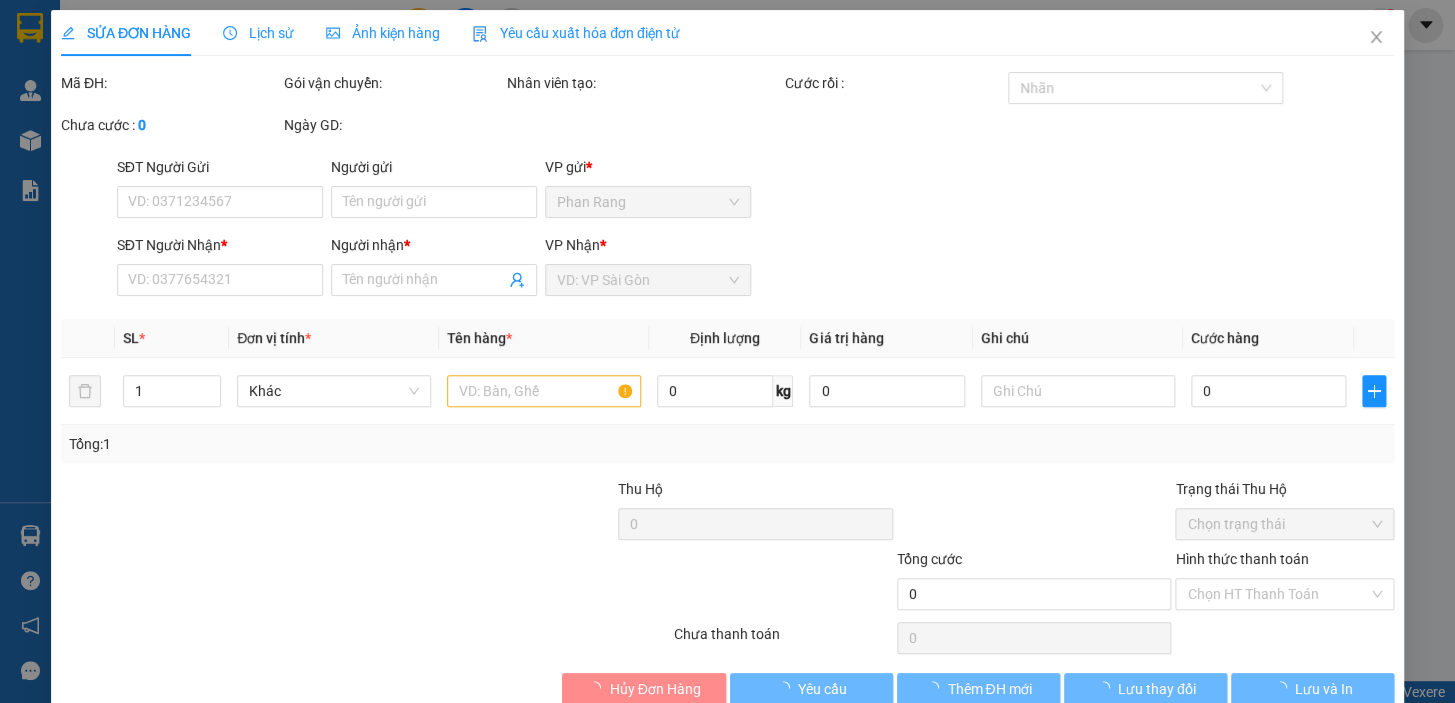 type on "0982550131" 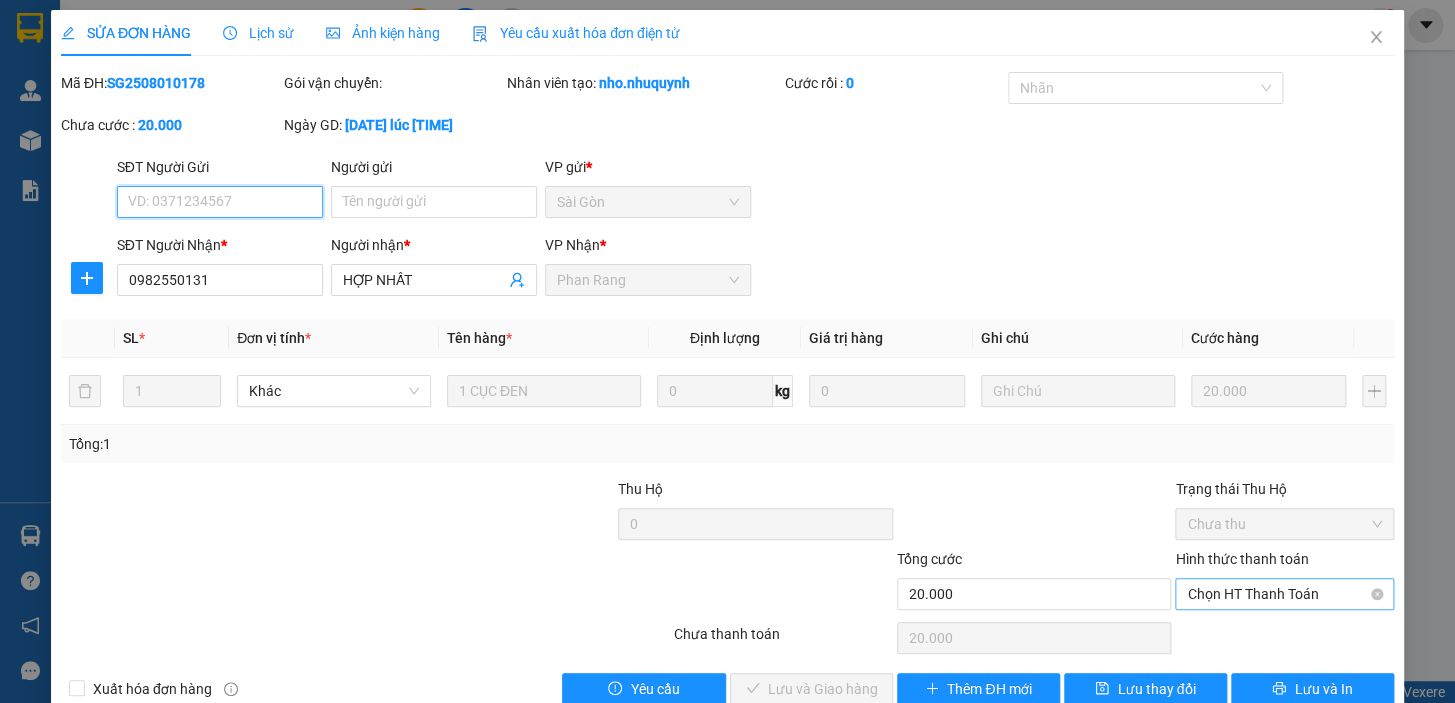 drag, startPoint x: 1239, startPoint y: 593, endPoint x: 1240, endPoint y: 606, distance: 13.038404 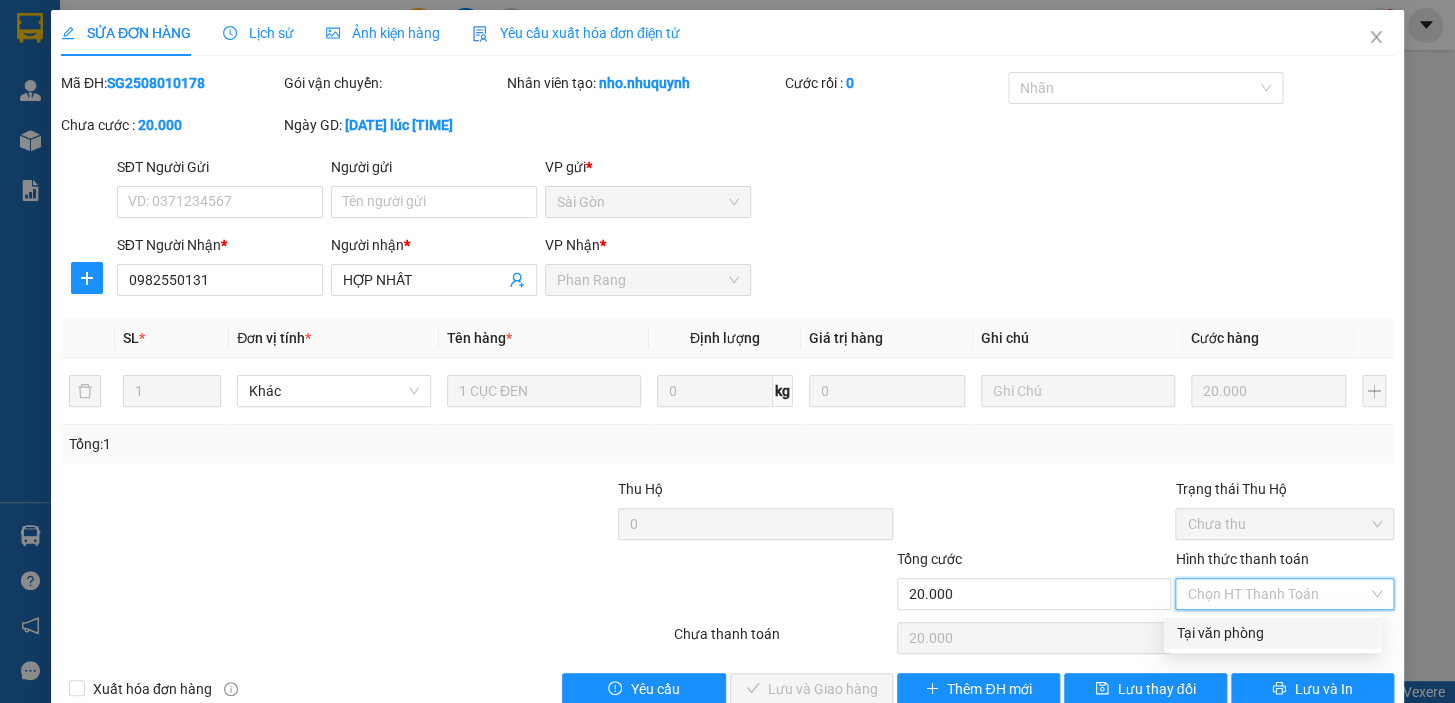 click on "Tại văn phòng" at bounding box center (1272, 633) 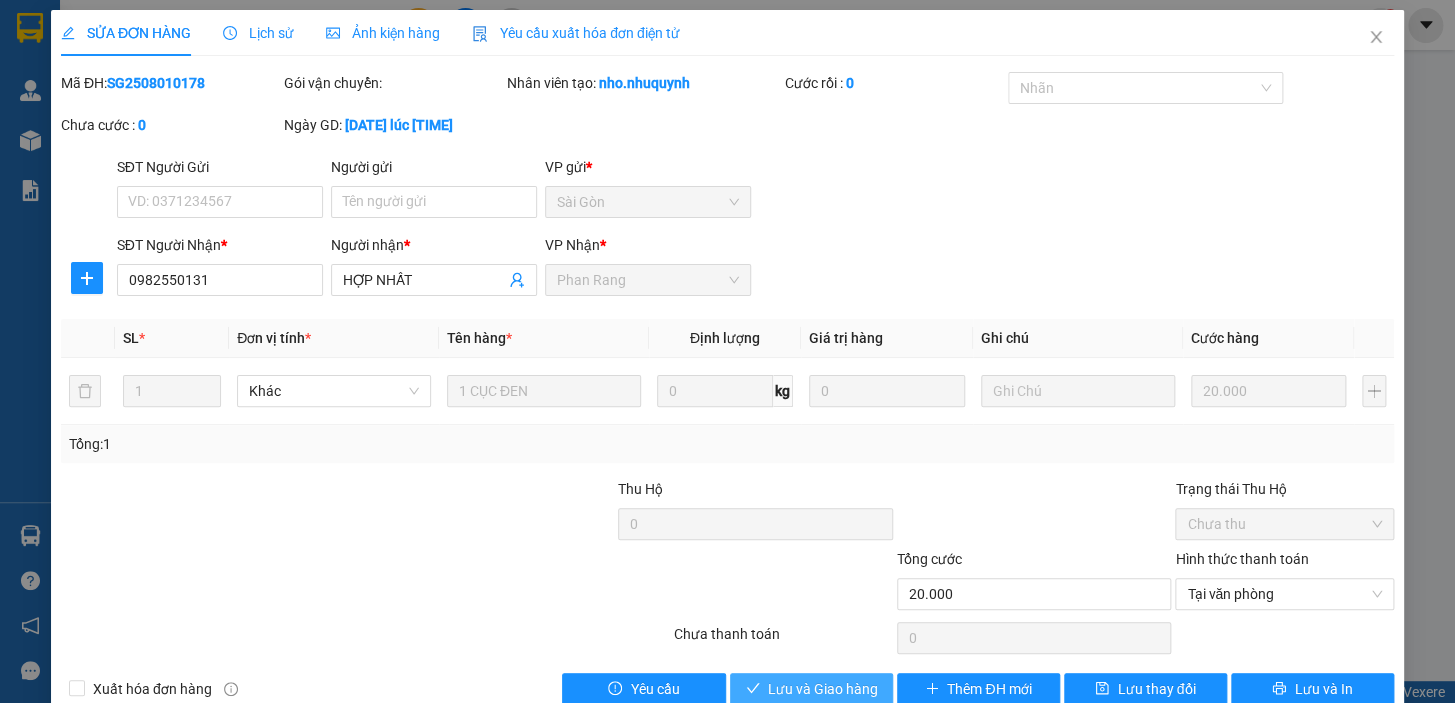 click on "Lưu và Giao hàng" at bounding box center (823, 689) 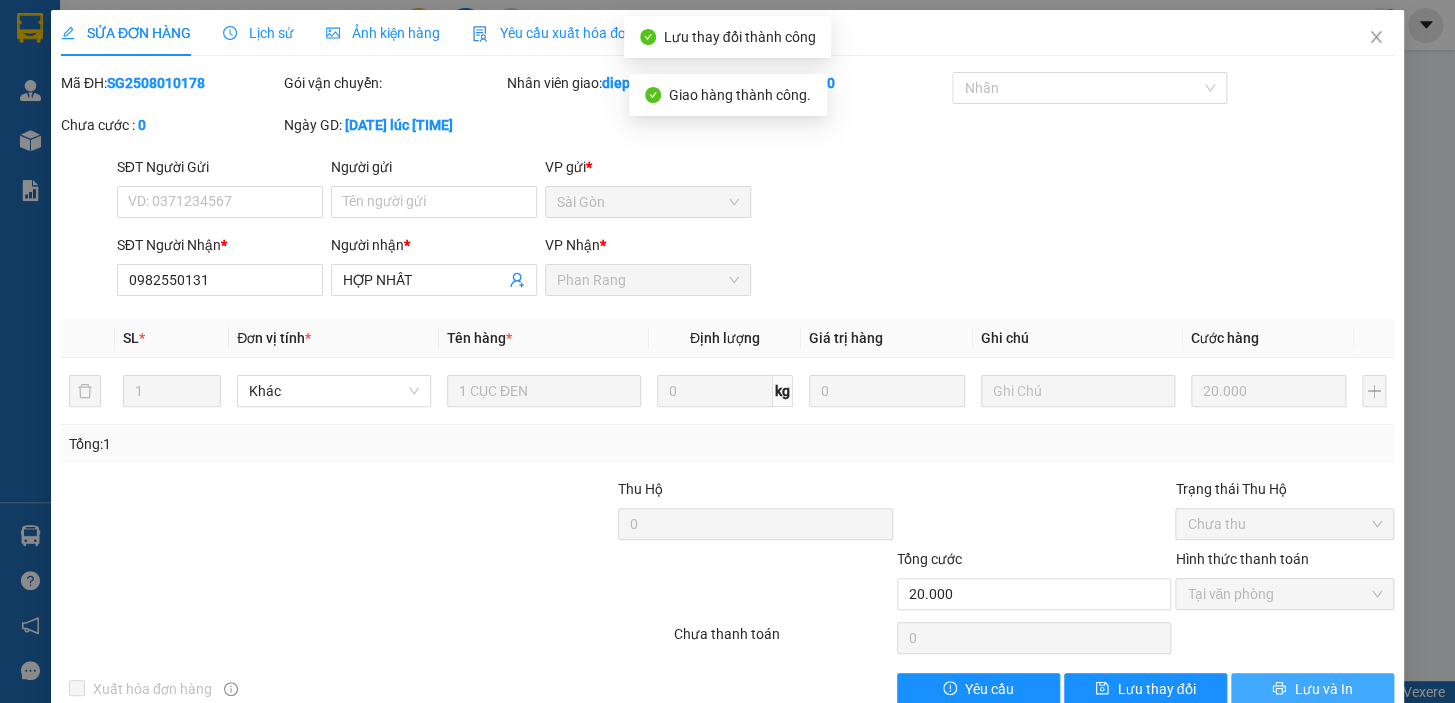 click on "Lưu và In" at bounding box center (1323, 689) 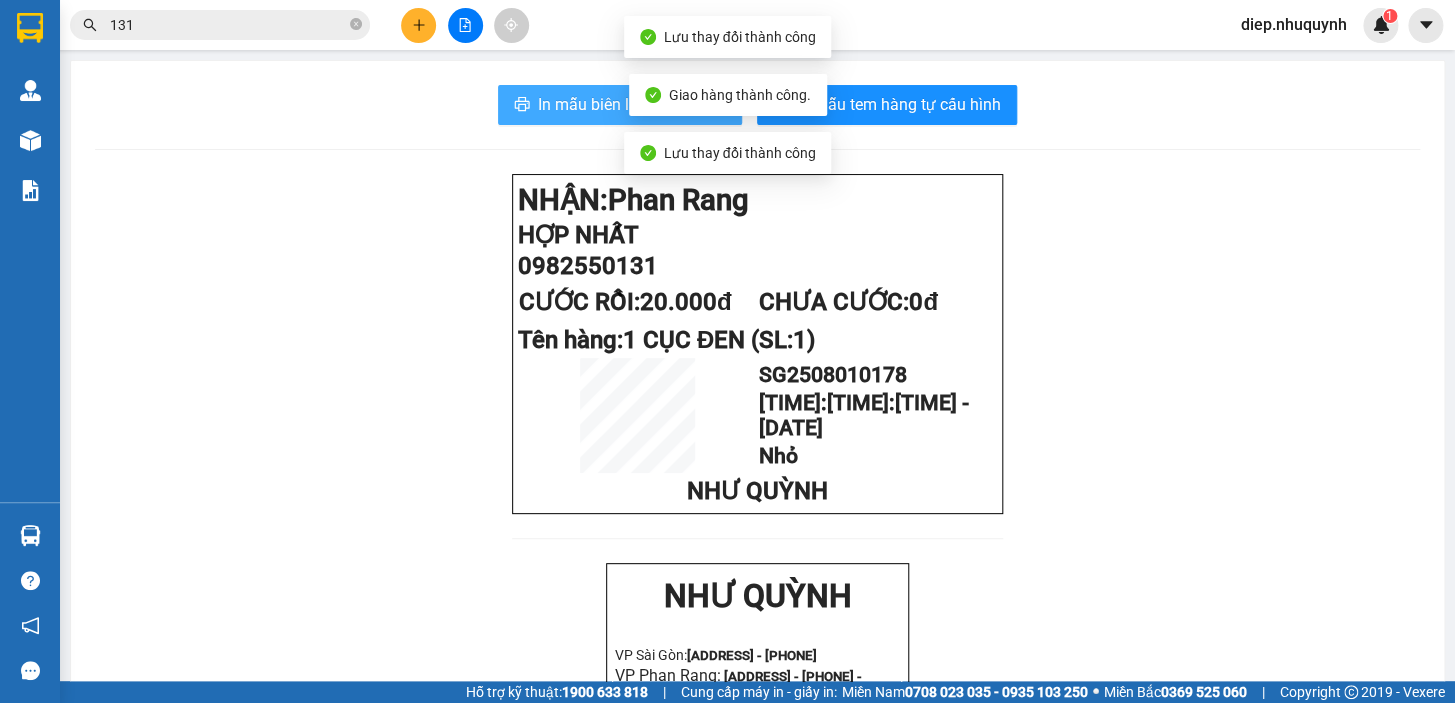 drag, startPoint x: 570, startPoint y: 108, endPoint x: 572, endPoint y: 217, distance: 109.01835 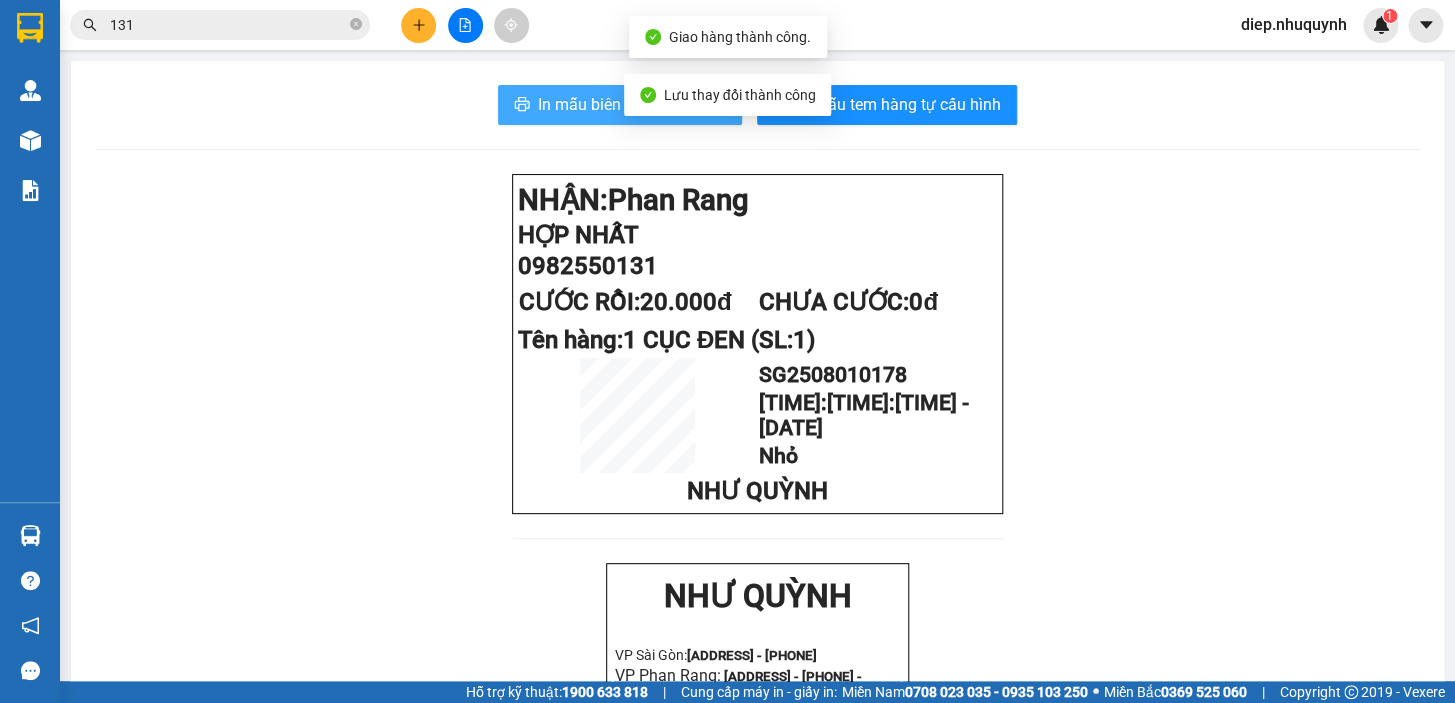 scroll, scrollTop: 0, scrollLeft: 0, axis: both 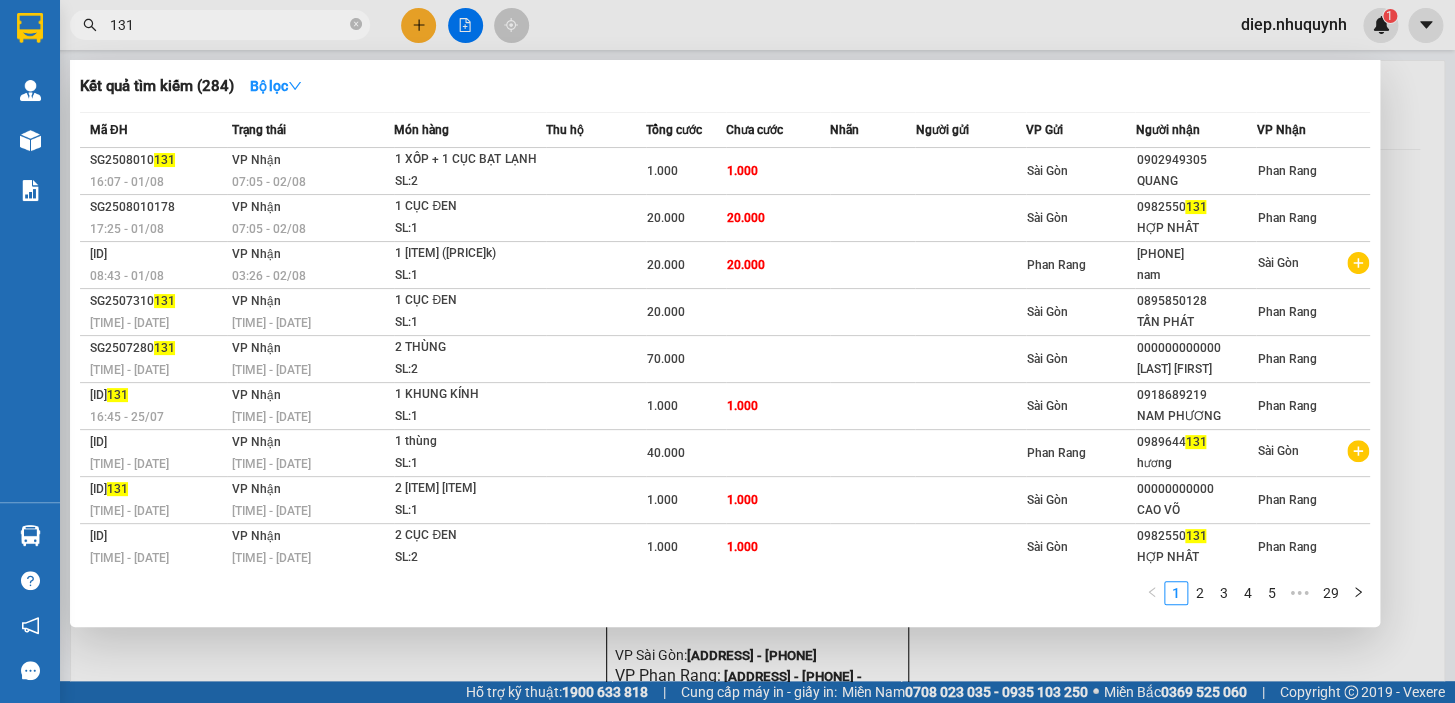 drag, startPoint x: 148, startPoint y: 30, endPoint x: 102, endPoint y: 21, distance: 46.872166 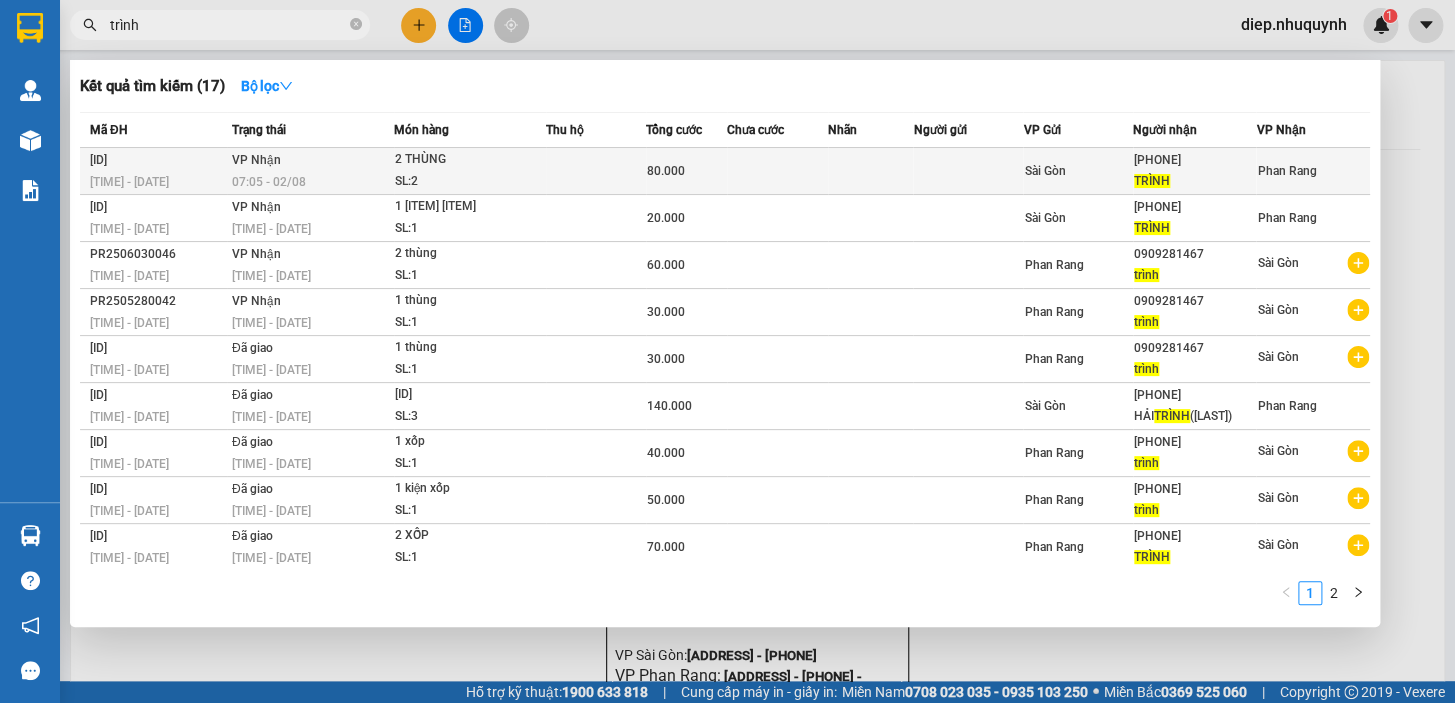 type on "trình" 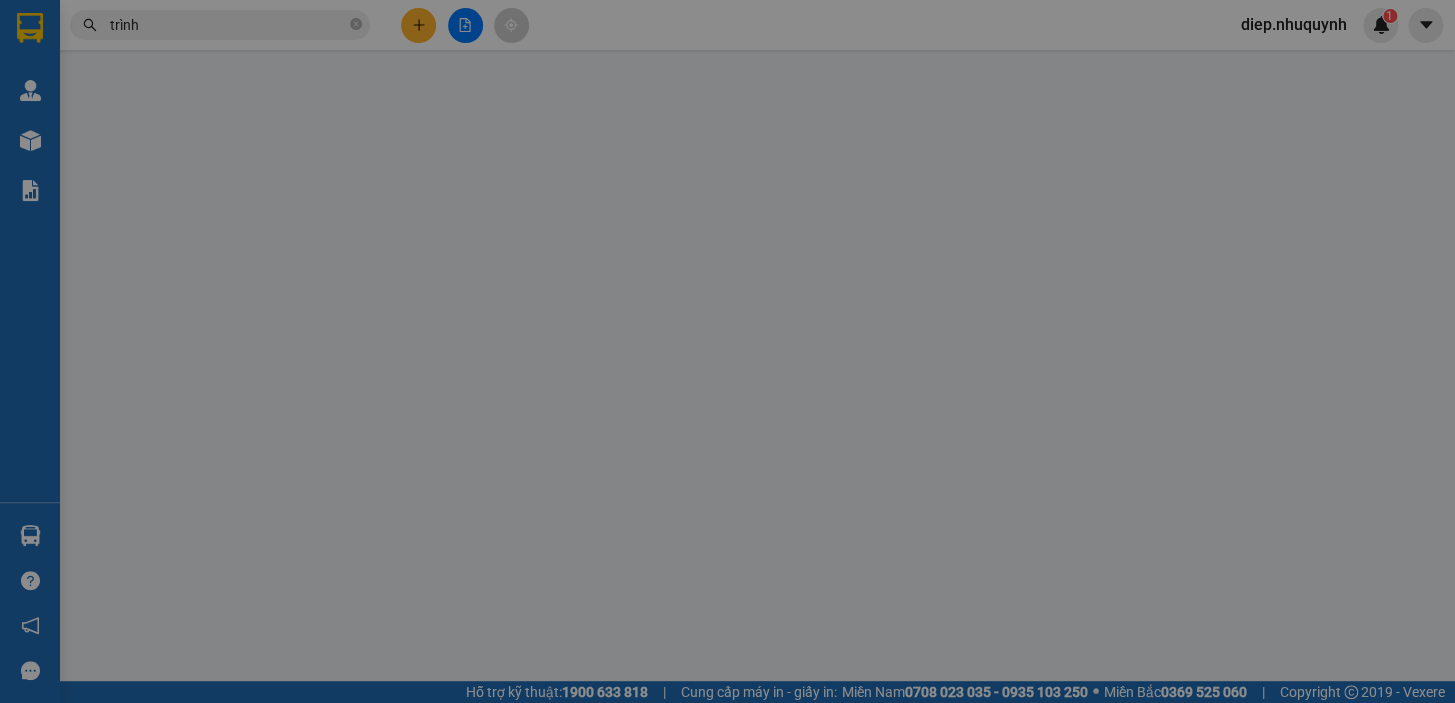 type on "[PHONE]" 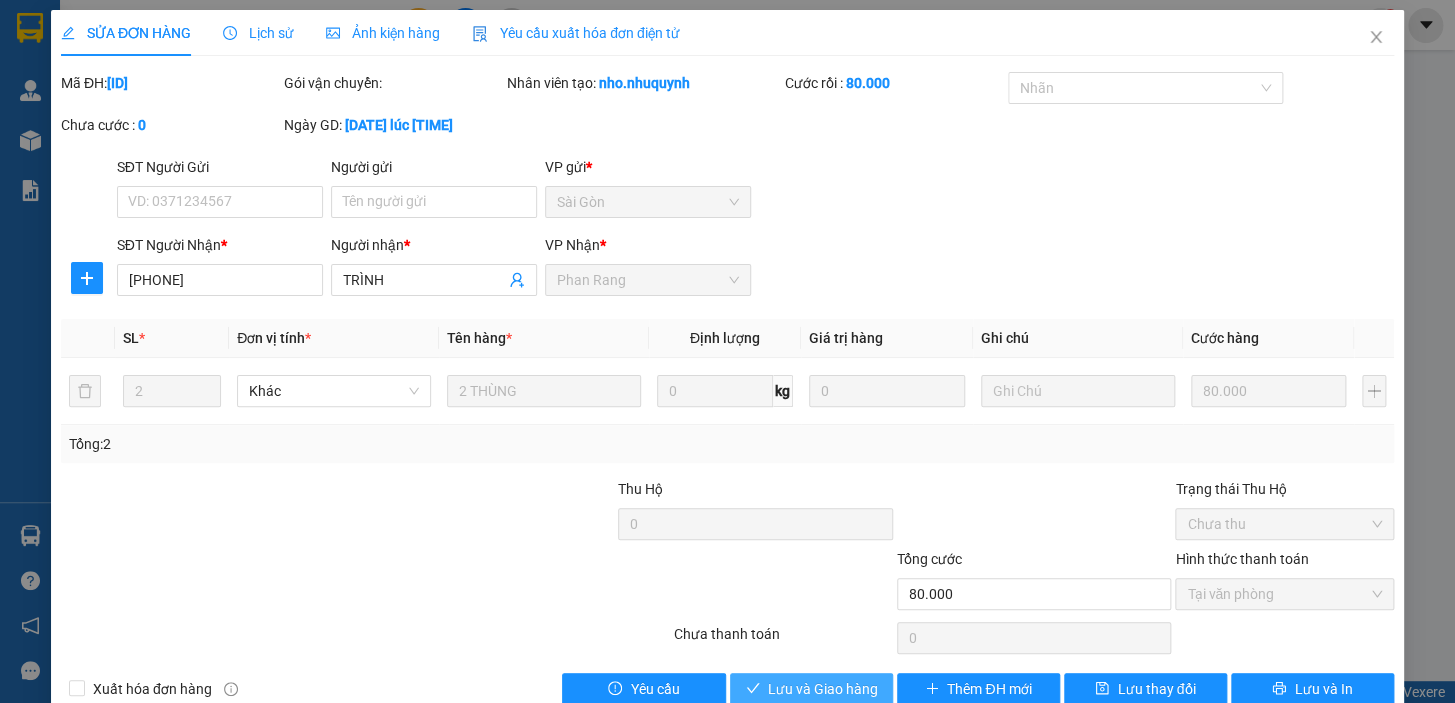 click on "Lưu và Giao hàng" at bounding box center (823, 689) 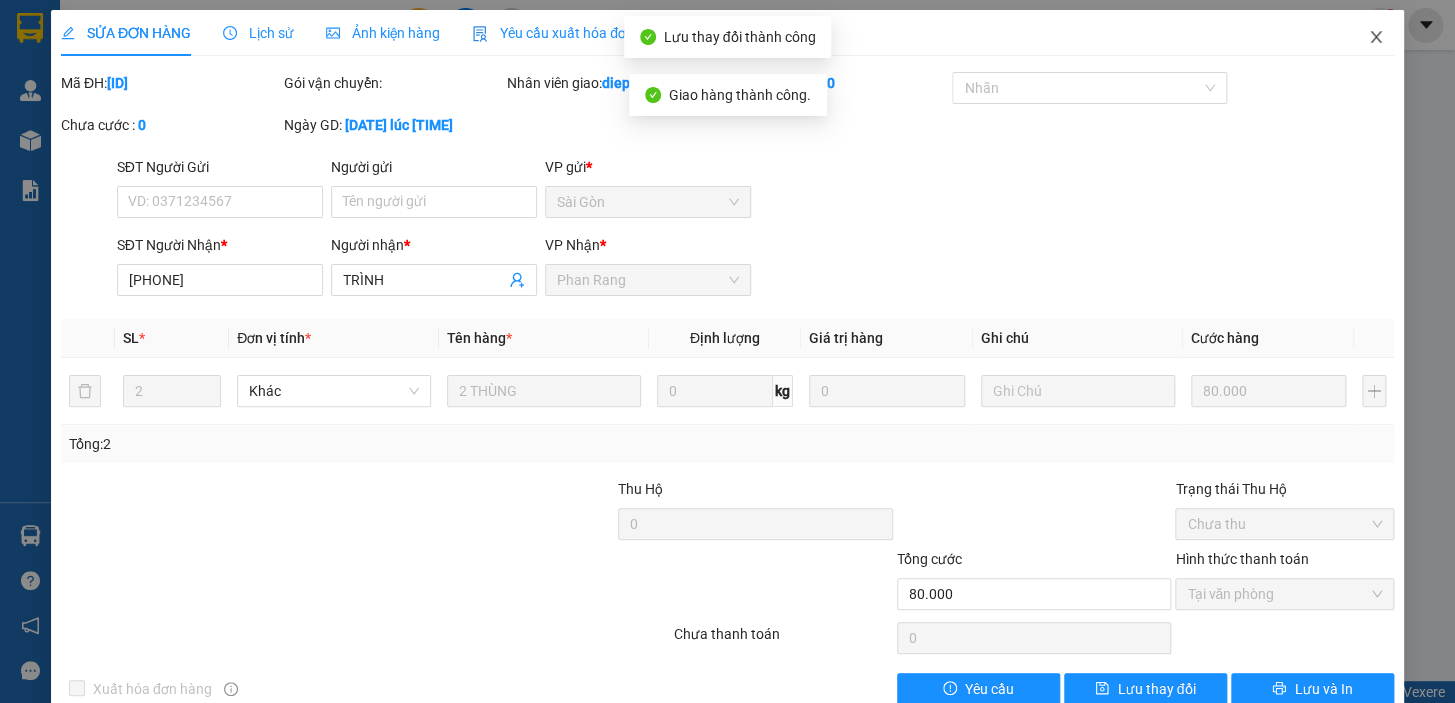 click 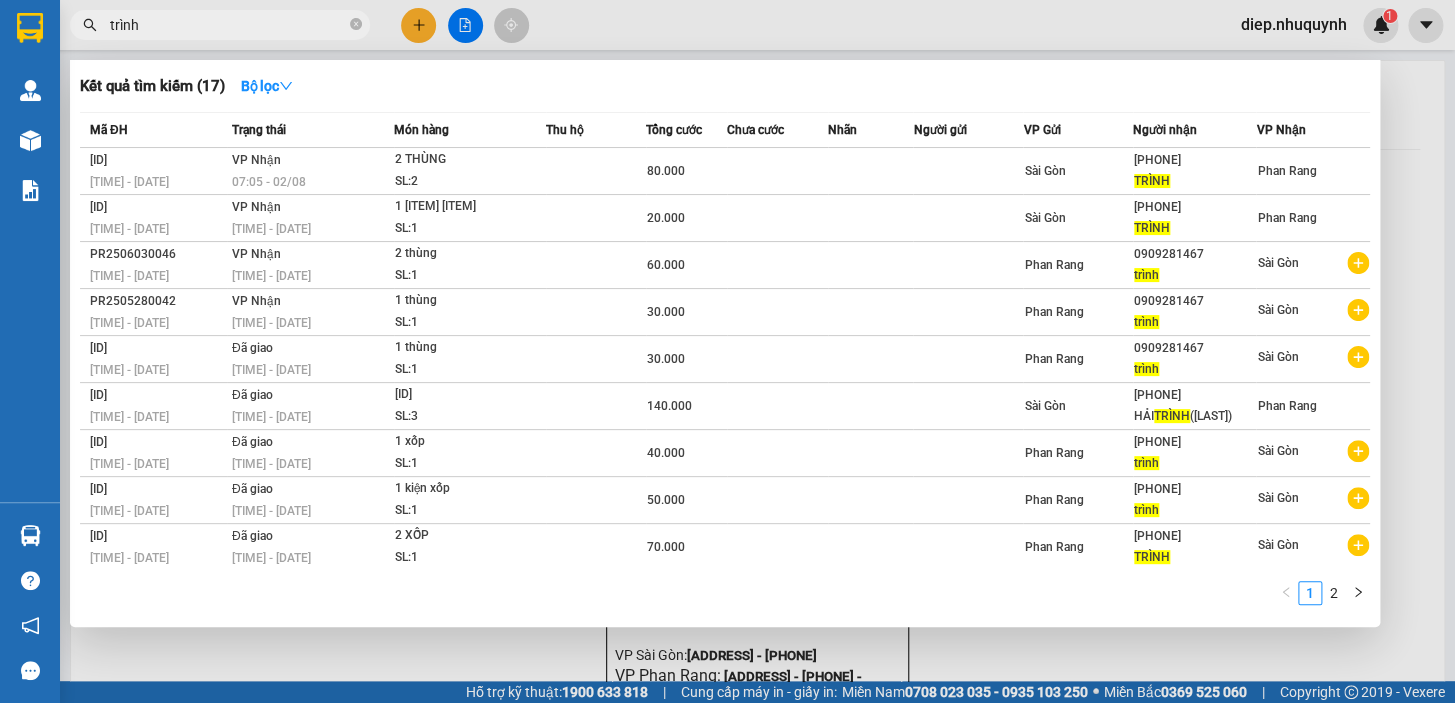 drag, startPoint x: 150, startPoint y: 31, endPoint x: 60, endPoint y: 27, distance: 90.088844 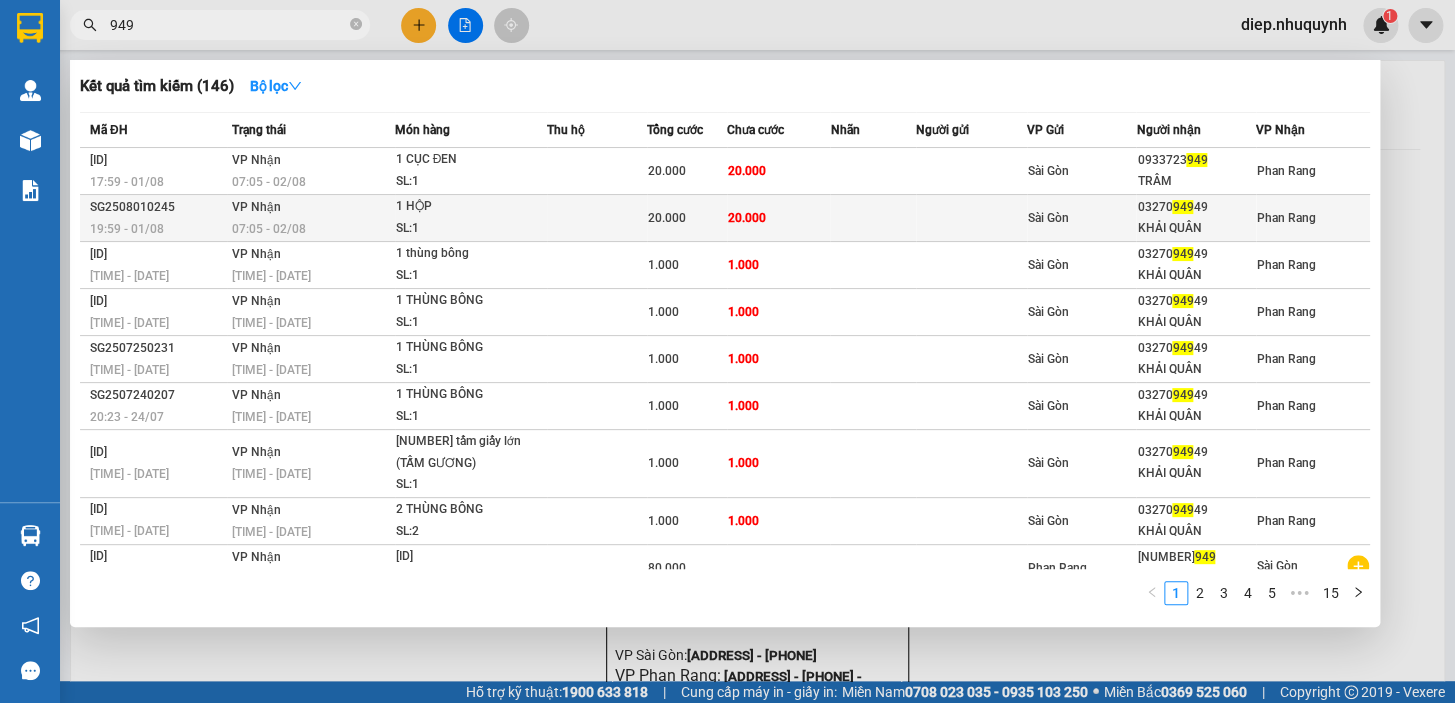 type on "949" 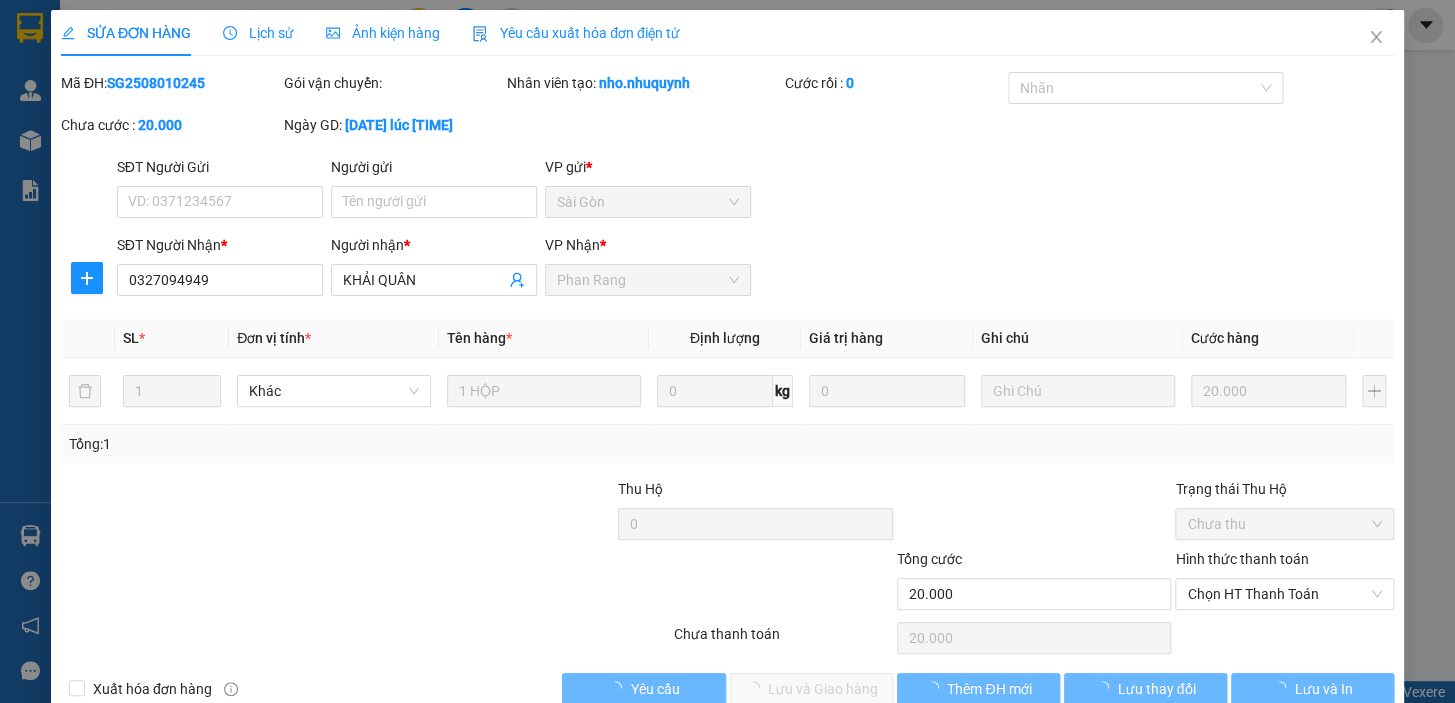 type on "0327094949" 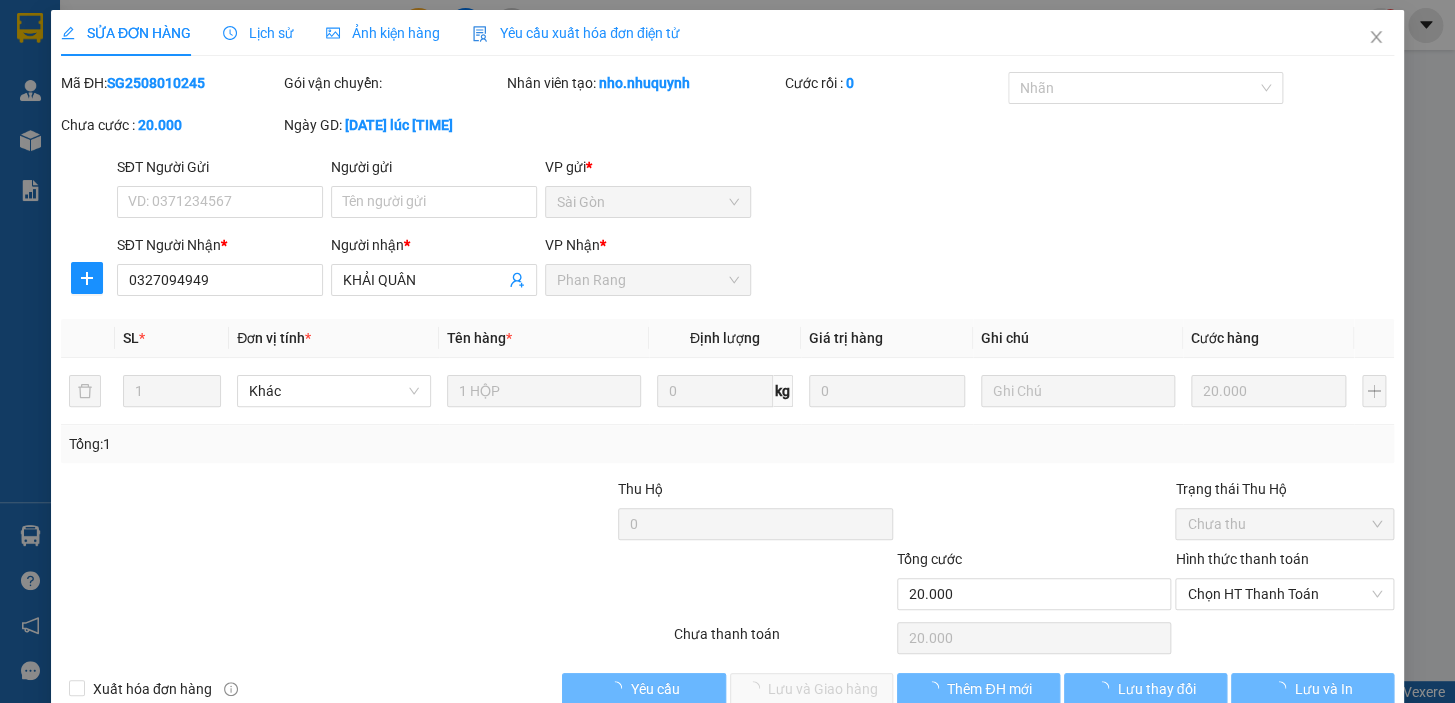type on "KHẢI QUÂN" 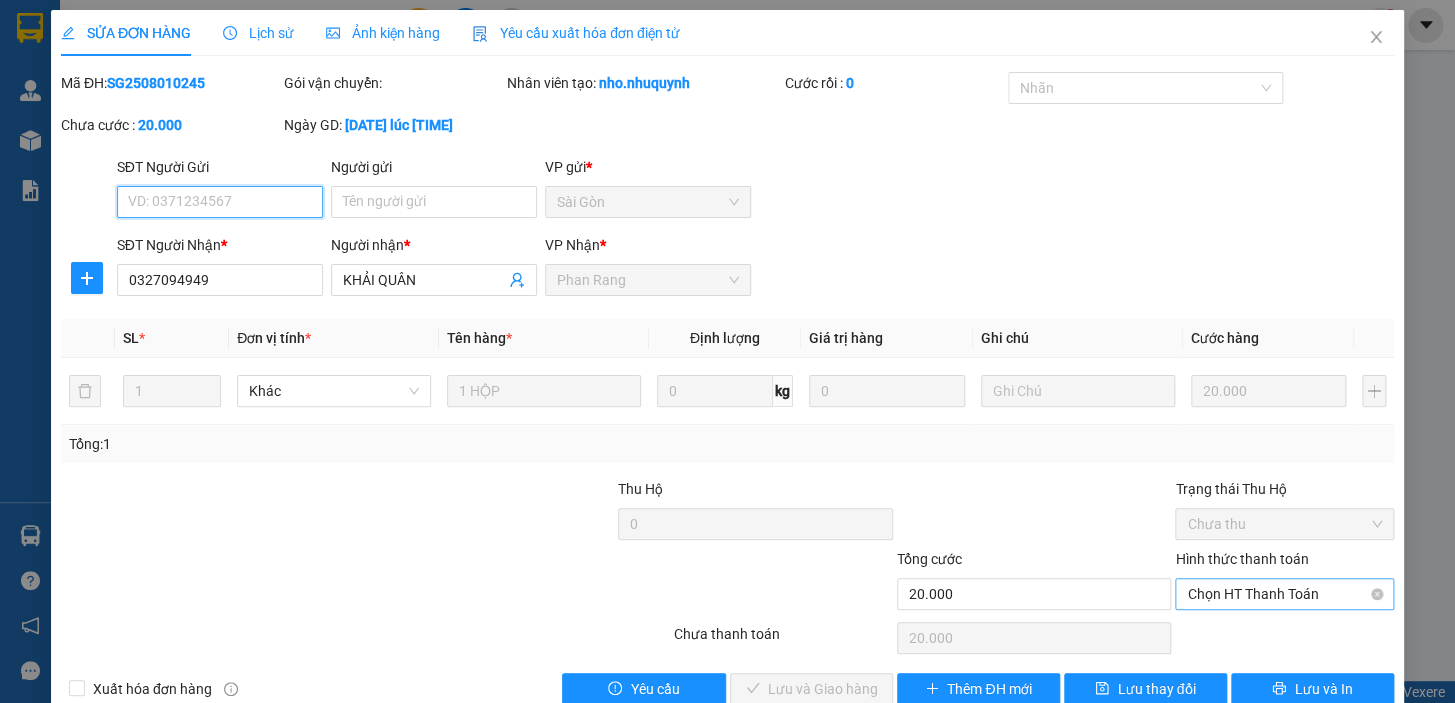 click on "Chọn HT Thanh Toán" at bounding box center (1284, 594) 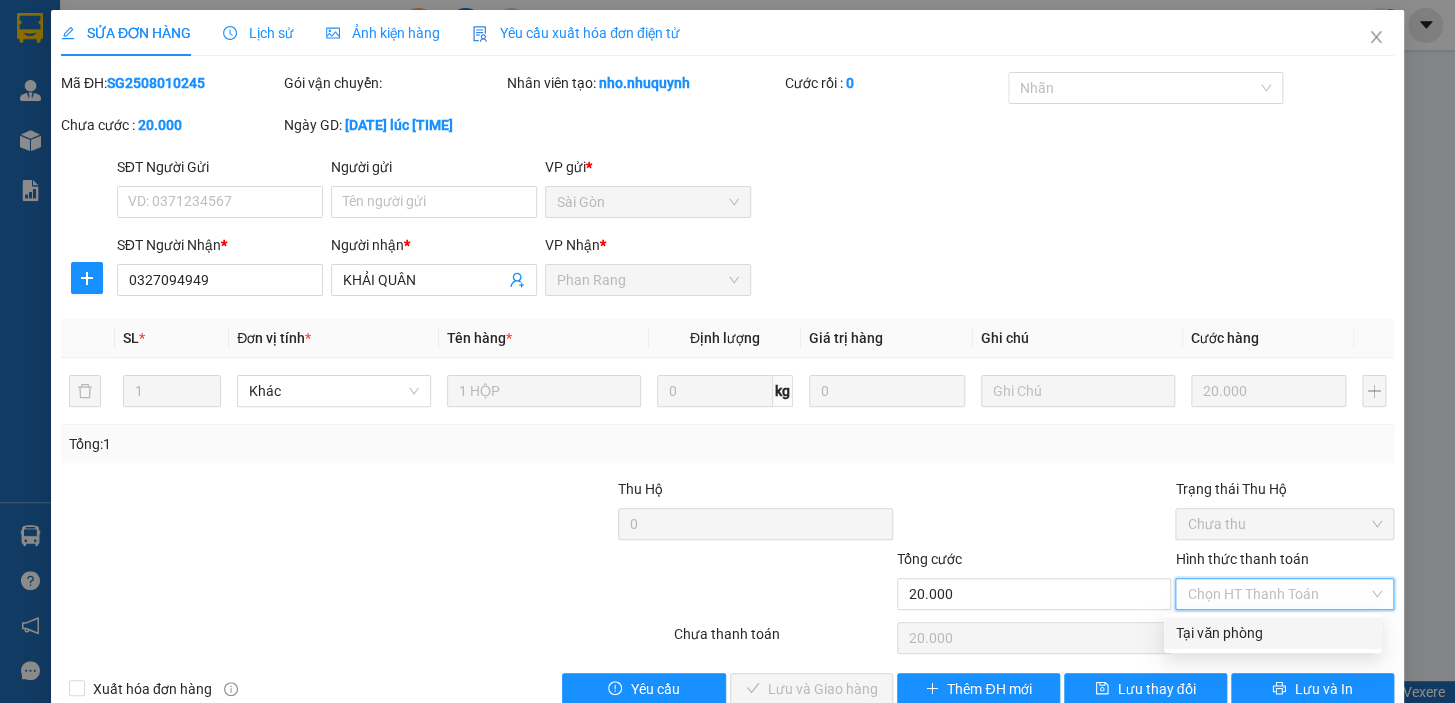 drag, startPoint x: 1260, startPoint y: 639, endPoint x: 1211, endPoint y: 643, distance: 49.162994 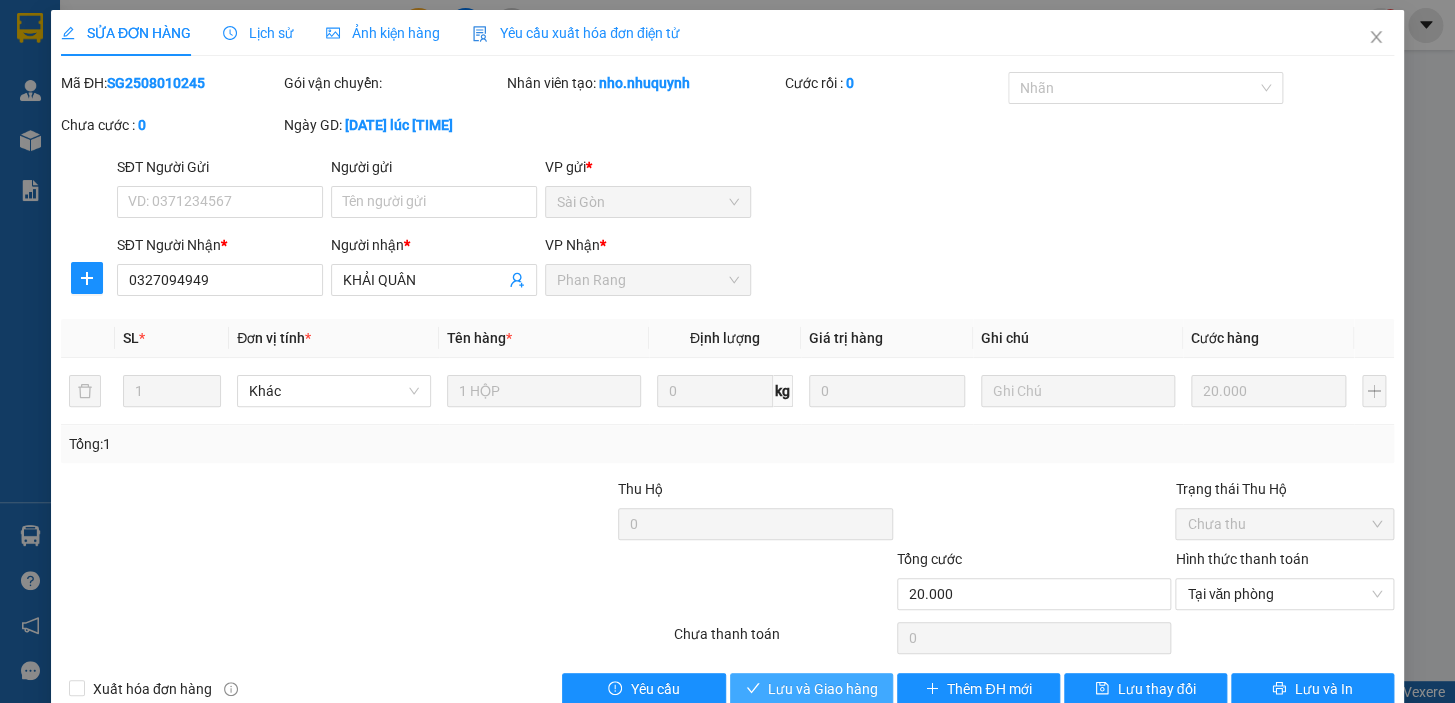 click on "Lưu và Giao hàng" at bounding box center [823, 689] 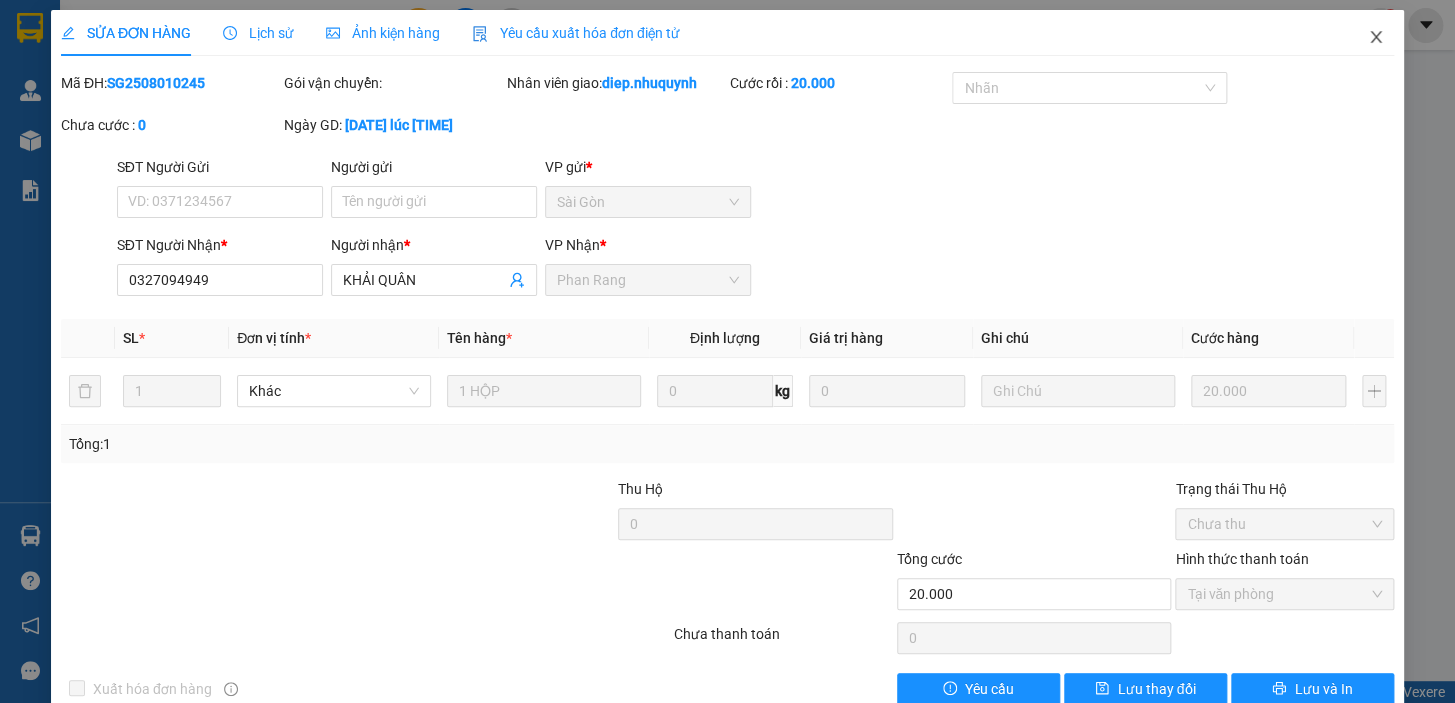 click 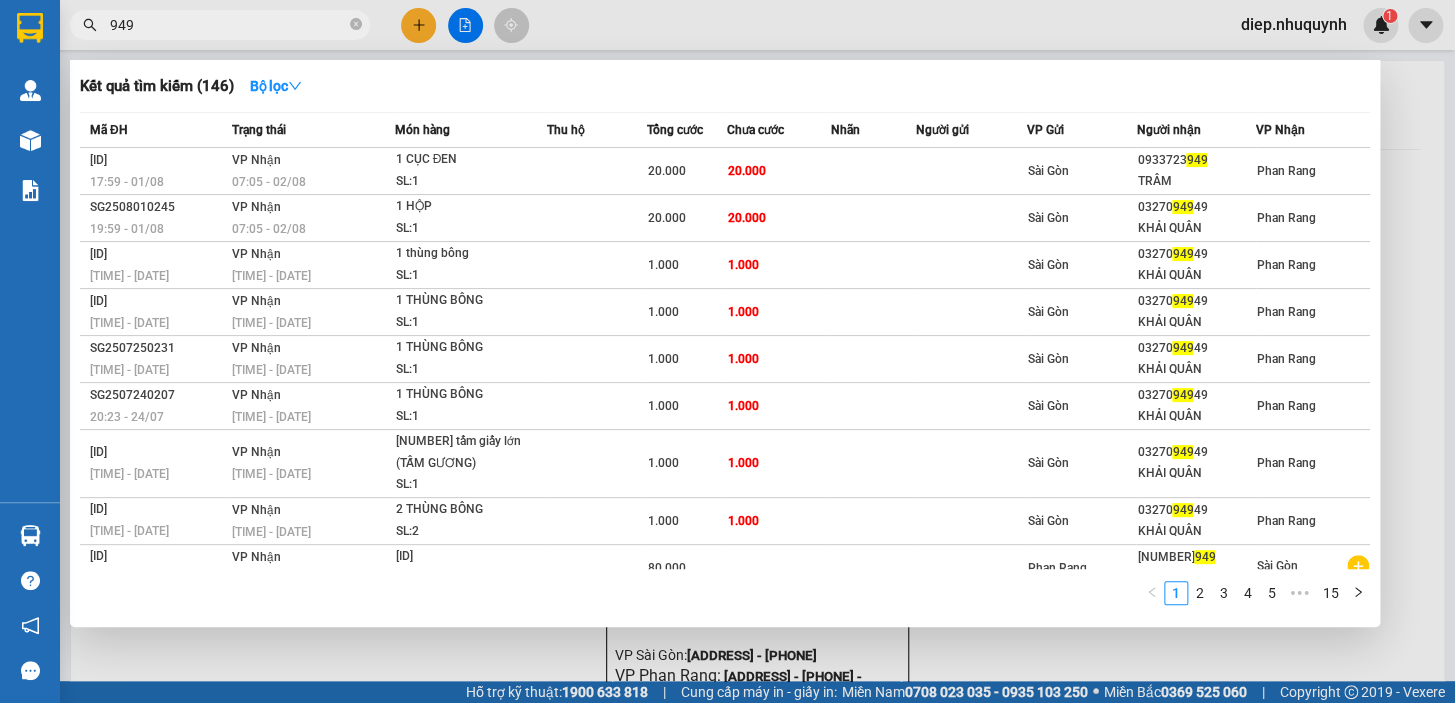 drag, startPoint x: 144, startPoint y: 31, endPoint x: 90, endPoint y: 31, distance: 54 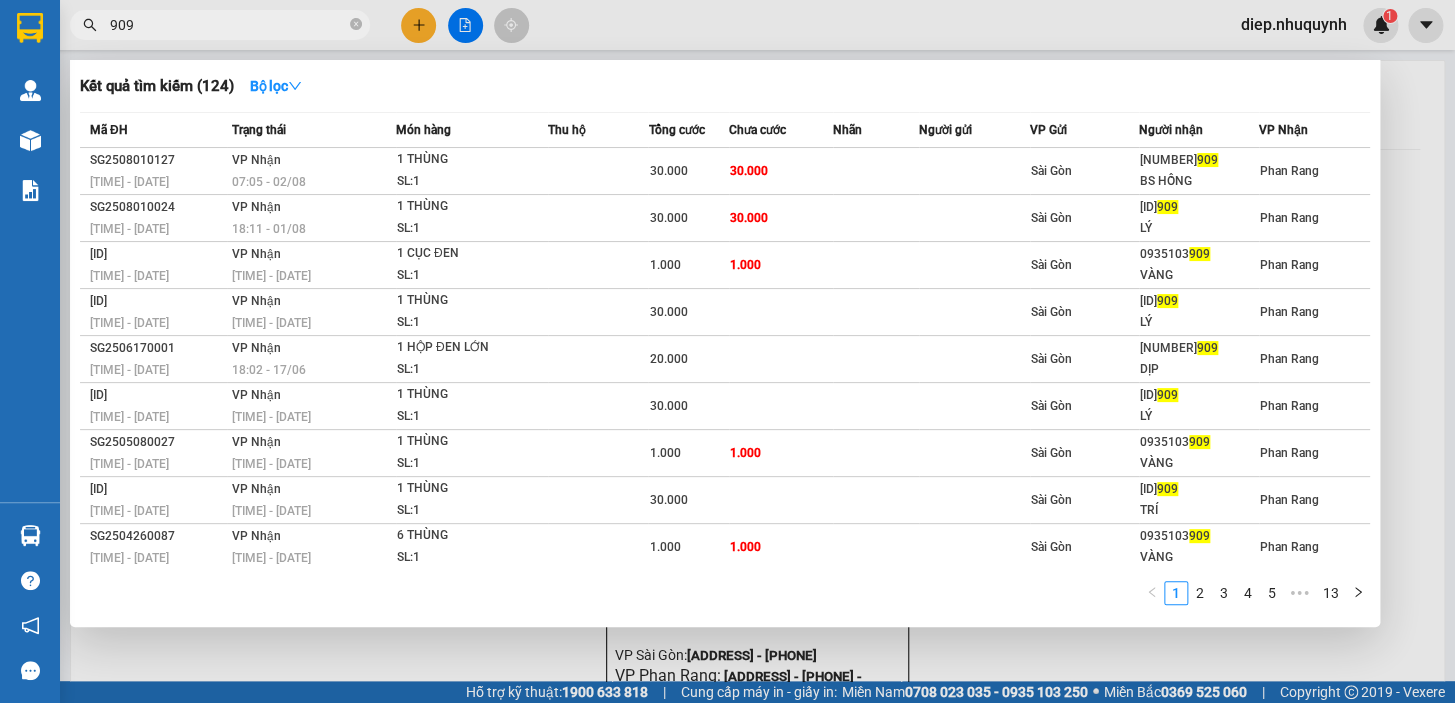 drag, startPoint x: 136, startPoint y: 23, endPoint x: 101, endPoint y: 23, distance: 35 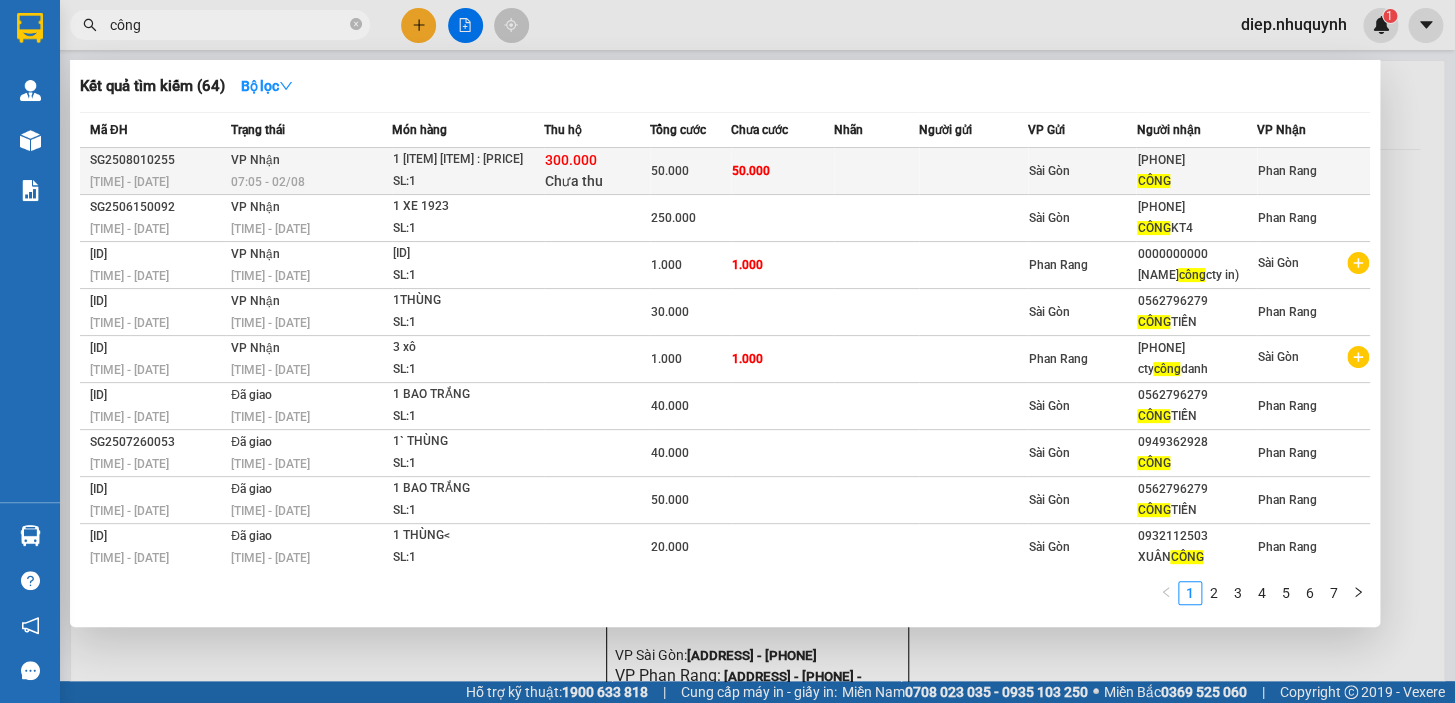 type on "công" 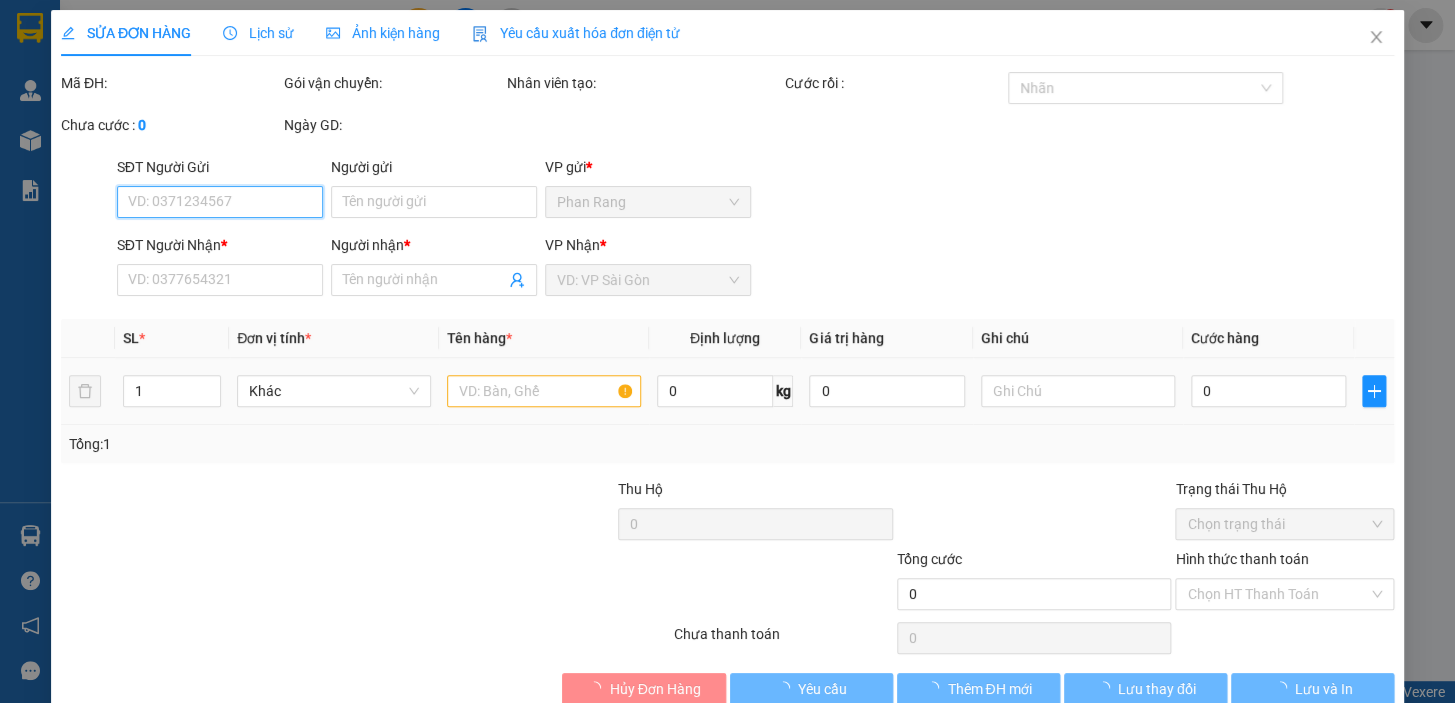 type on "[PHONE]" 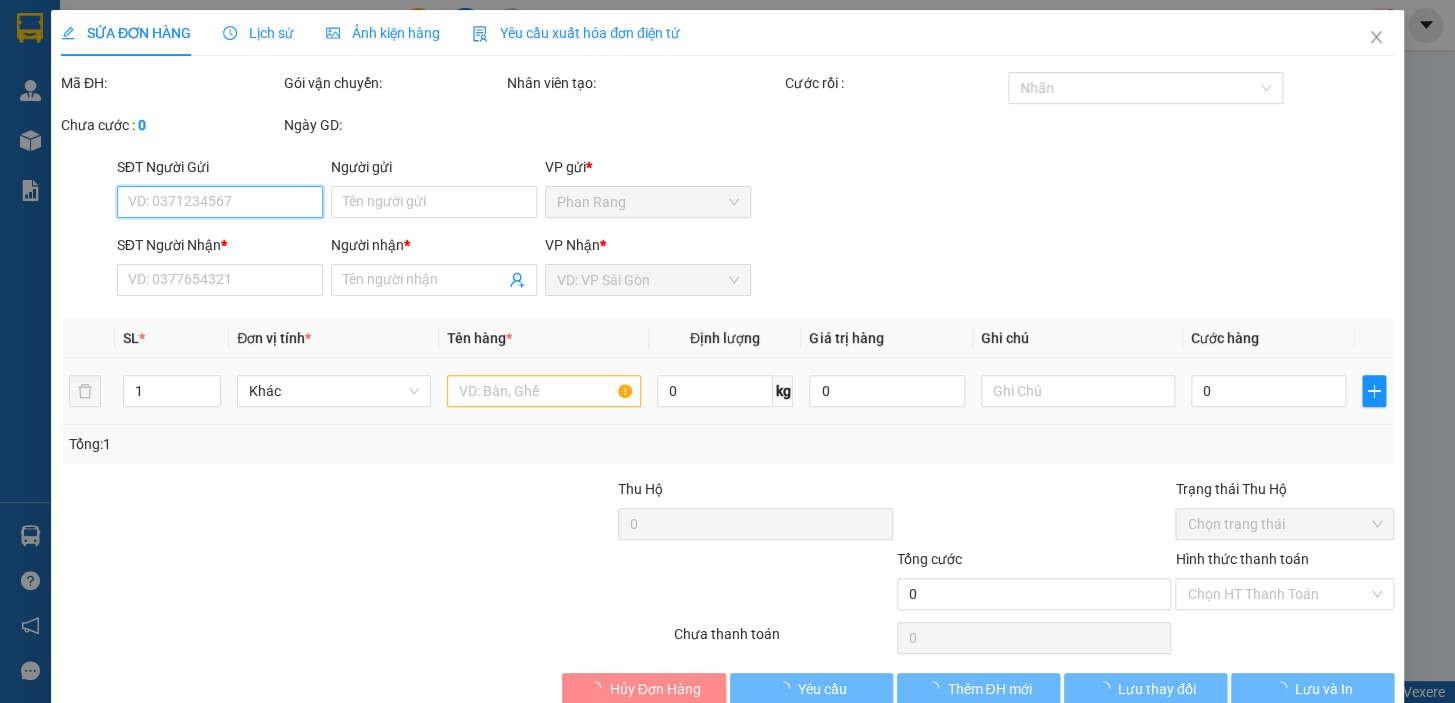 type on "CÔNG" 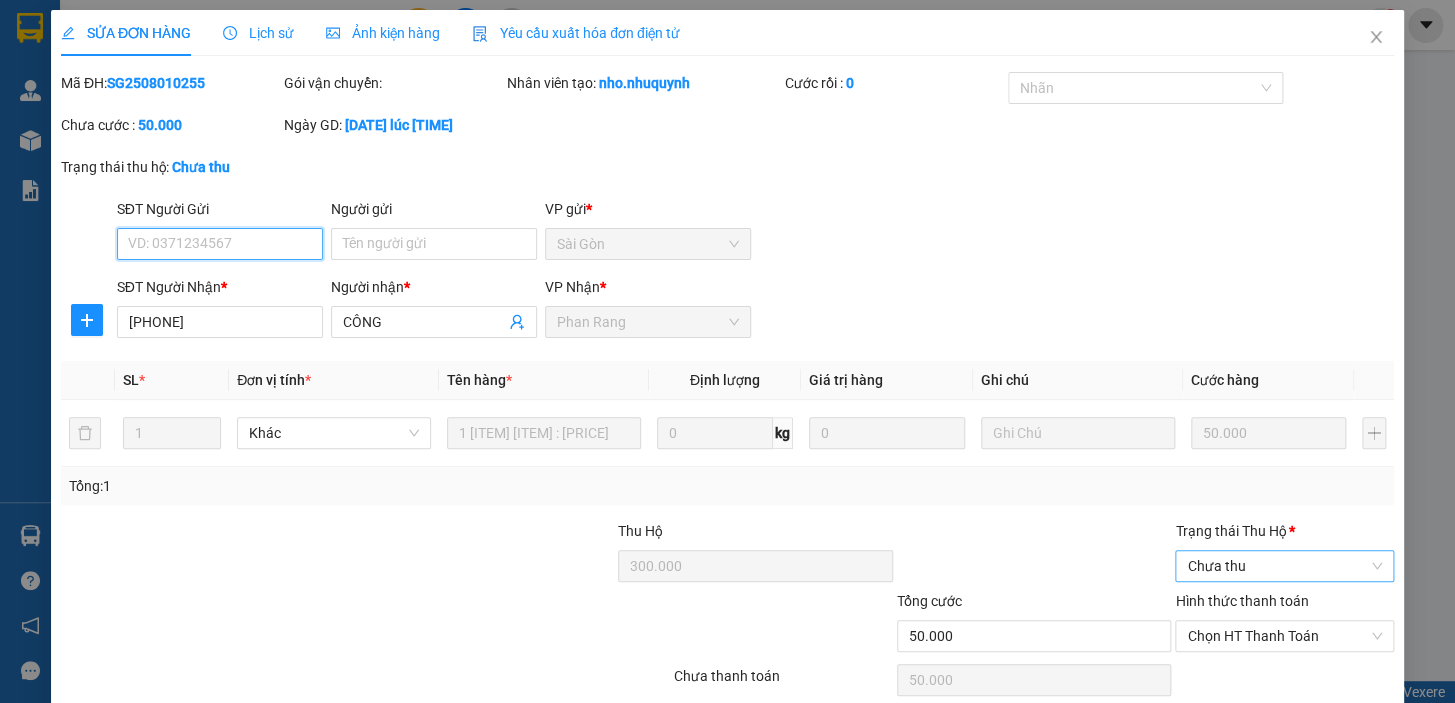 click on "Chưa thu" at bounding box center (1284, 566) 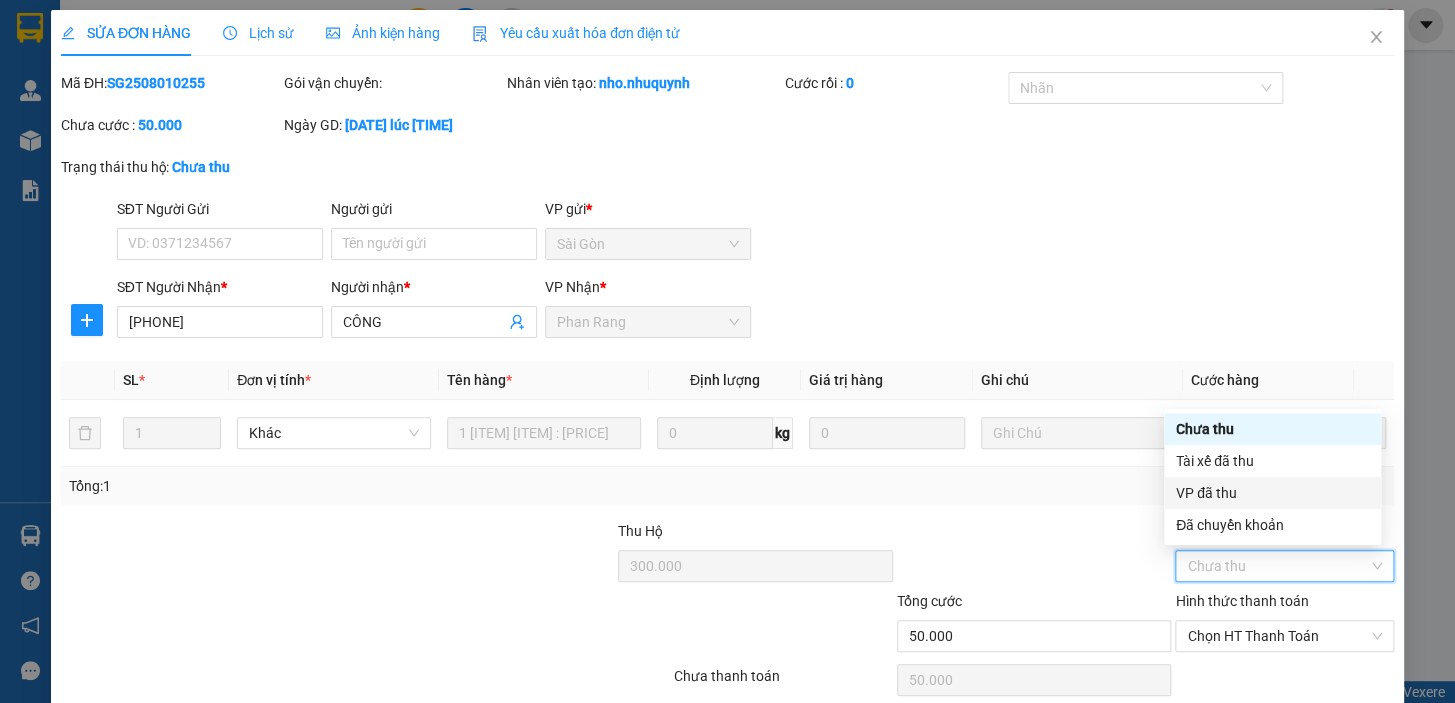 click on "VP đã thu" at bounding box center (1272, 493) 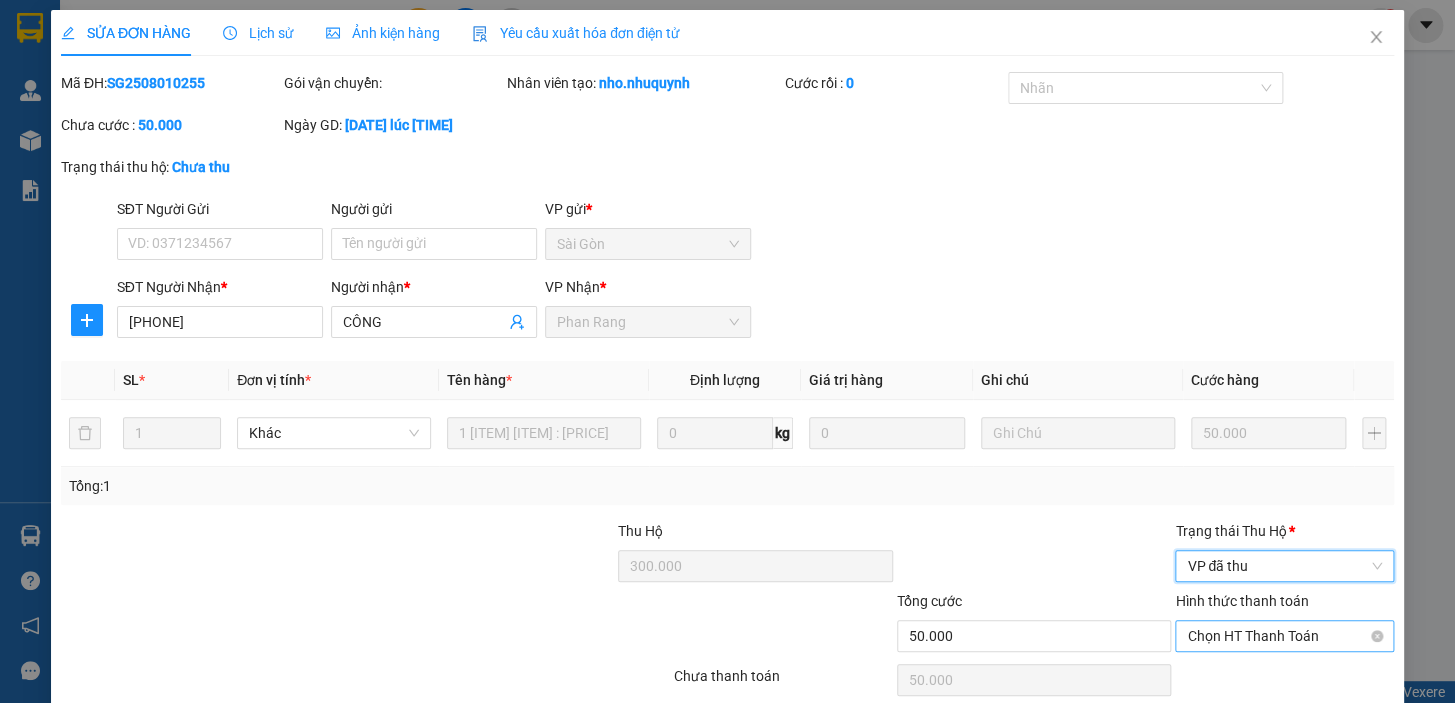 click on "Chọn HT Thanh Toán" at bounding box center [1284, 636] 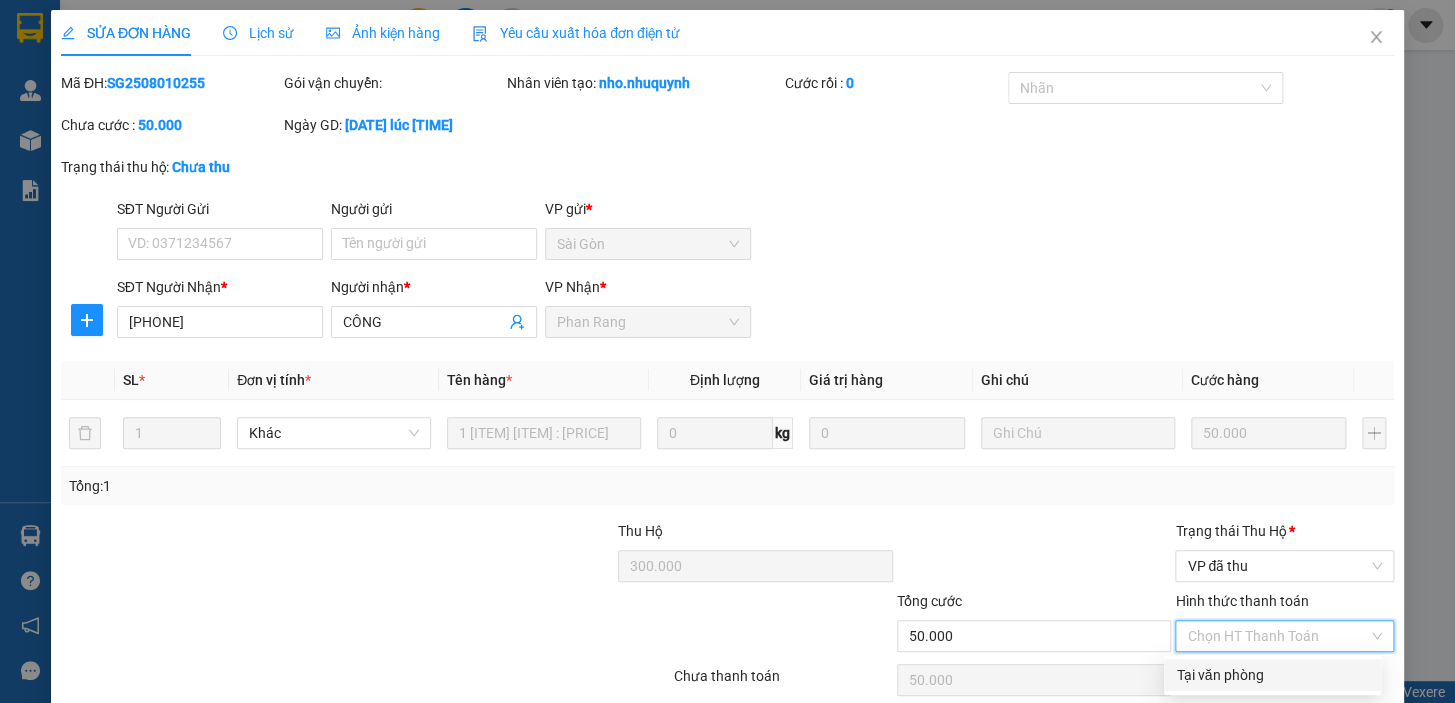 click on "Tại văn phòng" at bounding box center (1272, 675) 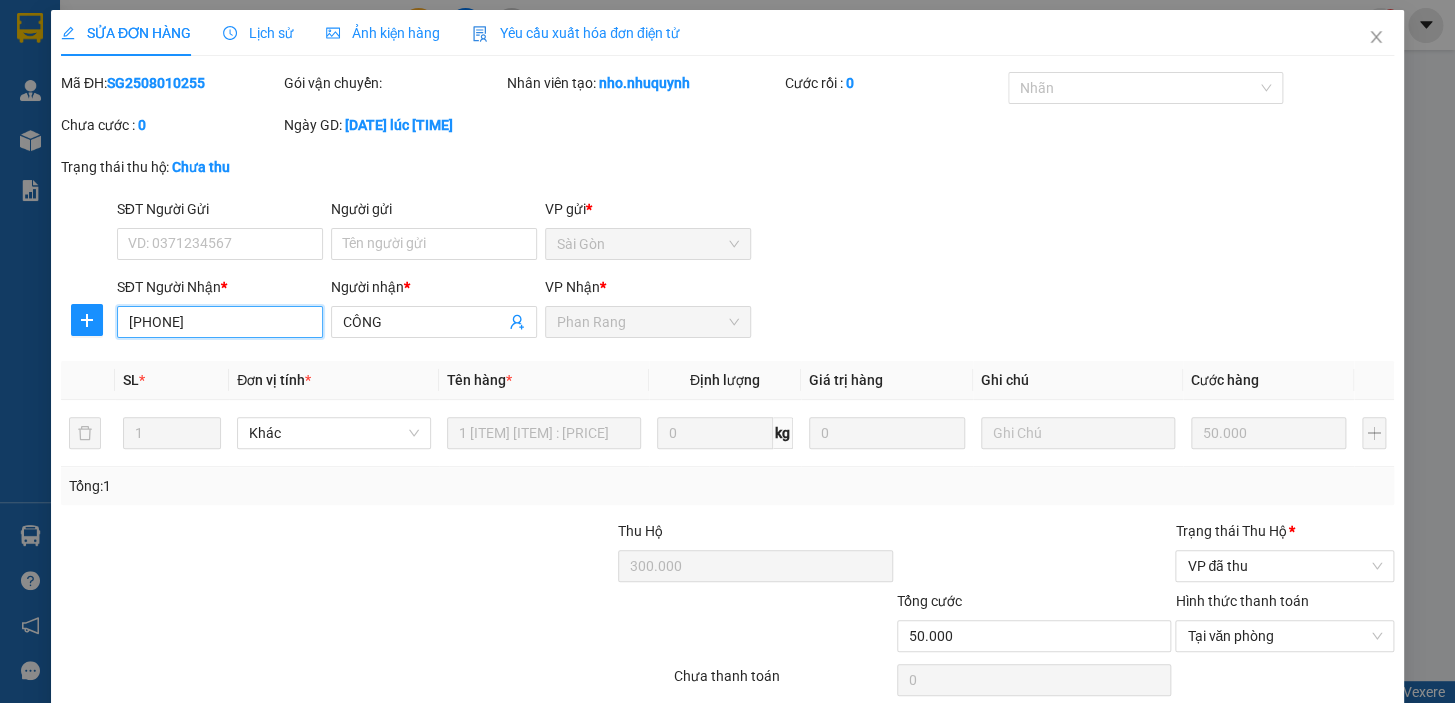 drag, startPoint x: 222, startPoint y: 330, endPoint x: 159, endPoint y: 337, distance: 63.387695 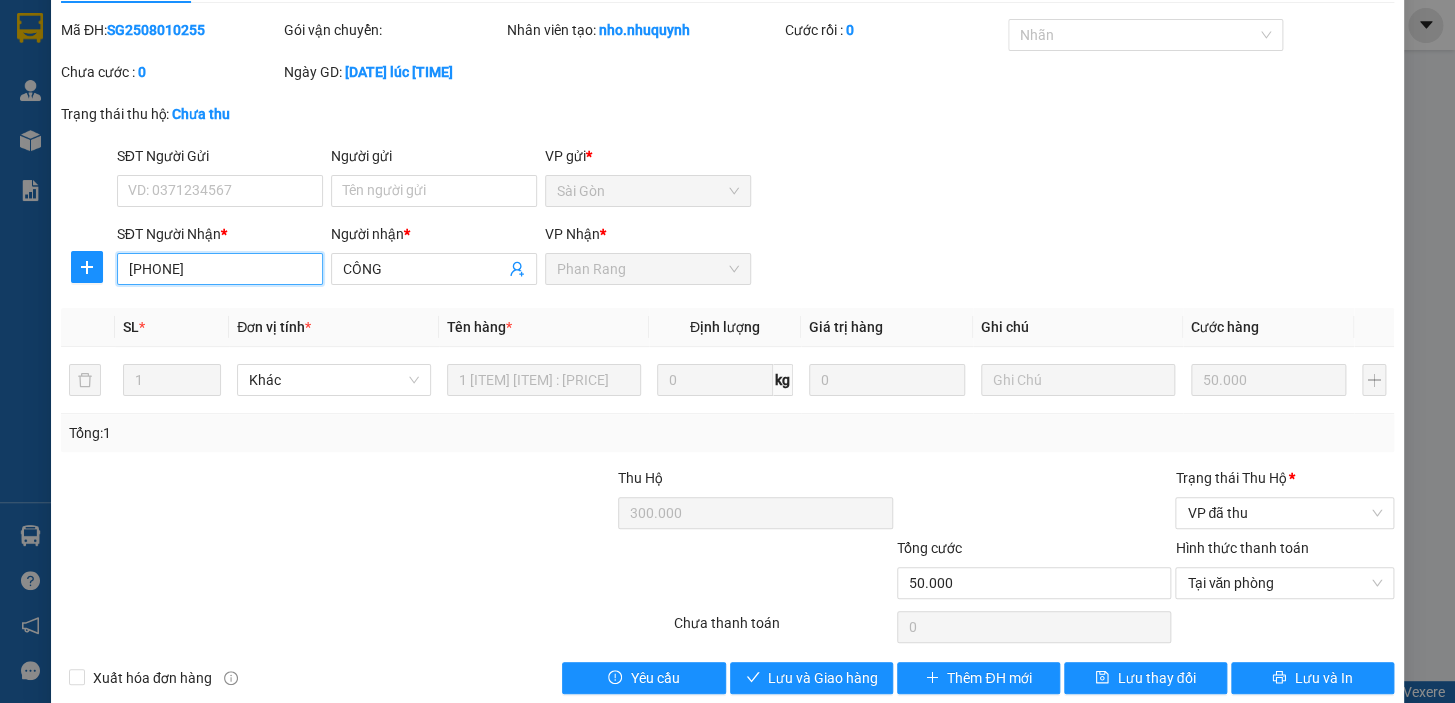 scroll, scrollTop: 82, scrollLeft: 0, axis: vertical 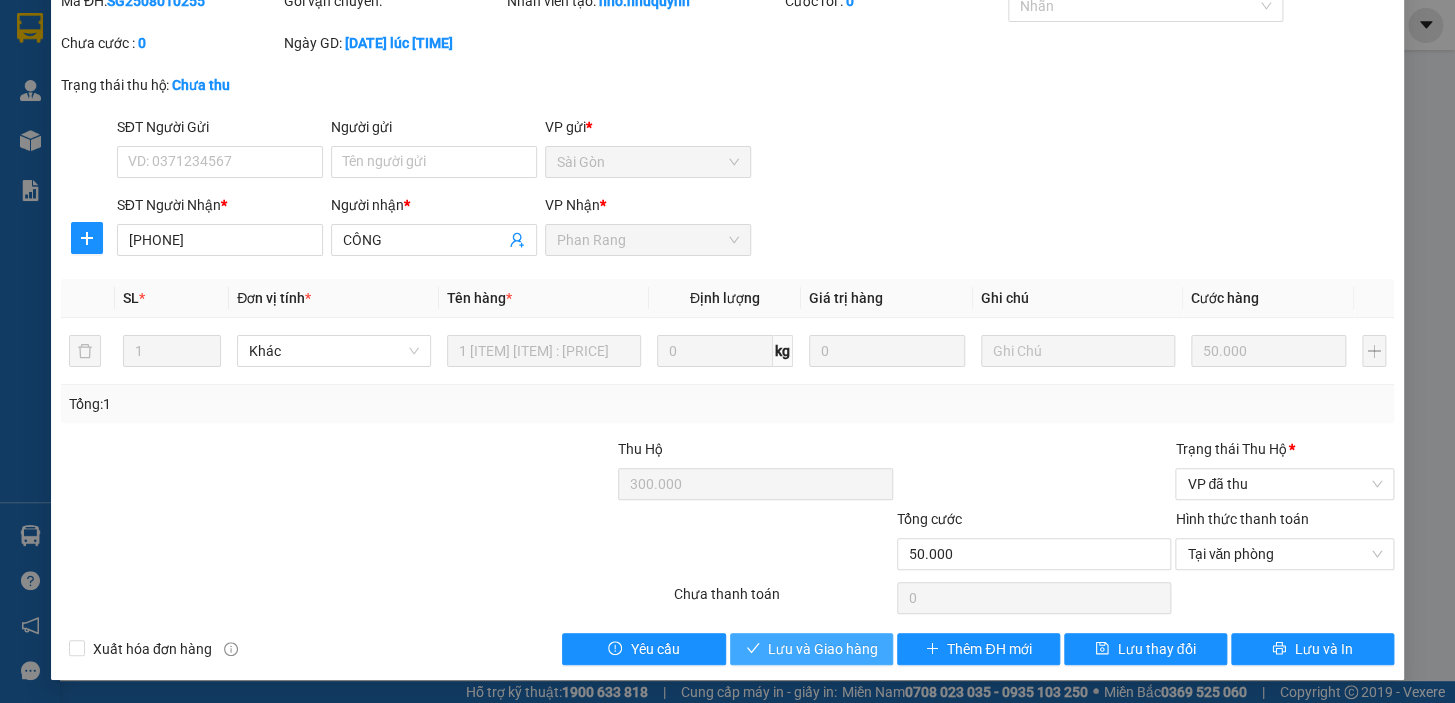 click on "Lưu và Giao hàng" at bounding box center (823, 649) 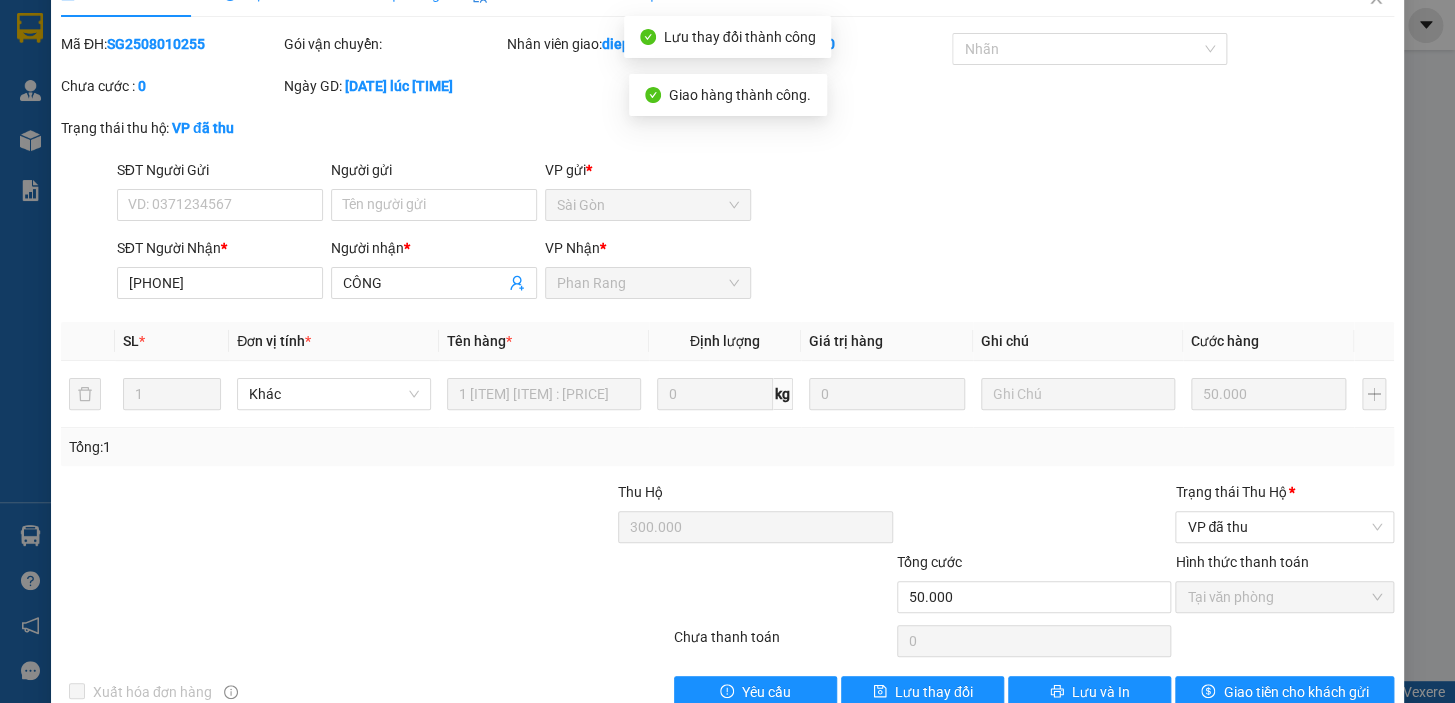 scroll, scrollTop: 0, scrollLeft: 0, axis: both 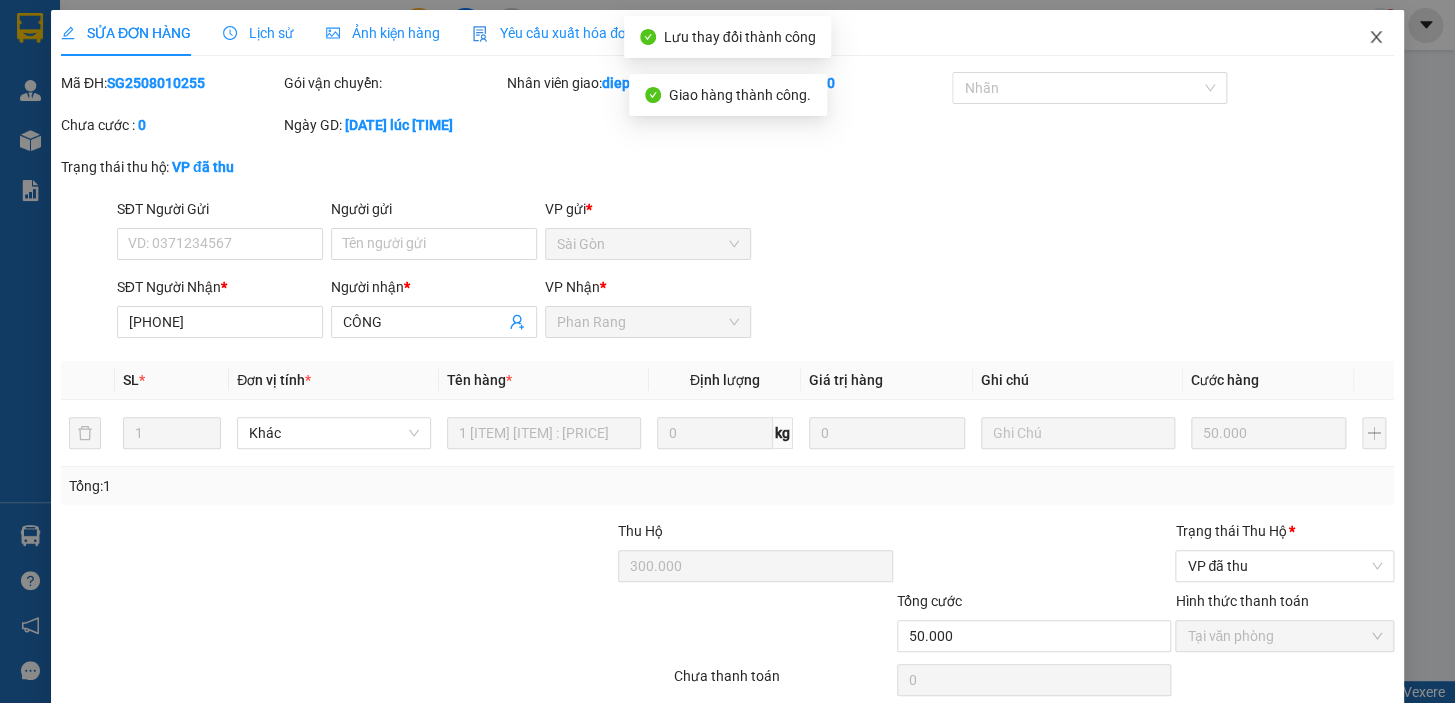 click 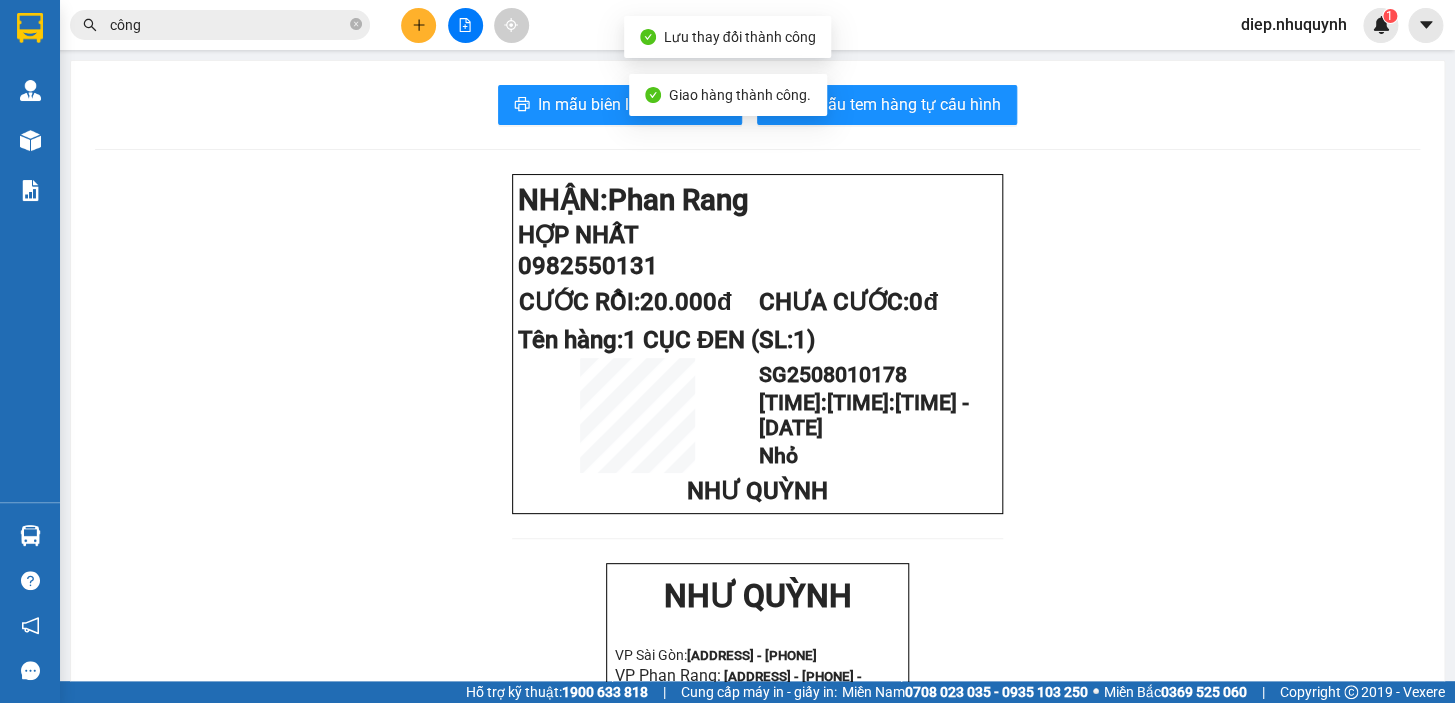 click at bounding box center (418, 25) 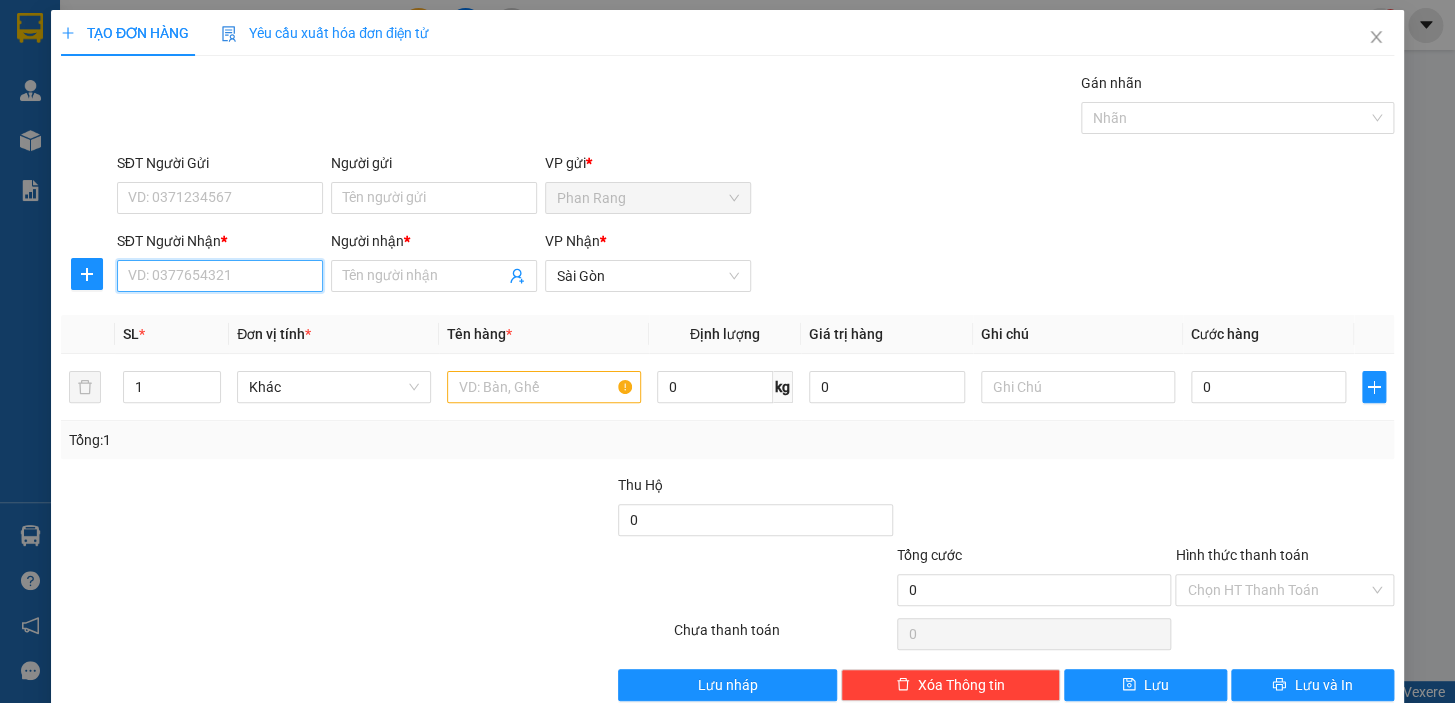 paste on "[PHONE]" 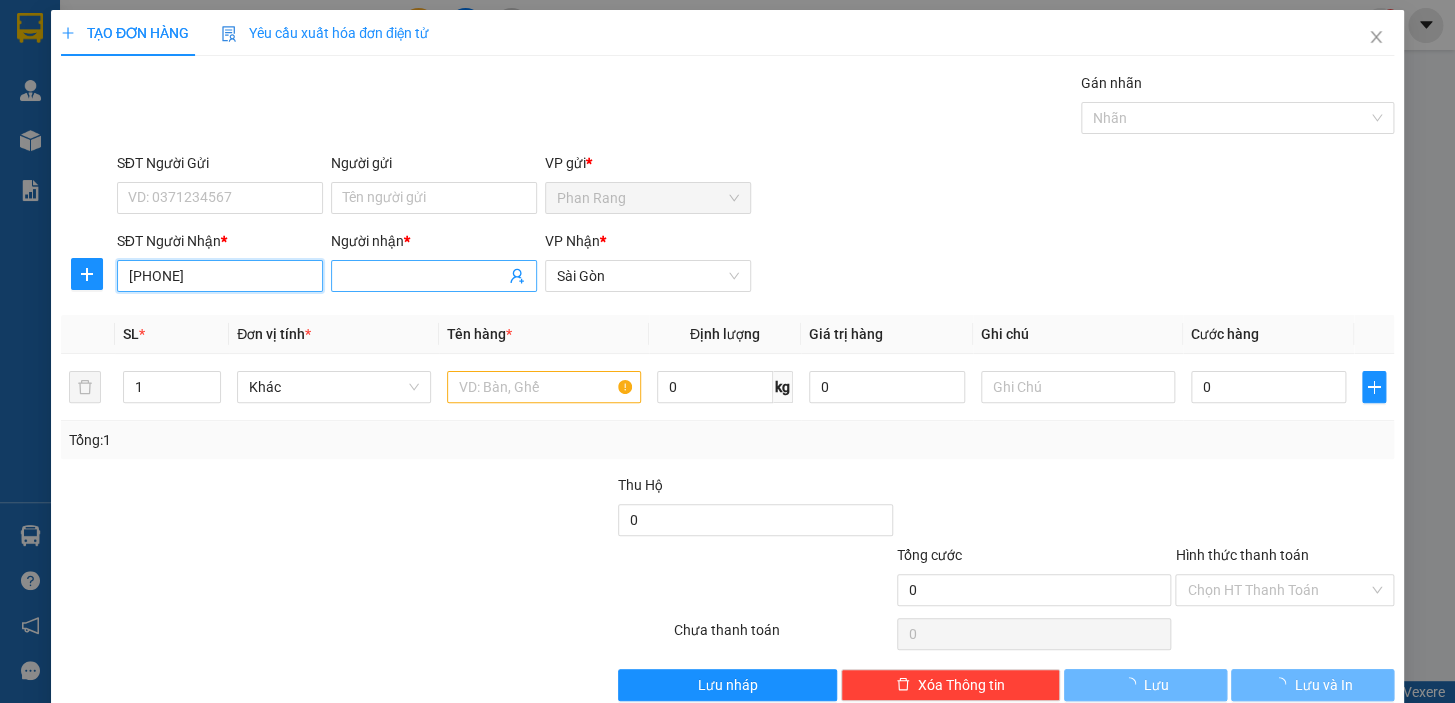 type on "[PHONE]" 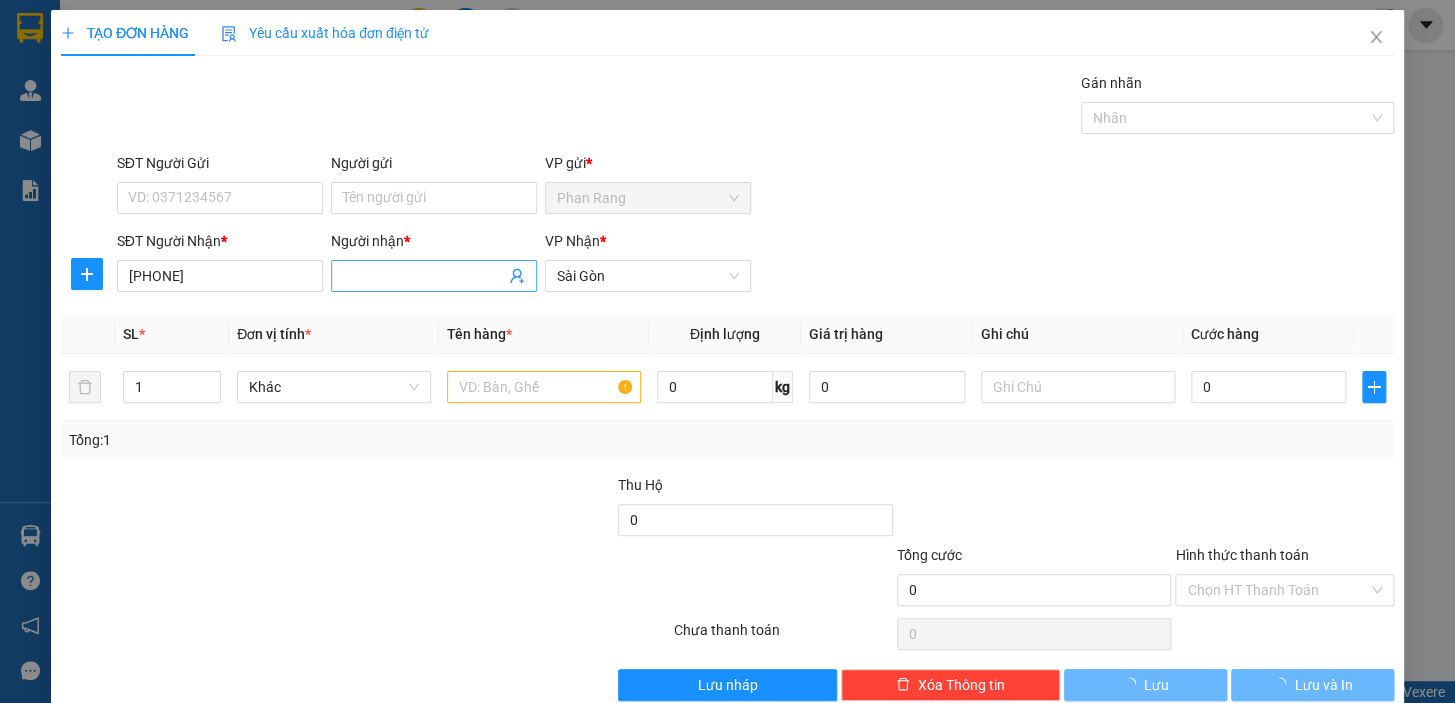 click on "Người nhận  *" at bounding box center (424, 276) 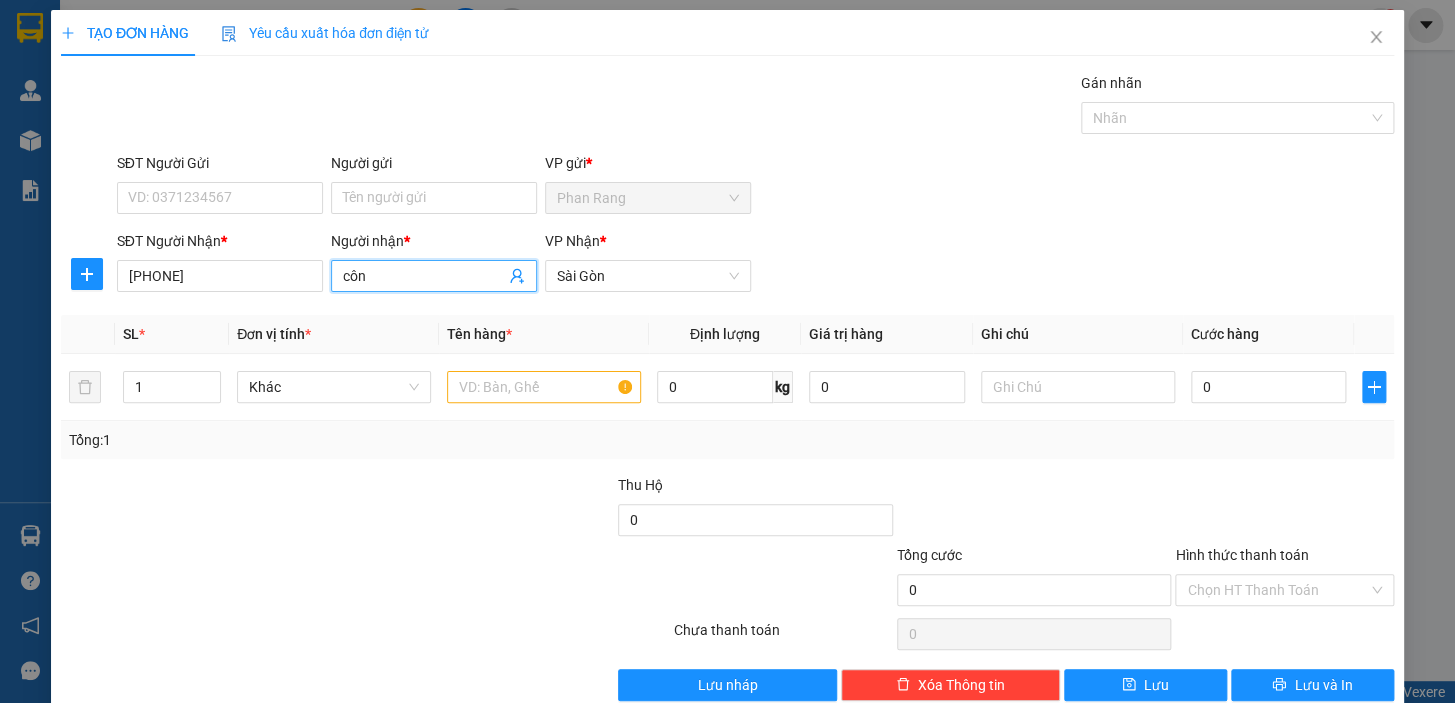 type on "công" 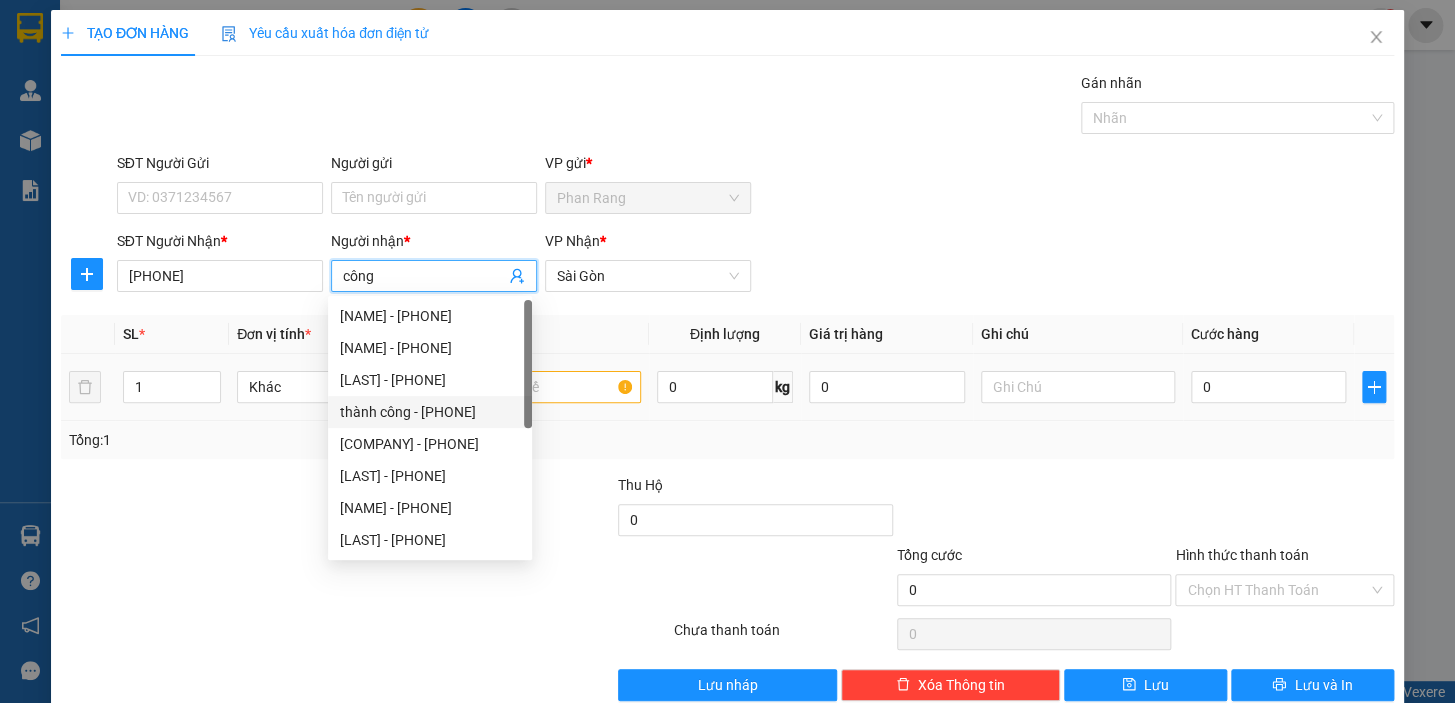 click on "thành công - [PHONE]" at bounding box center [430, 412] 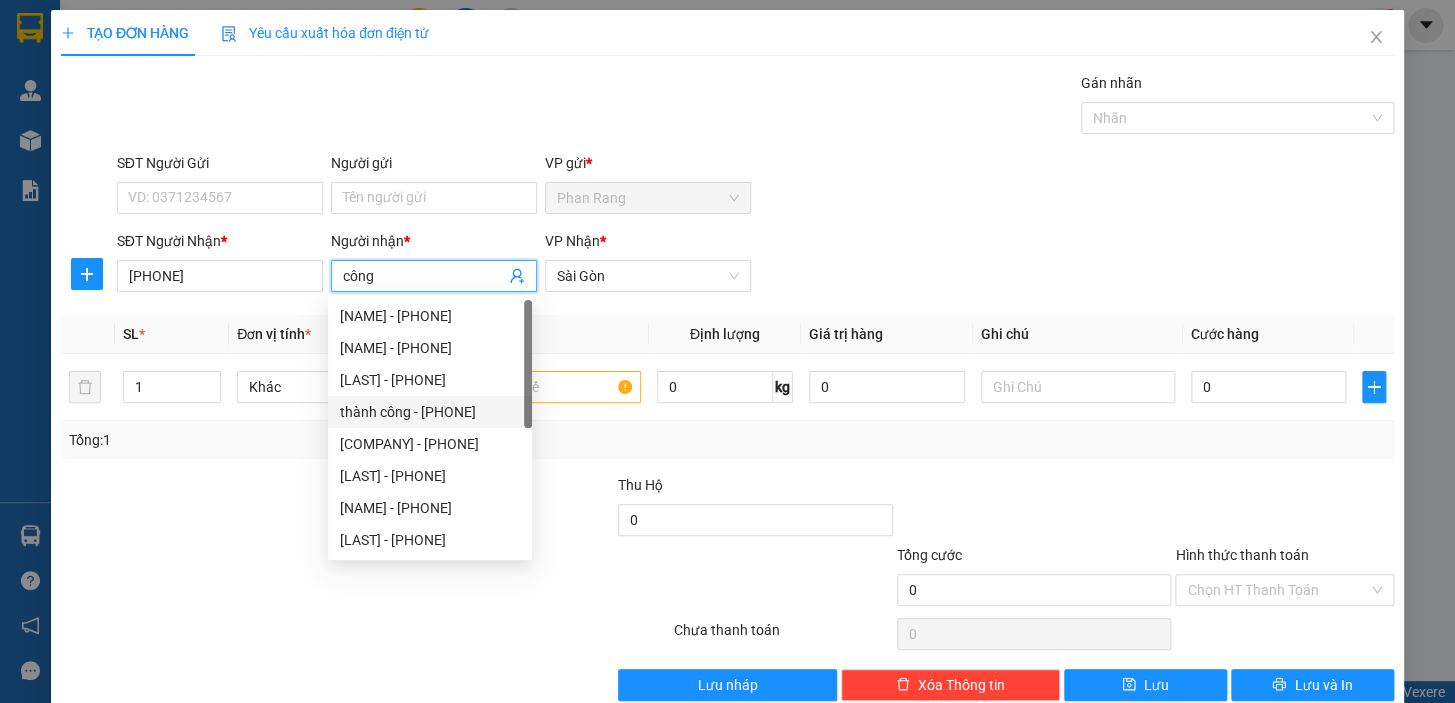 type on "0772479999" 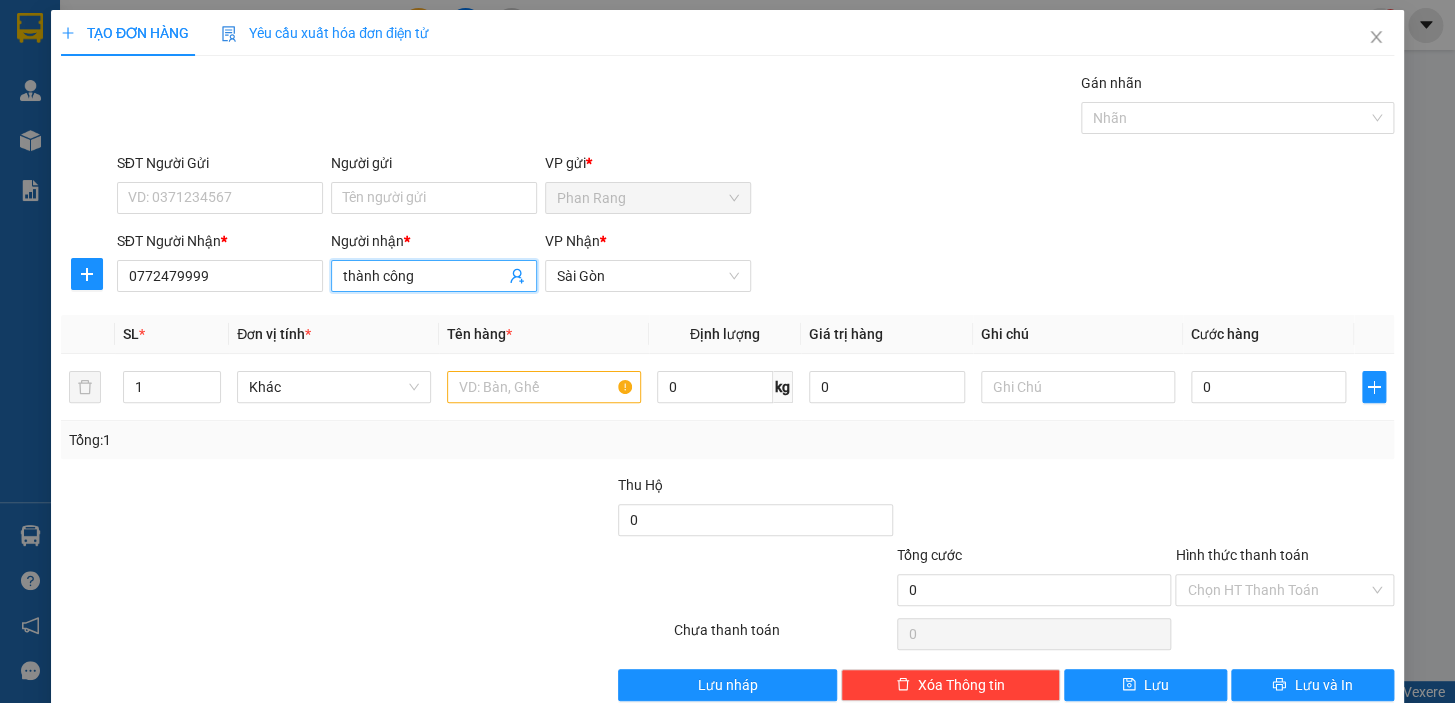 type on "thành công" 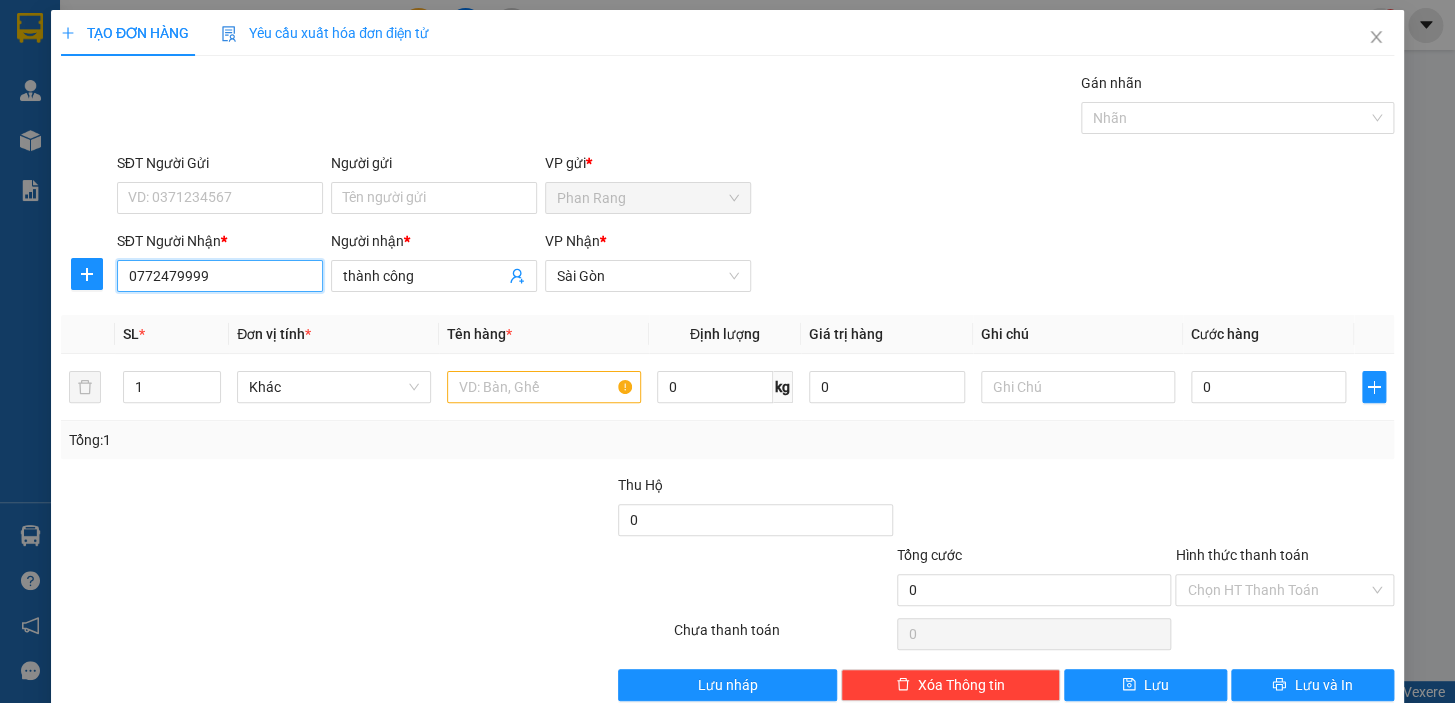 drag, startPoint x: 69, startPoint y: 278, endPoint x: 116, endPoint y: 286, distance: 47.67599 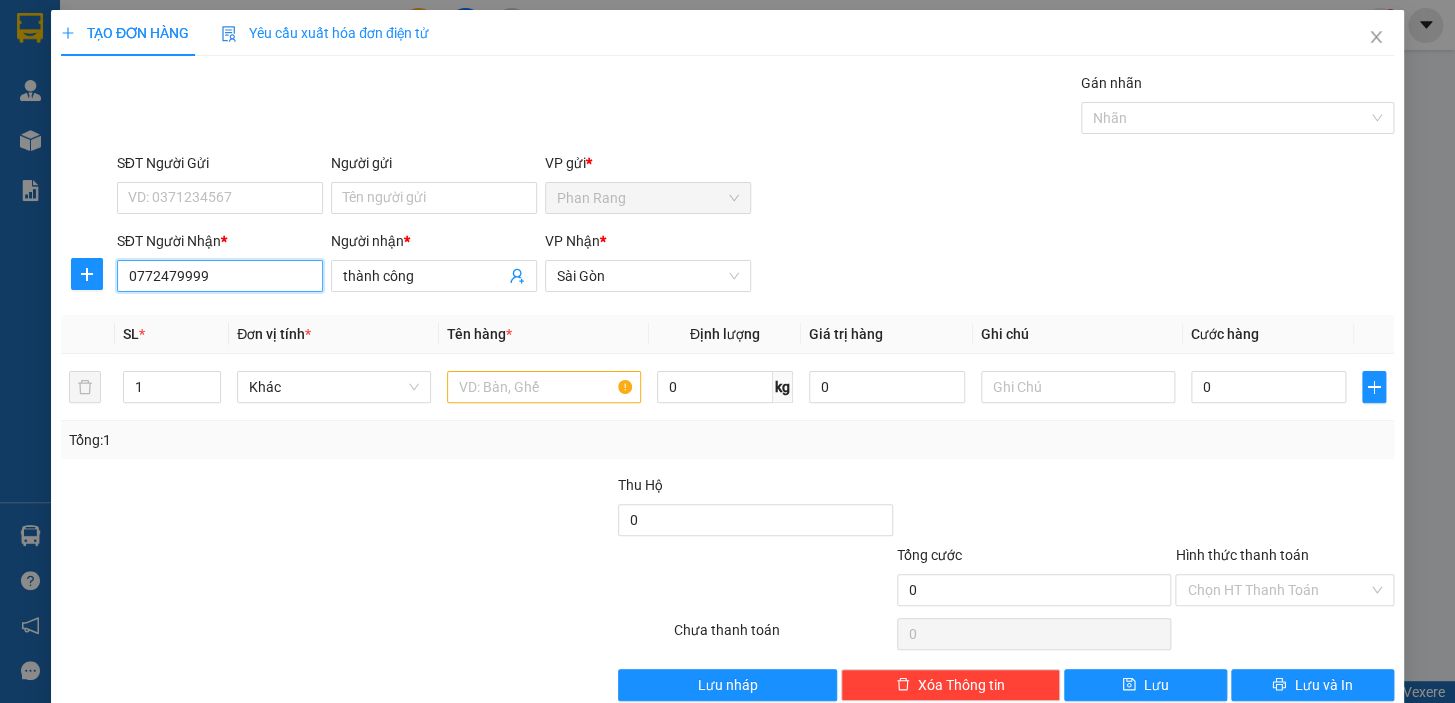 paste on "[ID]" 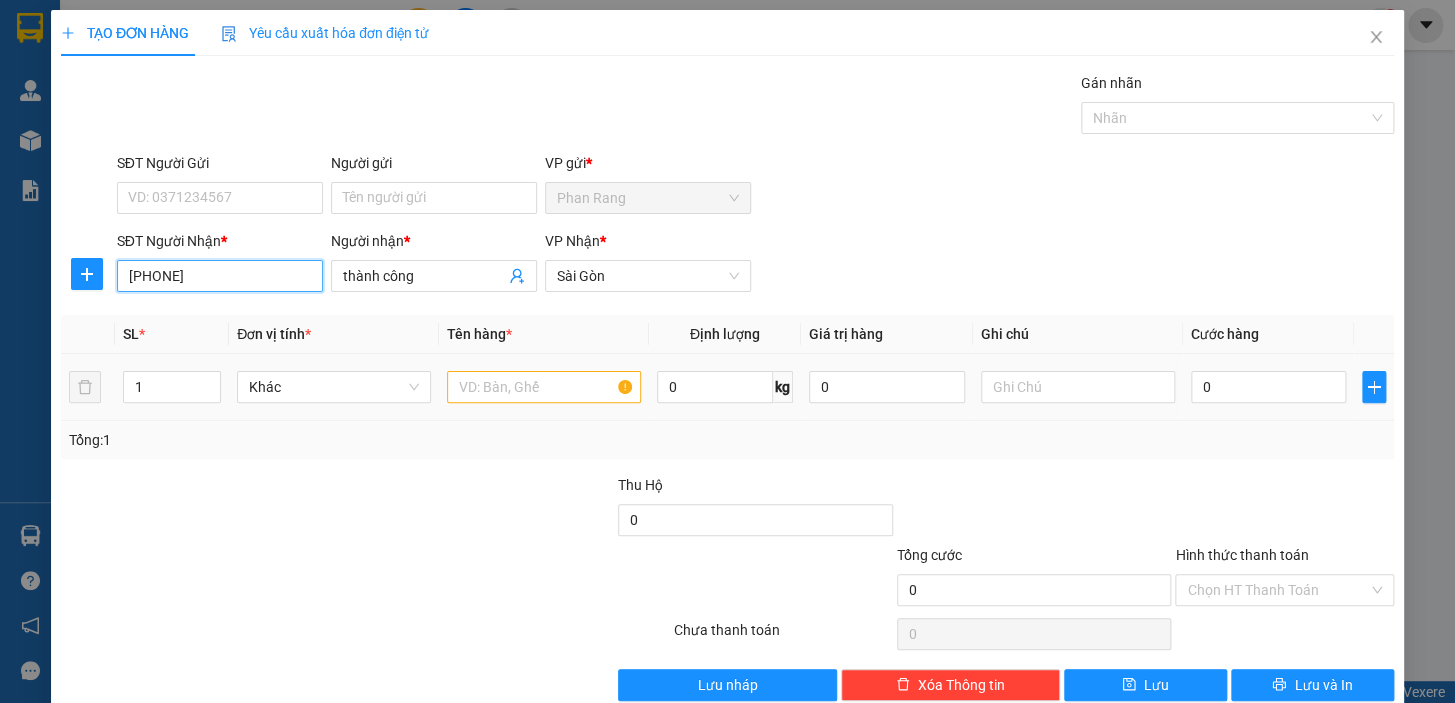 type on "[PHONE]" 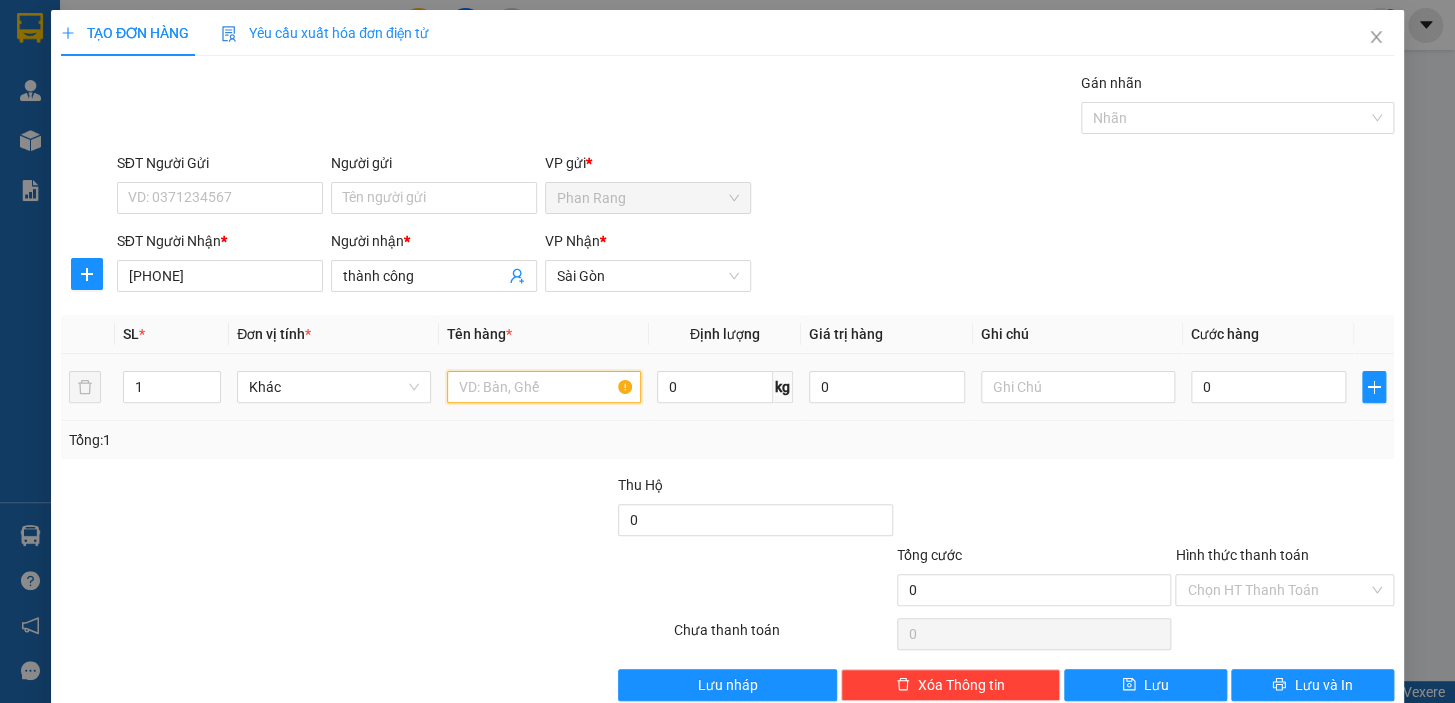 click at bounding box center (544, 387) 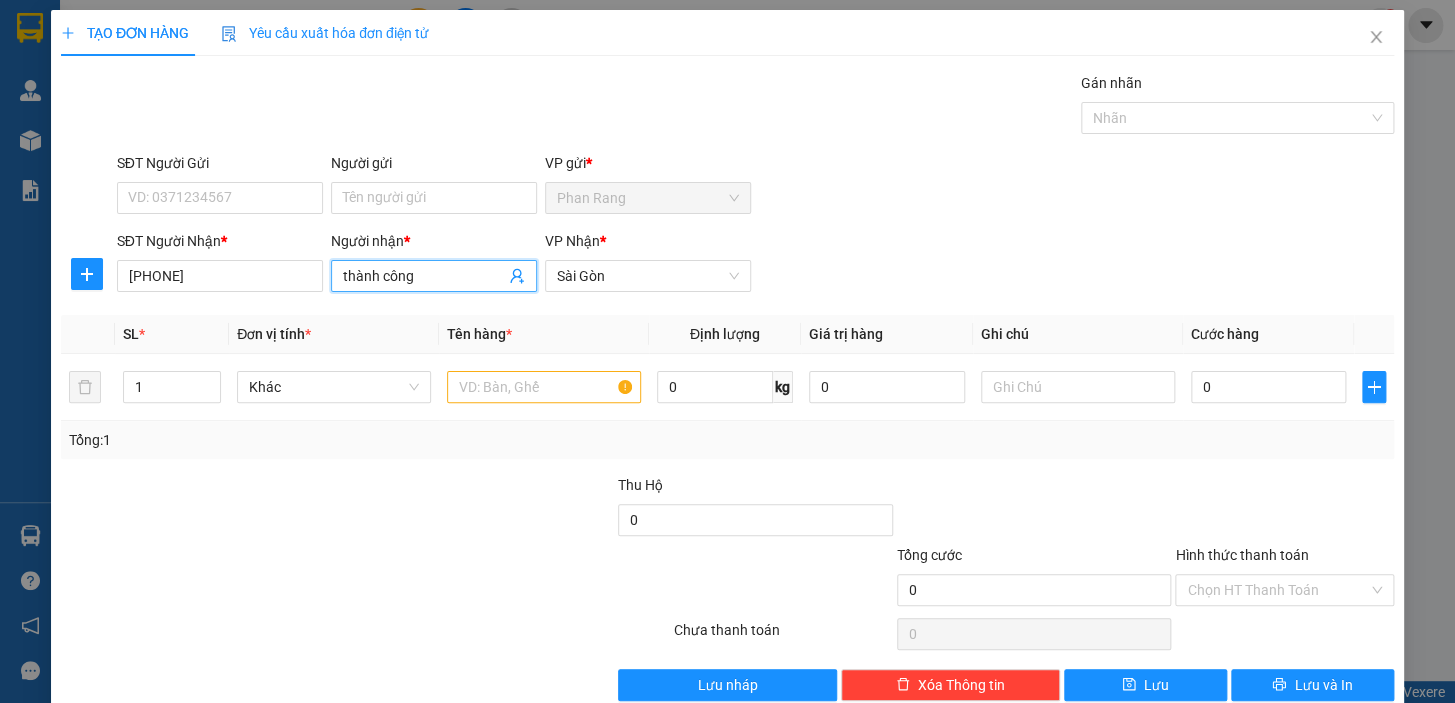 click on "thành công" at bounding box center (424, 276) 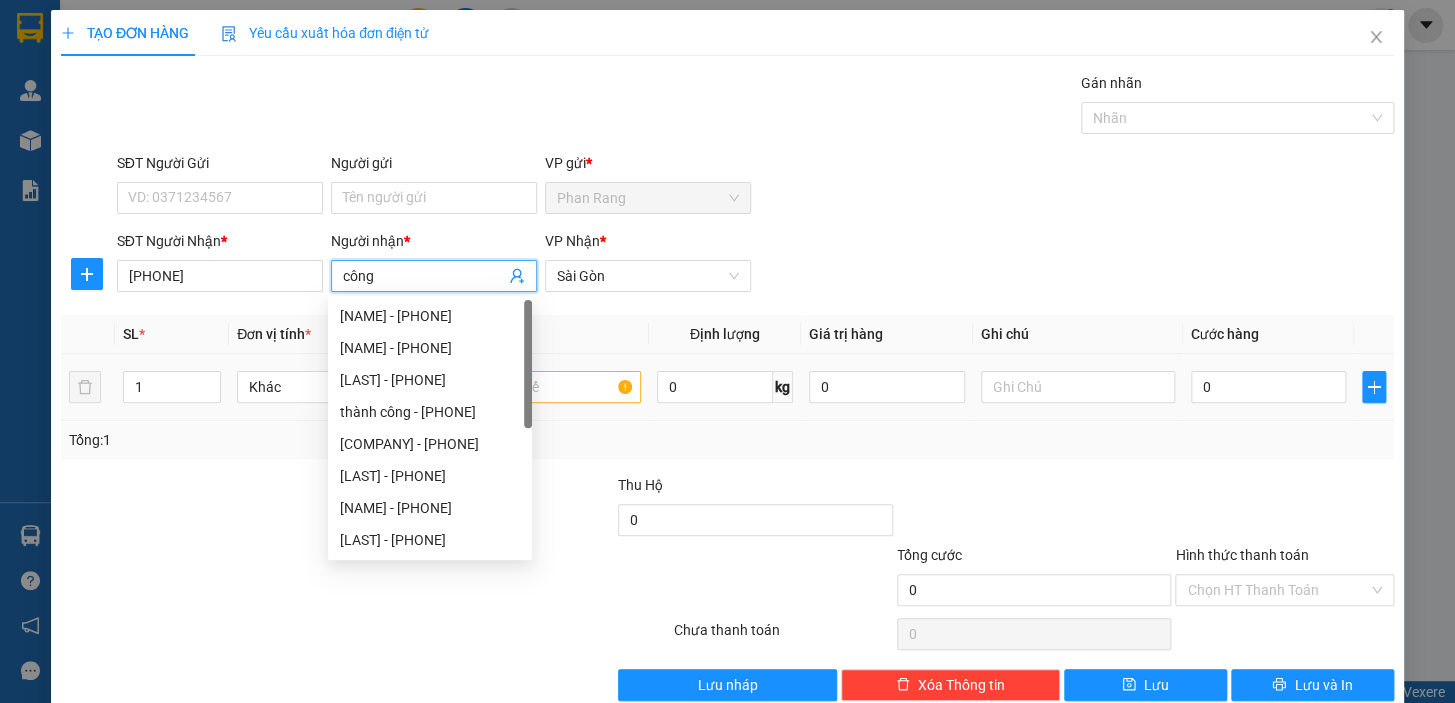 type on "công" 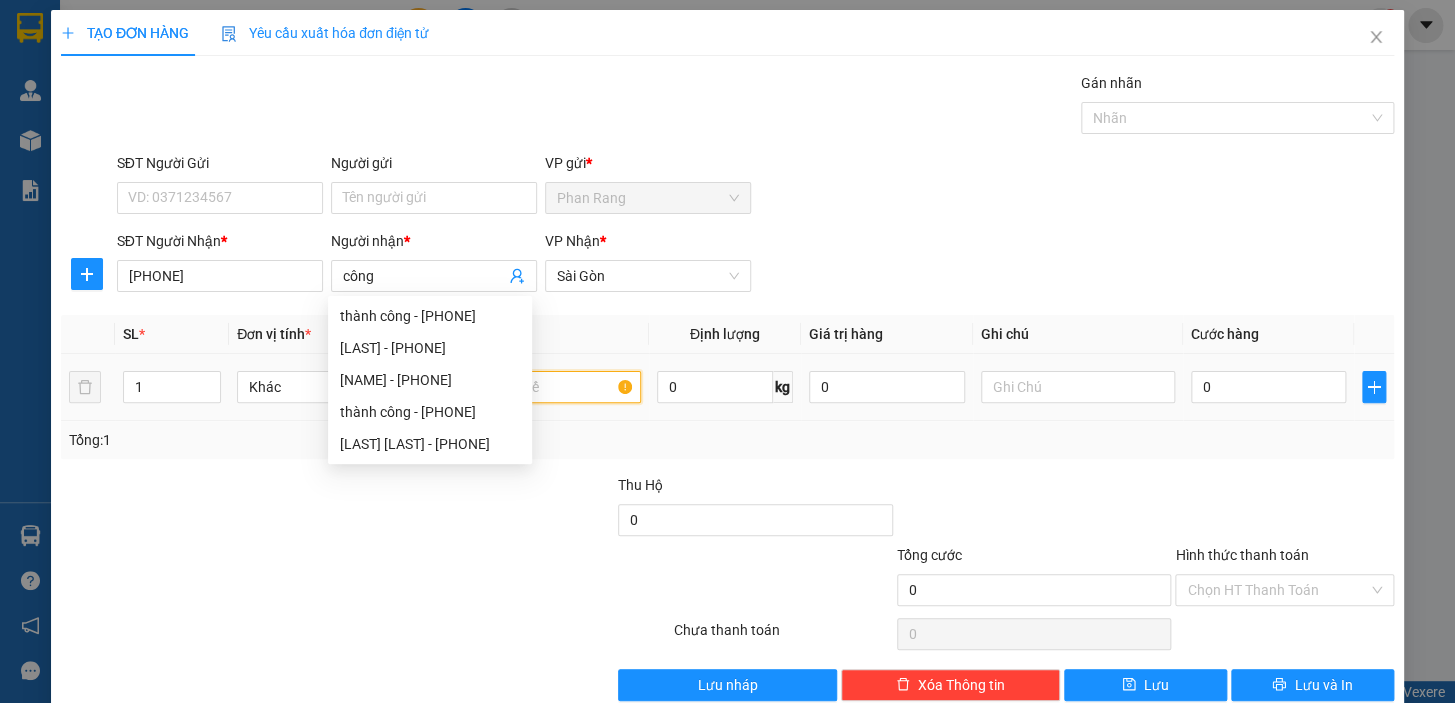 click at bounding box center [544, 387] 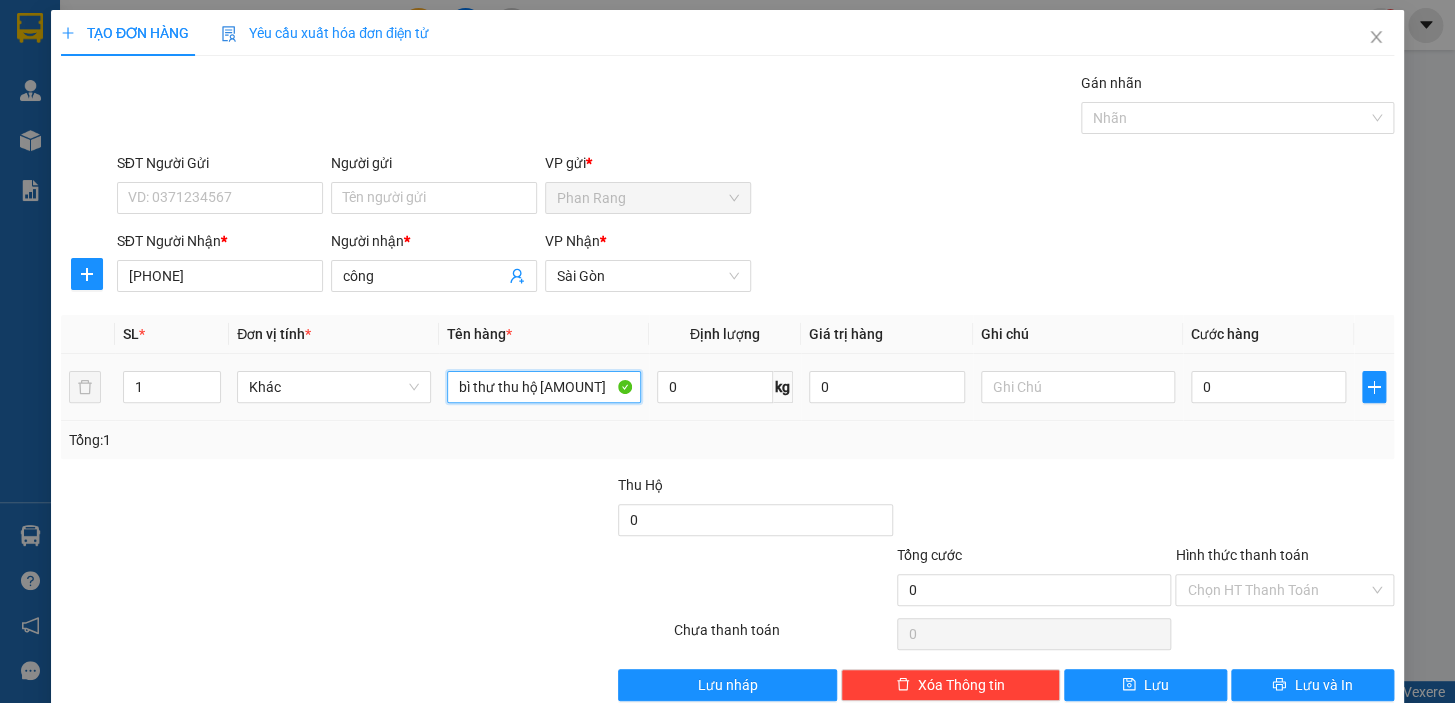 drag, startPoint x: 548, startPoint y: 385, endPoint x: 573, endPoint y: 386, distance: 25.019993 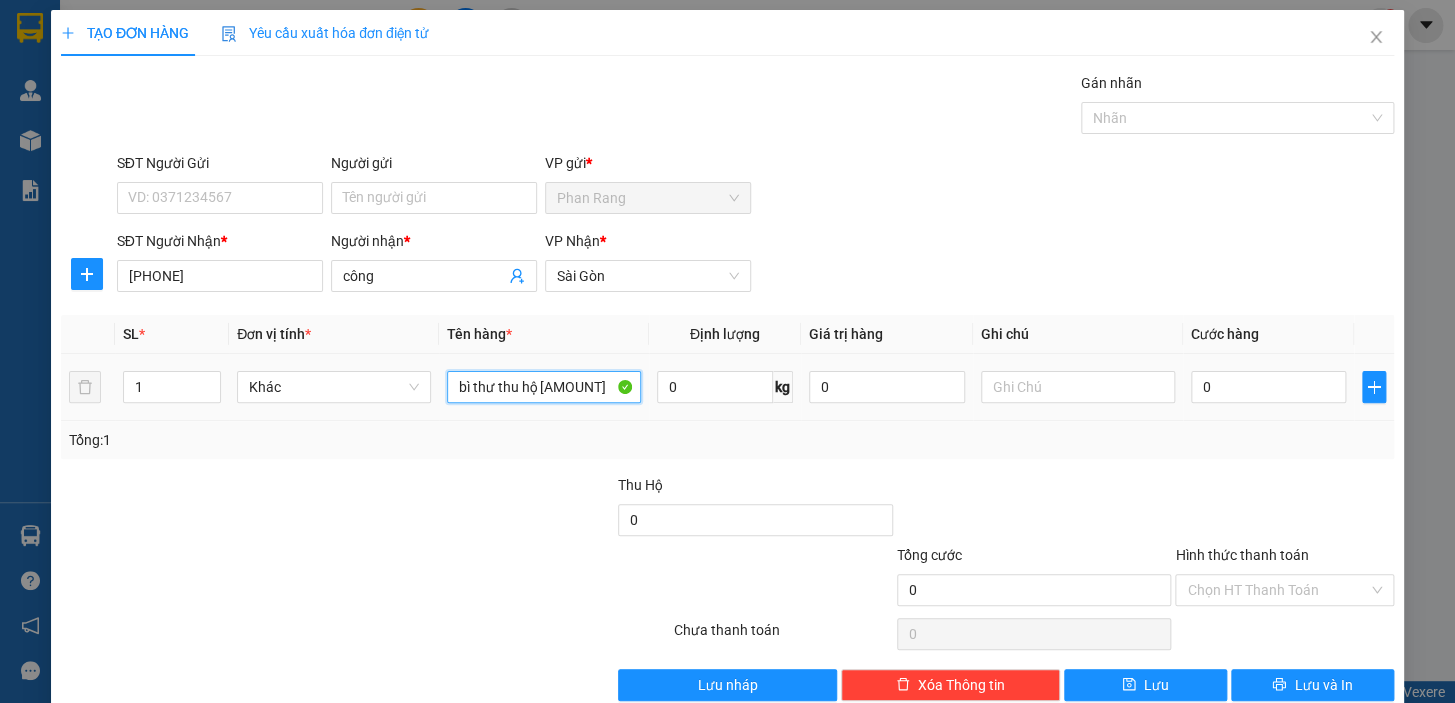 click on "bì thư thu hộ [AMOUNT]" at bounding box center [544, 387] 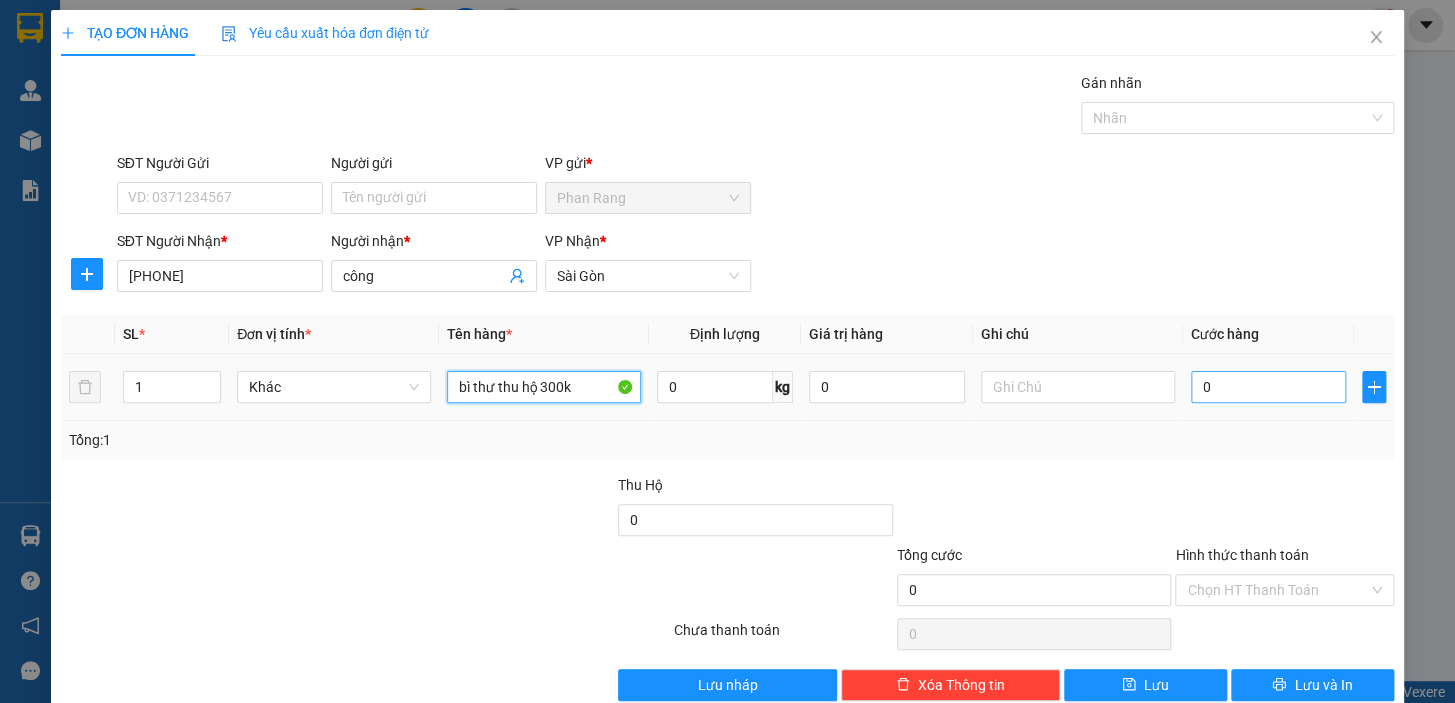 type on "bì thư thu hộ 300k" 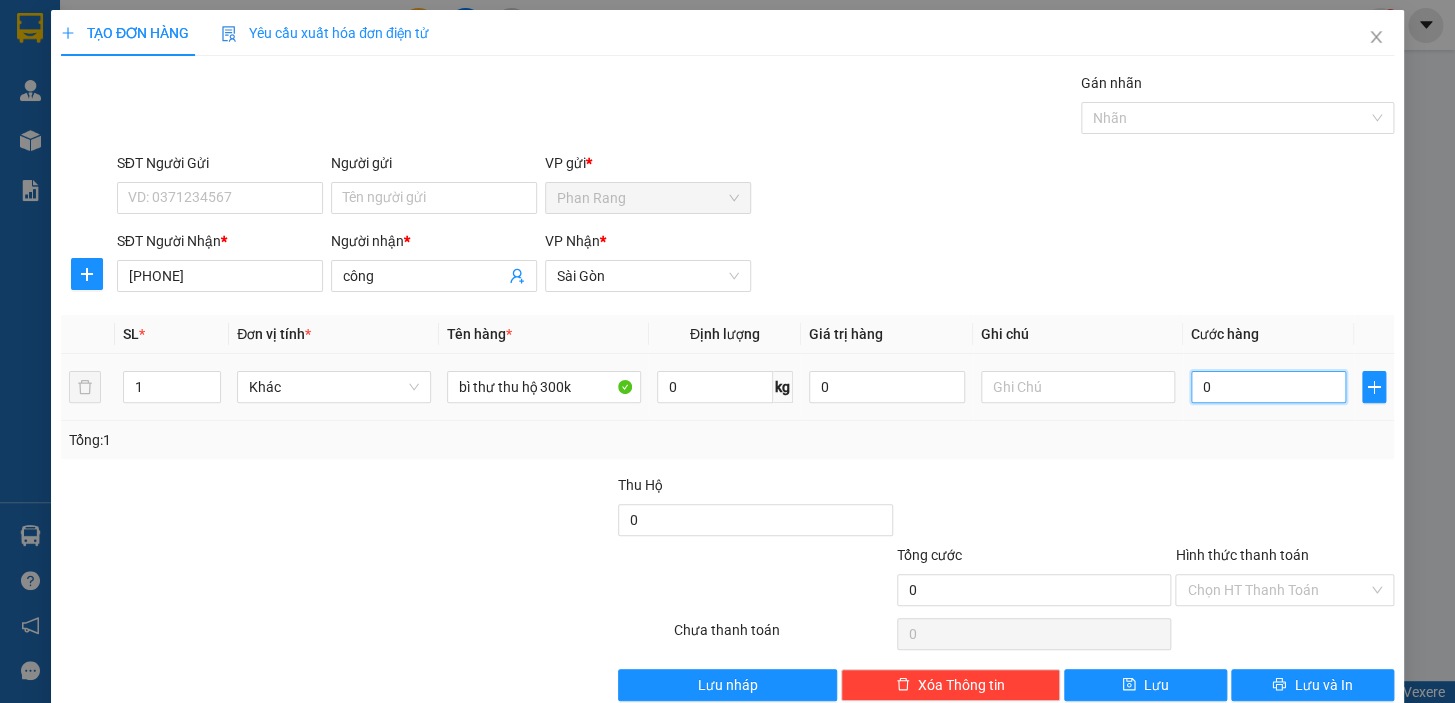 click on "0" at bounding box center (1269, 387) 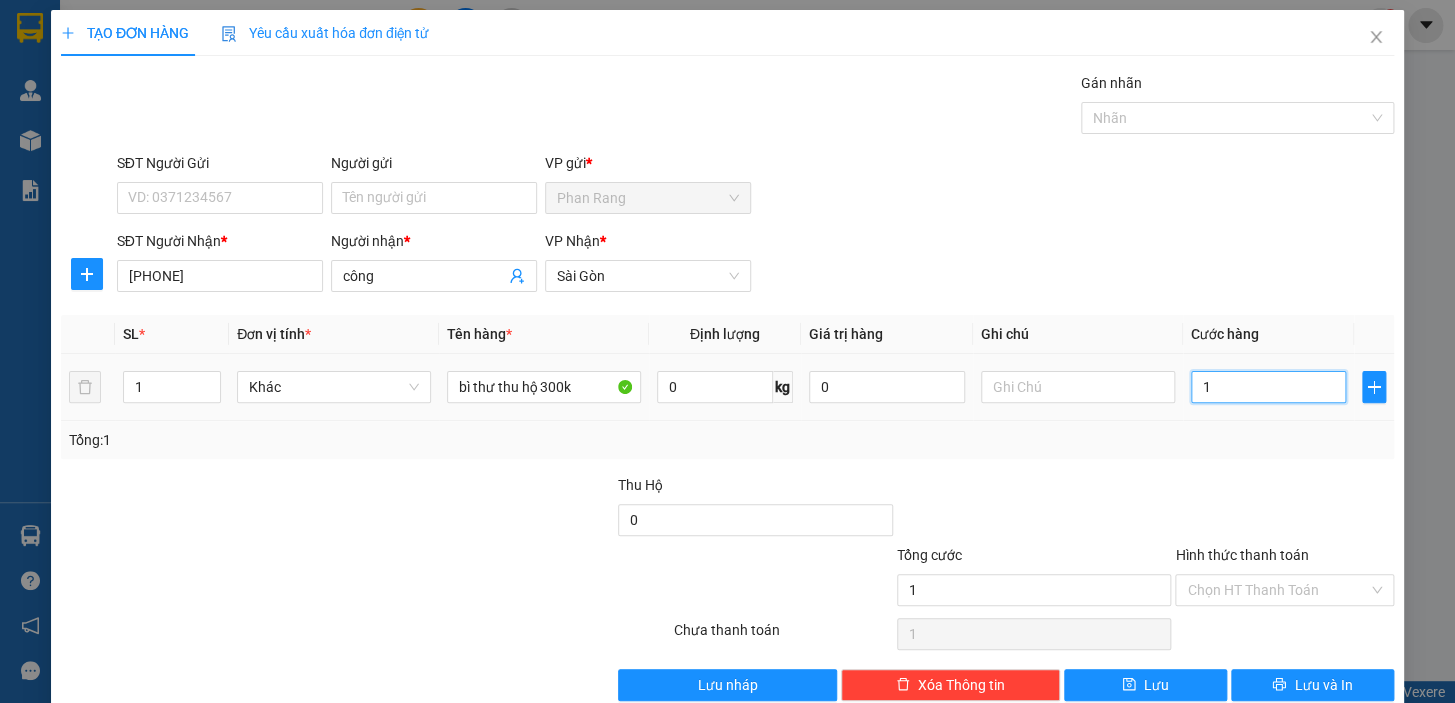 type on "10" 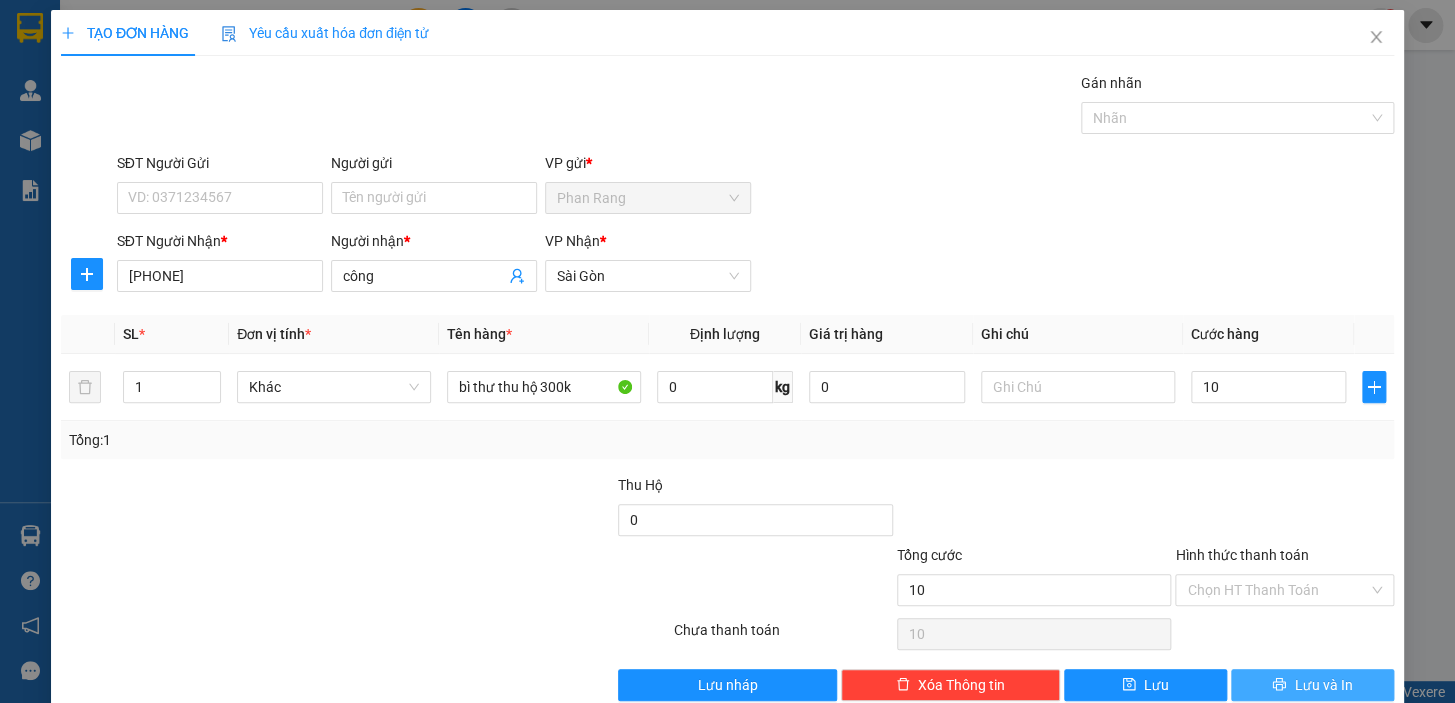type on "10.000" 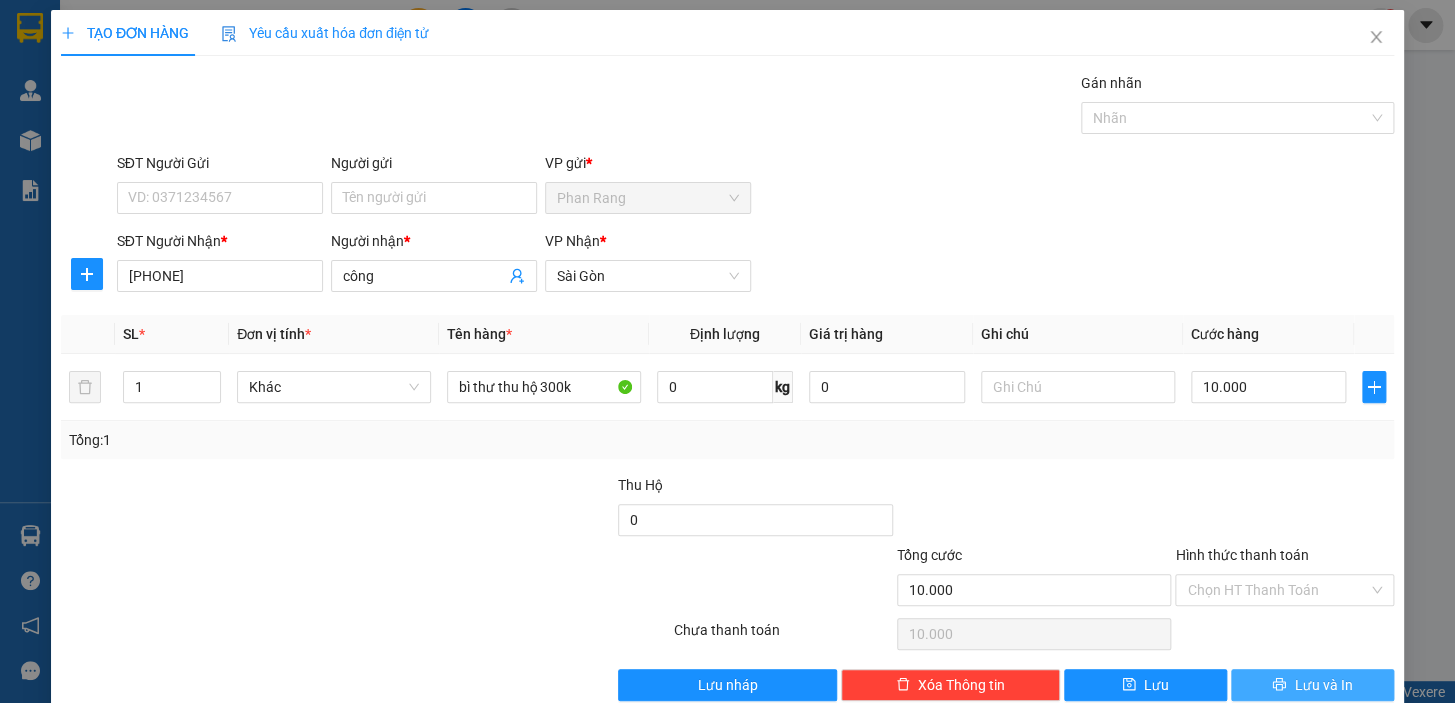 click on "Lưu và In" at bounding box center [1323, 685] 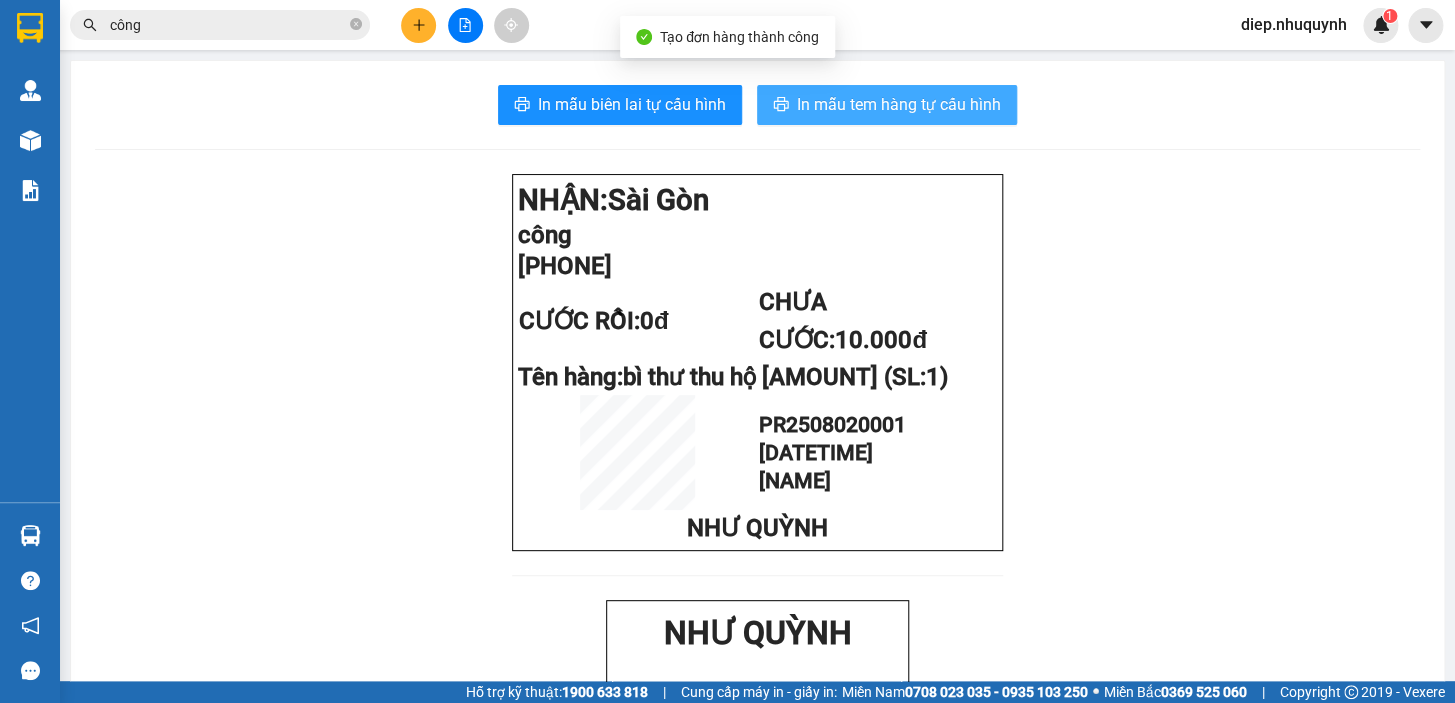 drag, startPoint x: 904, startPoint y: 116, endPoint x: 873, endPoint y: 137, distance: 37.44329 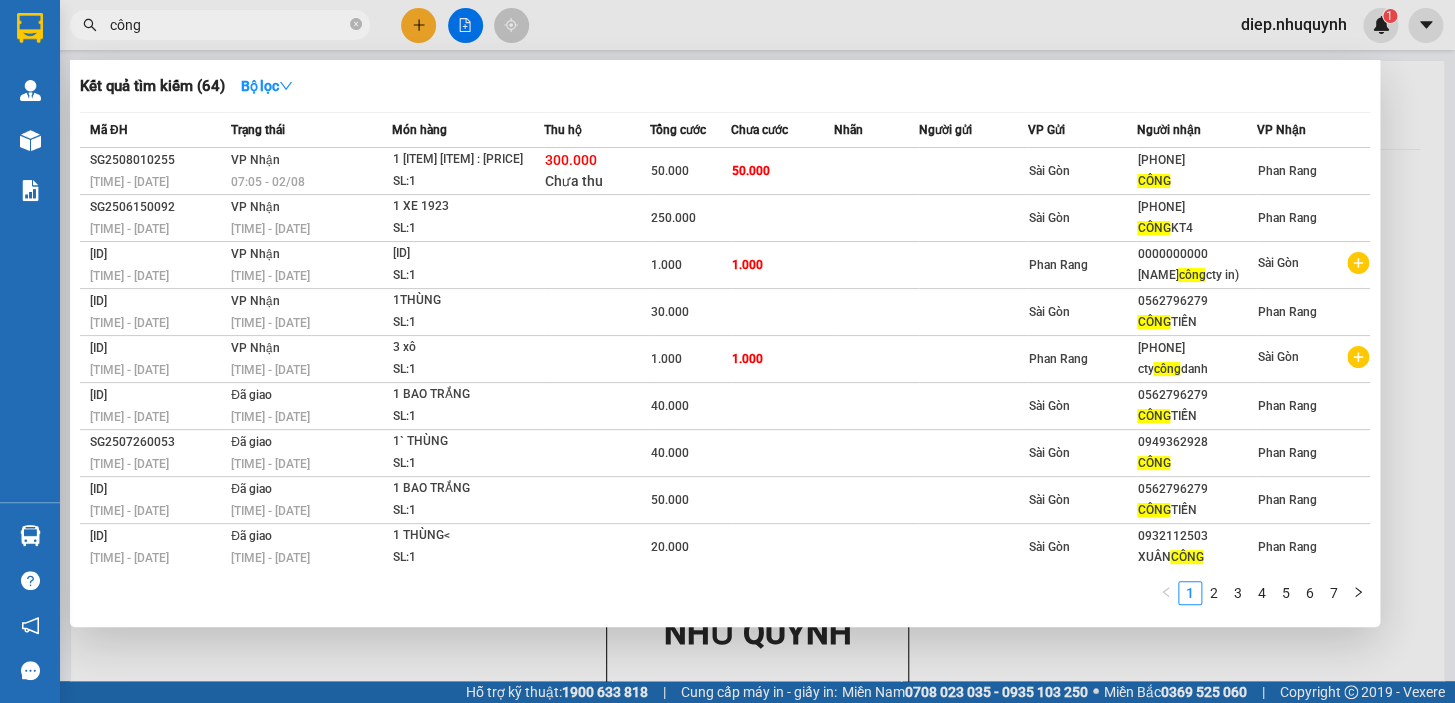 drag, startPoint x: 153, startPoint y: 32, endPoint x: 91, endPoint y: 26, distance: 62.289646 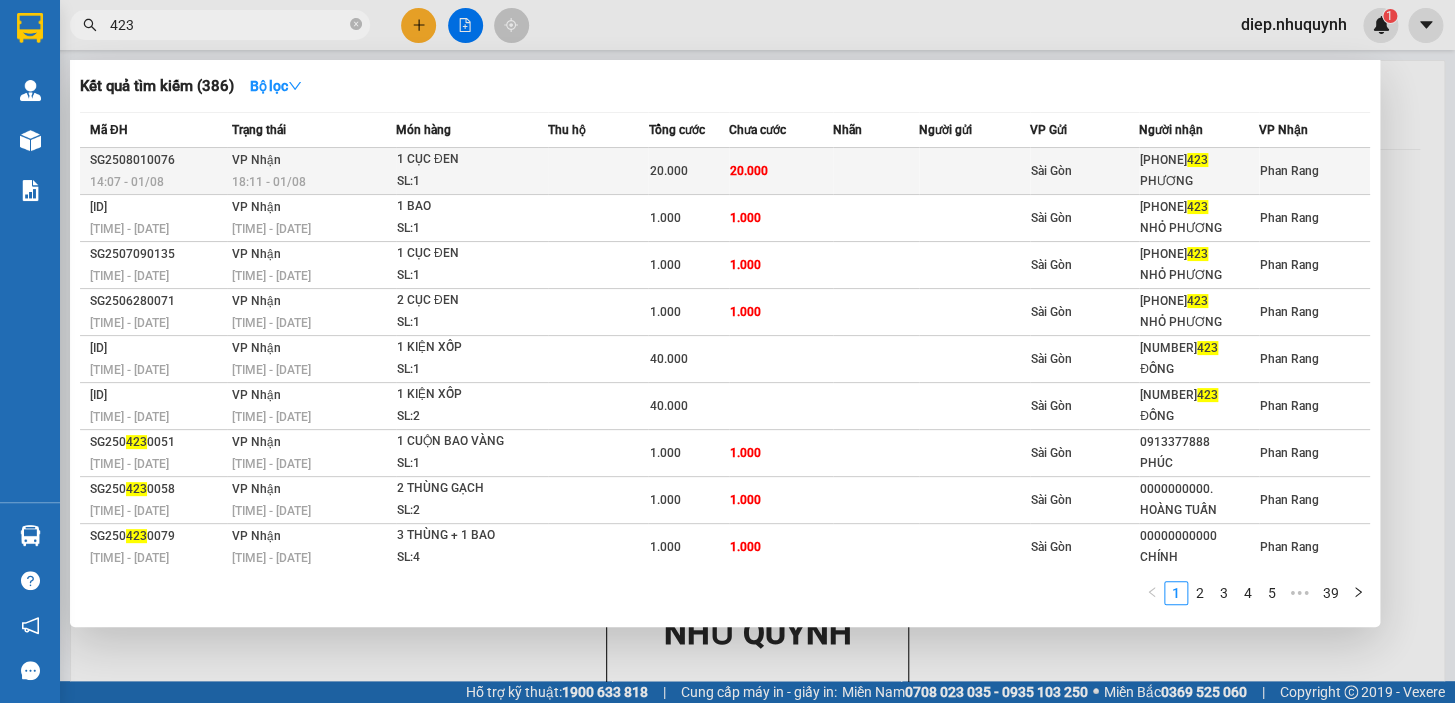 type on "423" 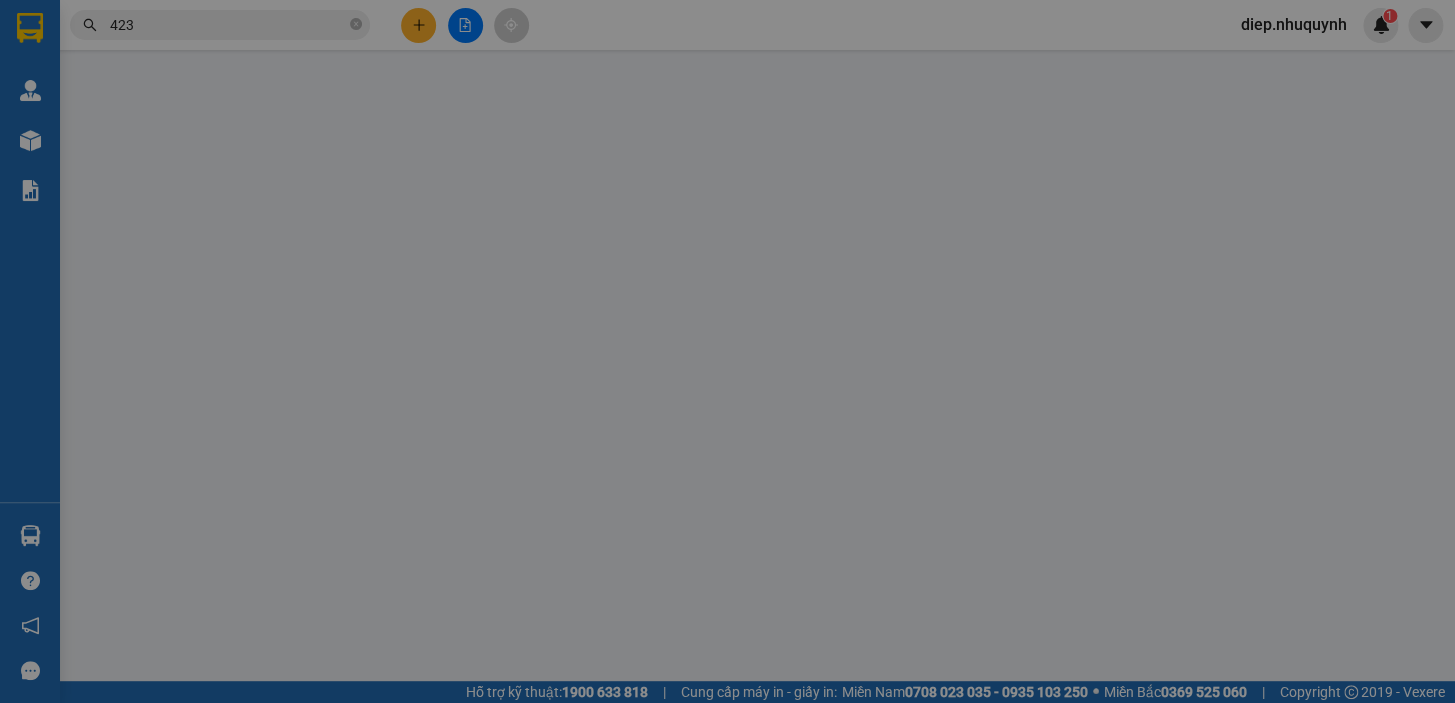 type on "0938856423" 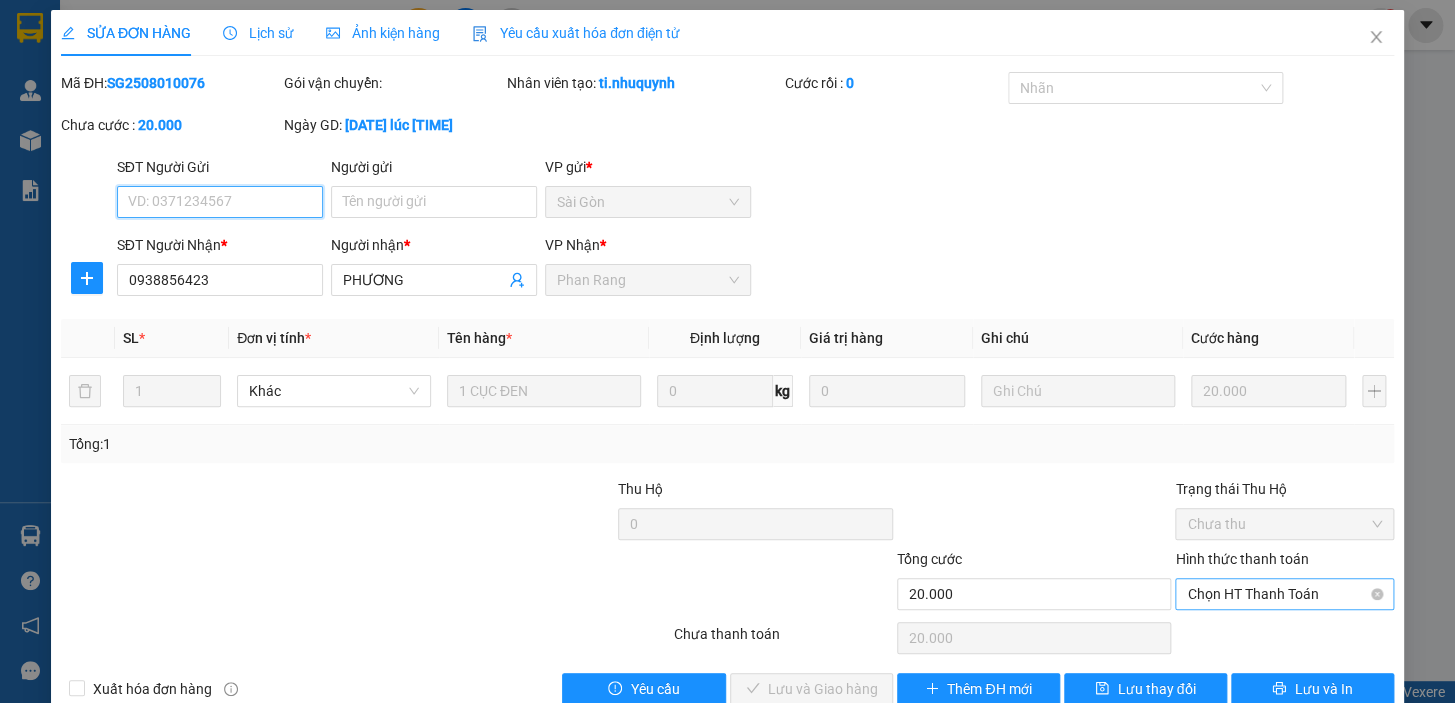 drag, startPoint x: 1240, startPoint y: 592, endPoint x: 1222, endPoint y: 611, distance: 26.172504 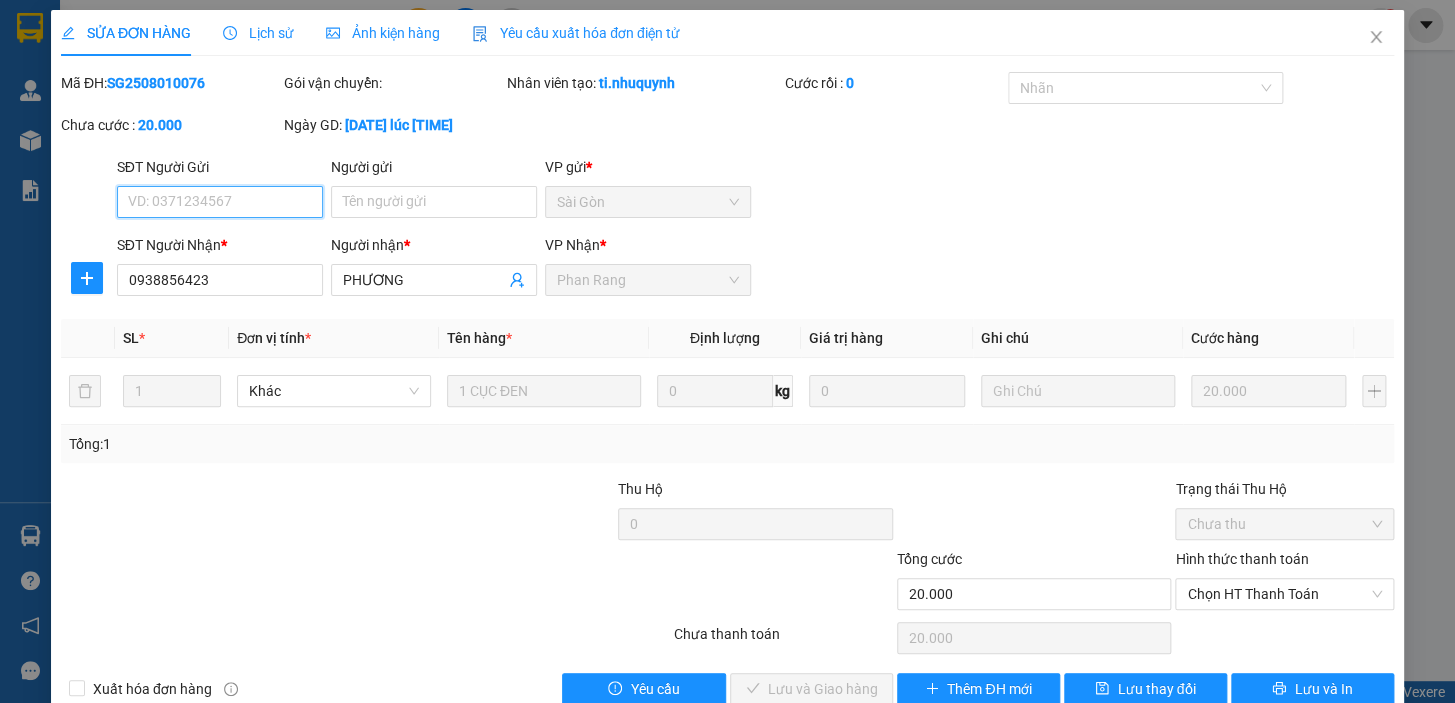 click on "Chọn HT Thanh Toán" at bounding box center (1284, 594) 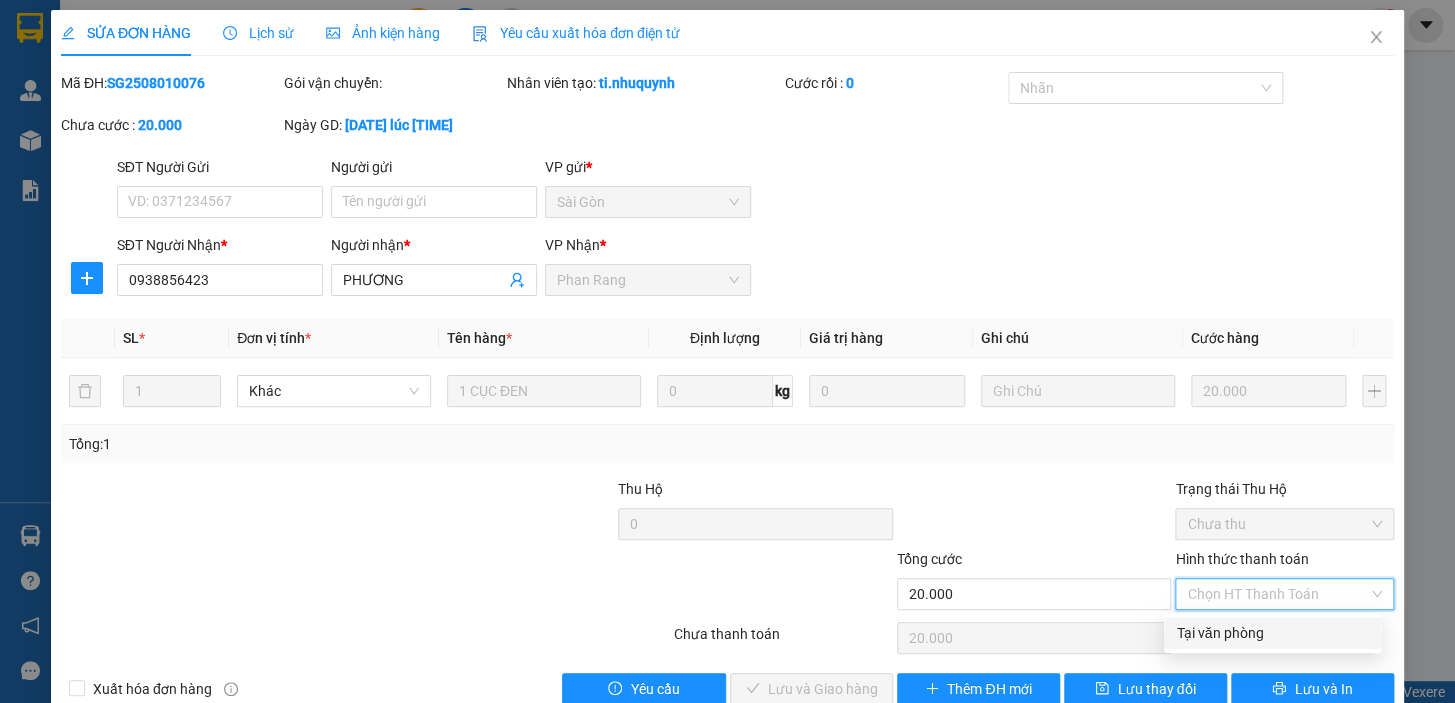 click on "Tại văn phòng" at bounding box center [1272, 633] 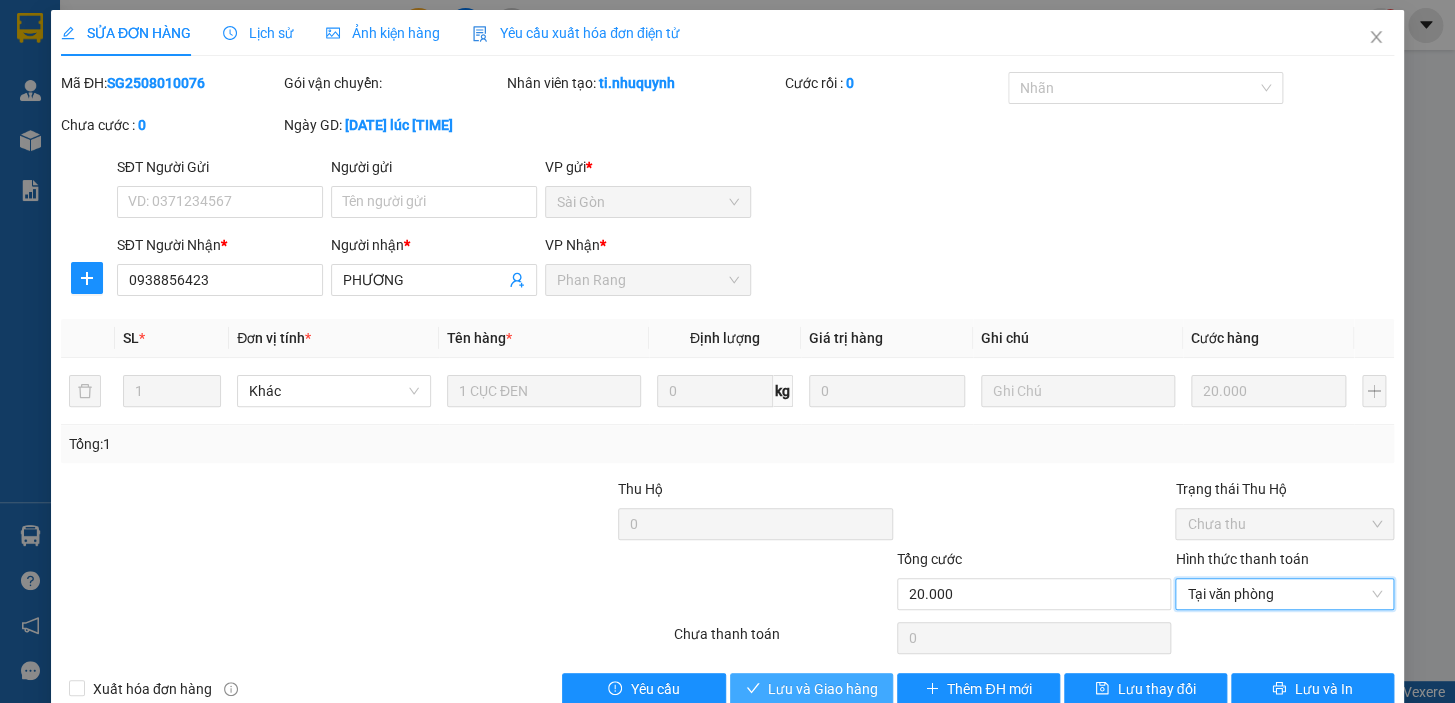 click on "Lưu và Giao hàng" at bounding box center (823, 689) 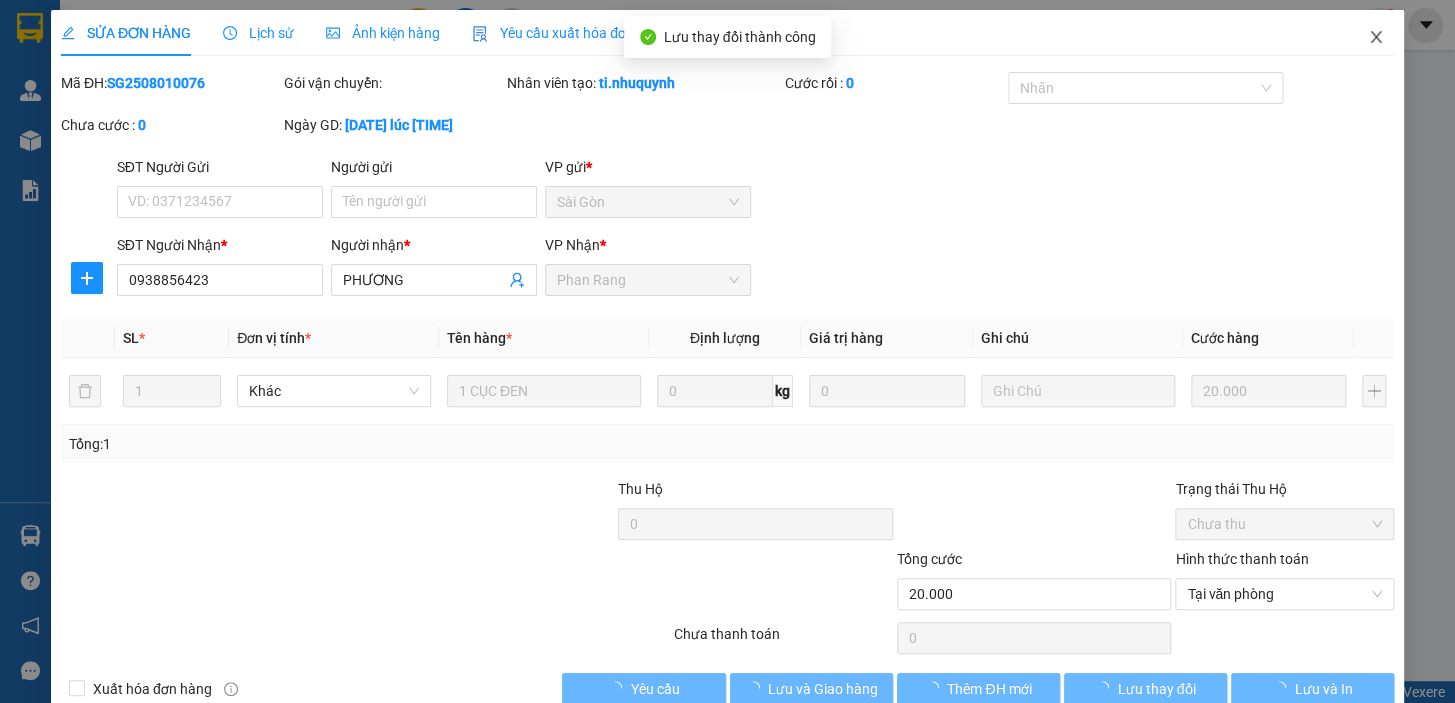 click at bounding box center [1376, 38] 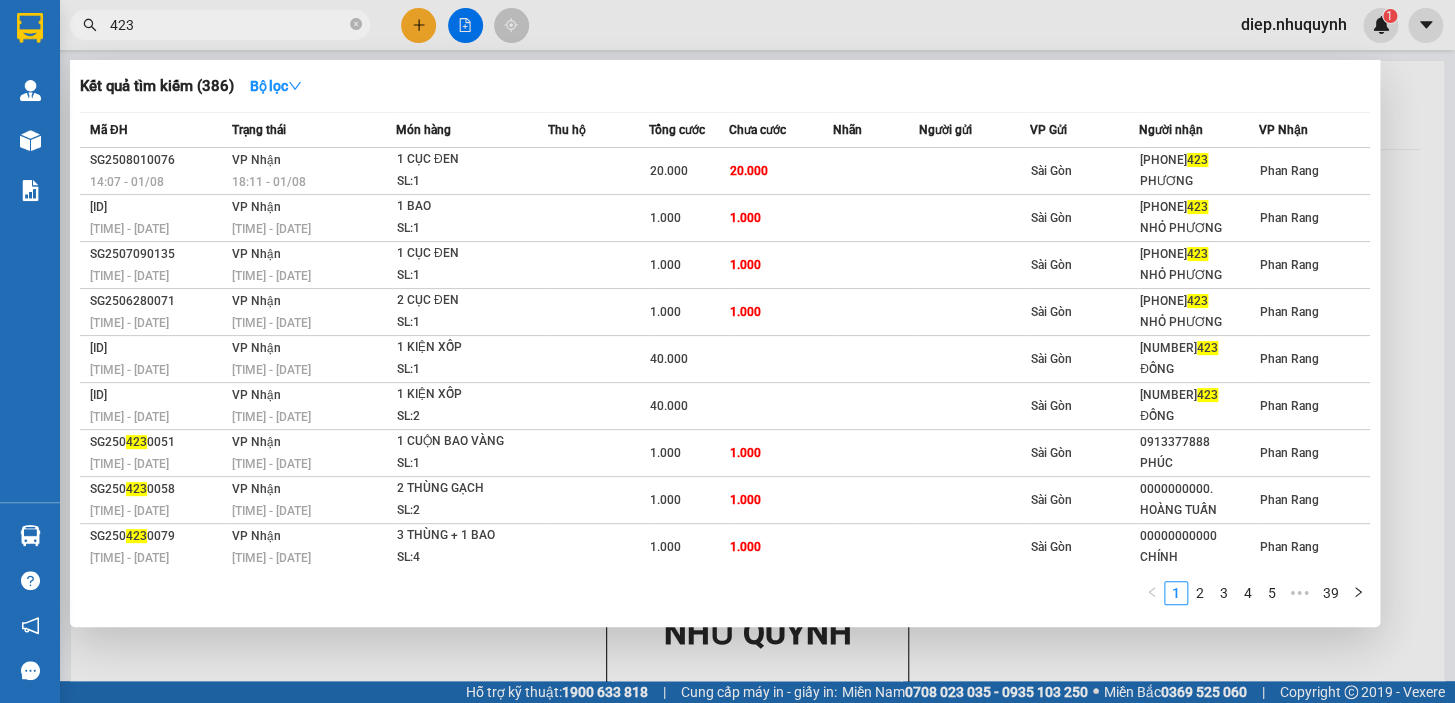 drag, startPoint x: 163, startPoint y: 28, endPoint x: 97, endPoint y: 34, distance: 66.27216 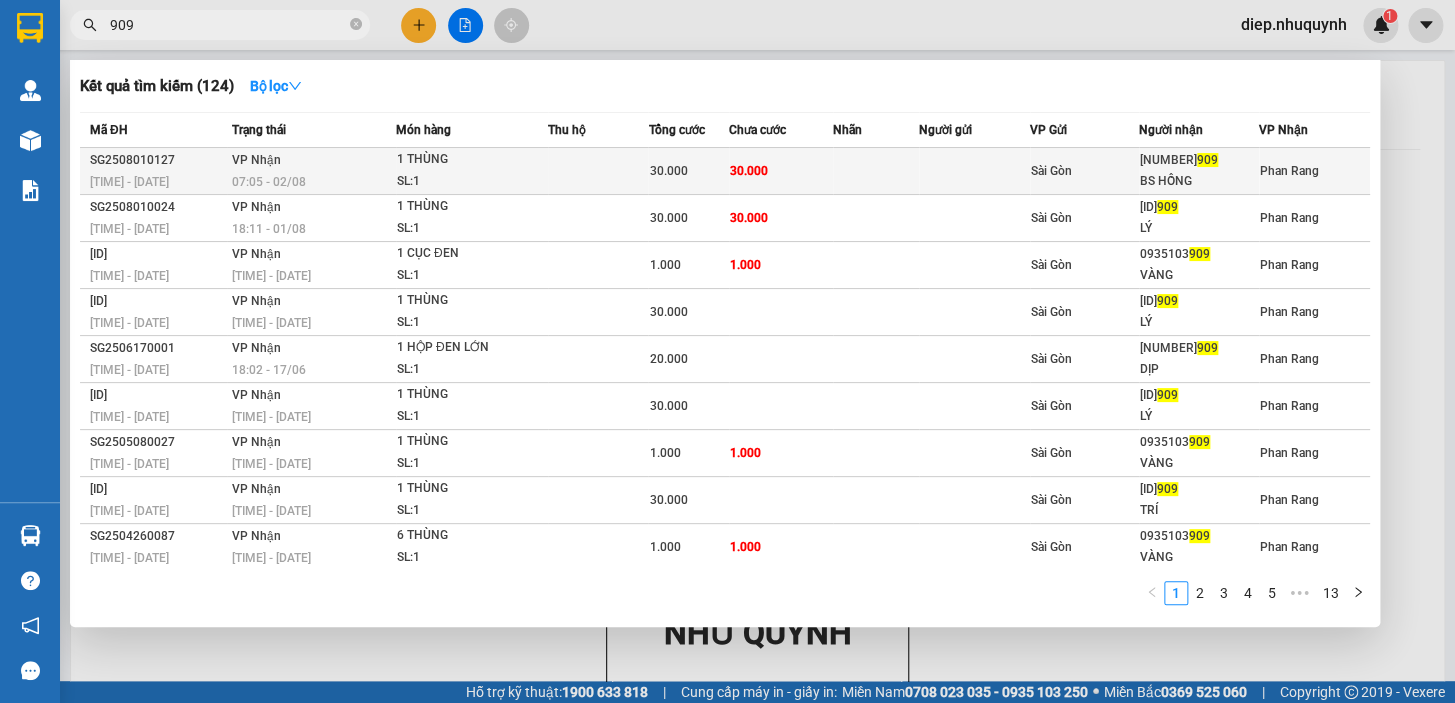 type on "909" 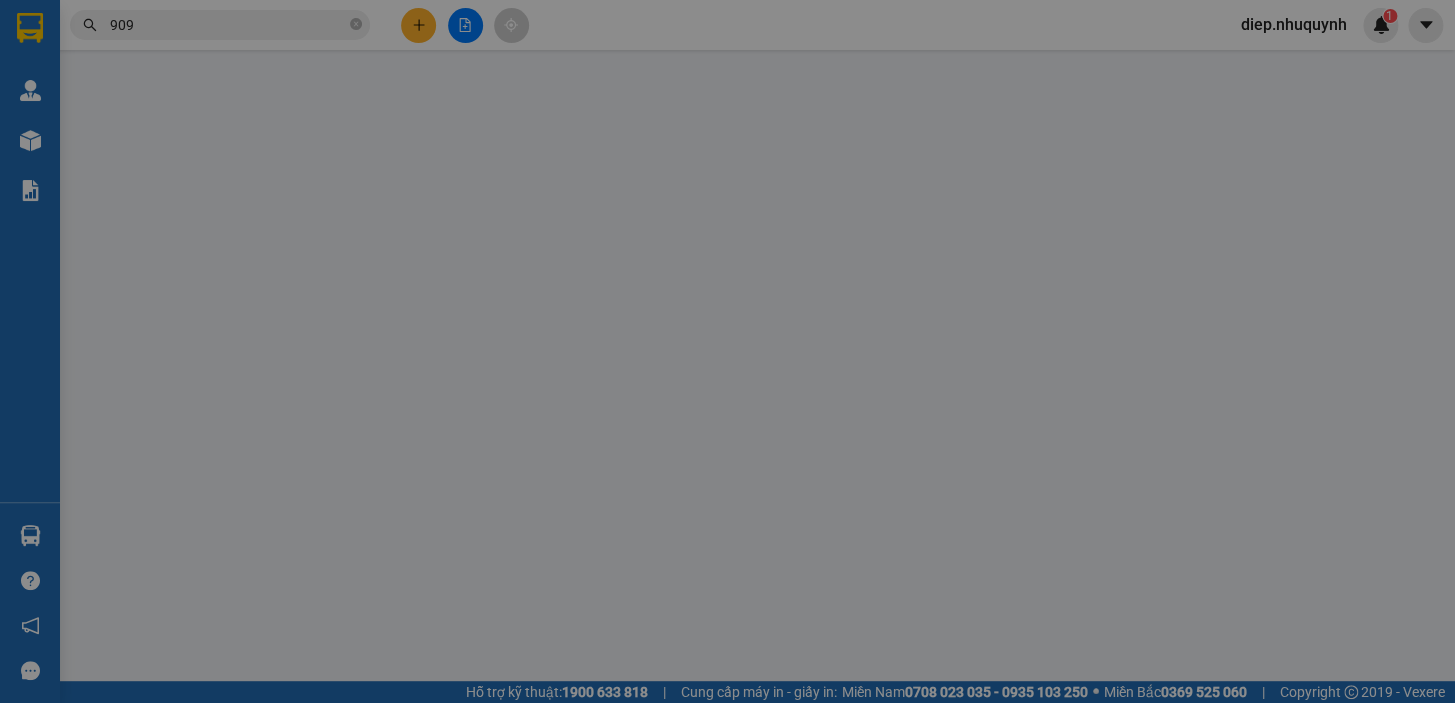 click on "SĐT Người Gửi VD: [PHONE] Người gửi Tên người gửi VP gửi * [CITY]" at bounding box center (755, 191) 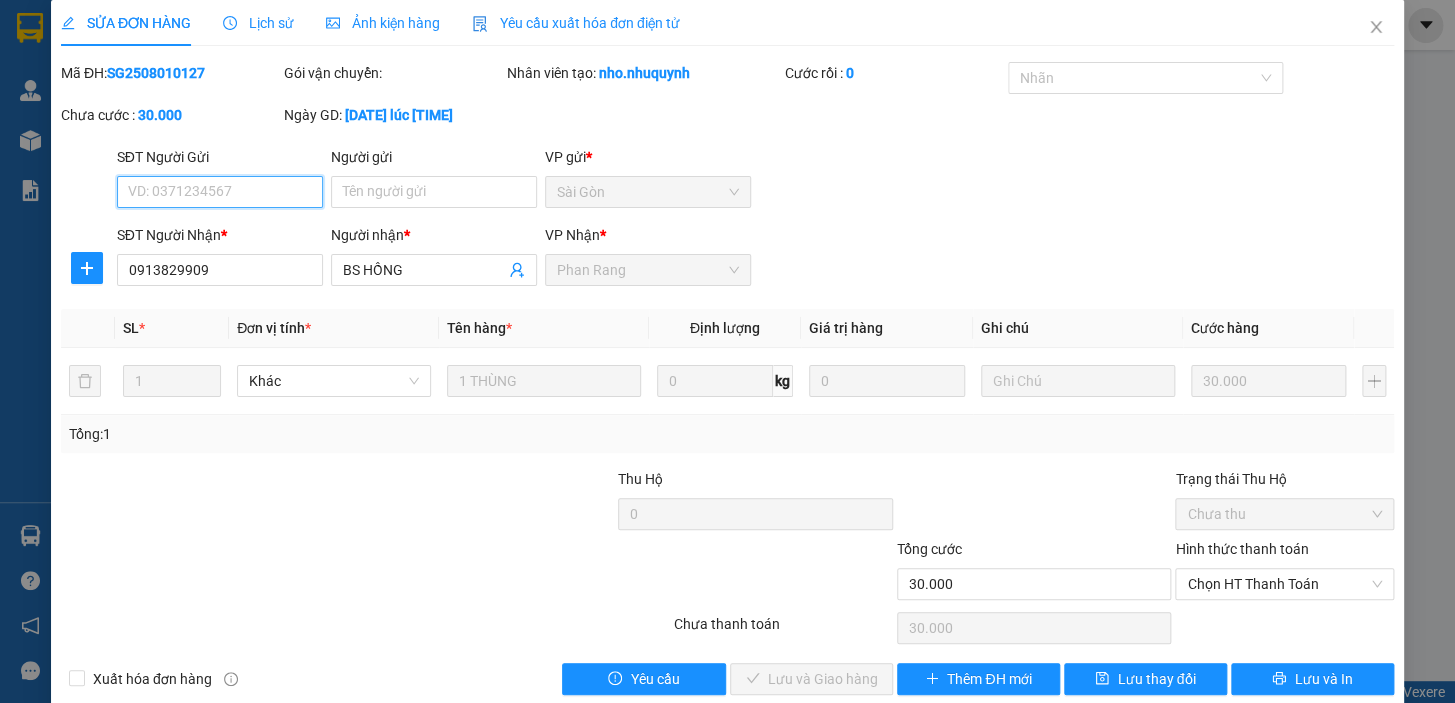 scroll, scrollTop: 40, scrollLeft: 0, axis: vertical 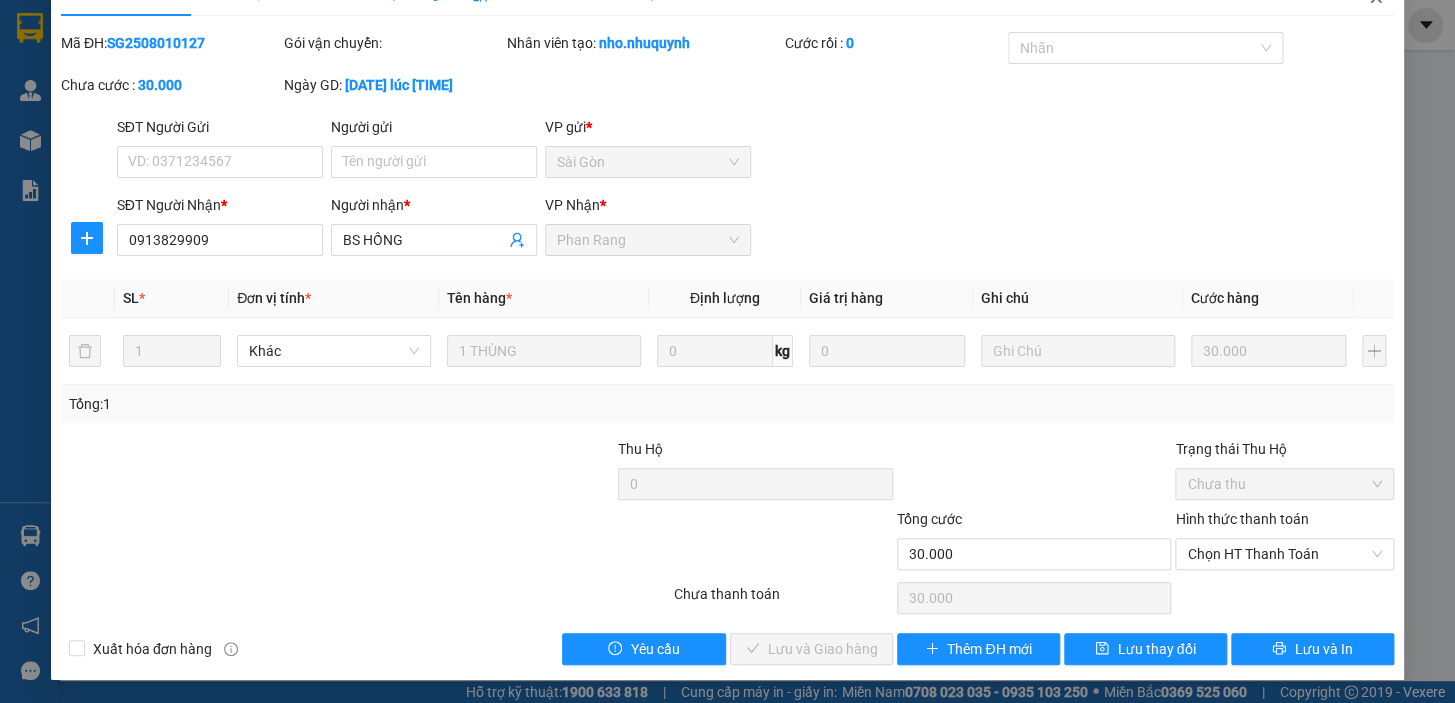click at bounding box center (1376, -2) 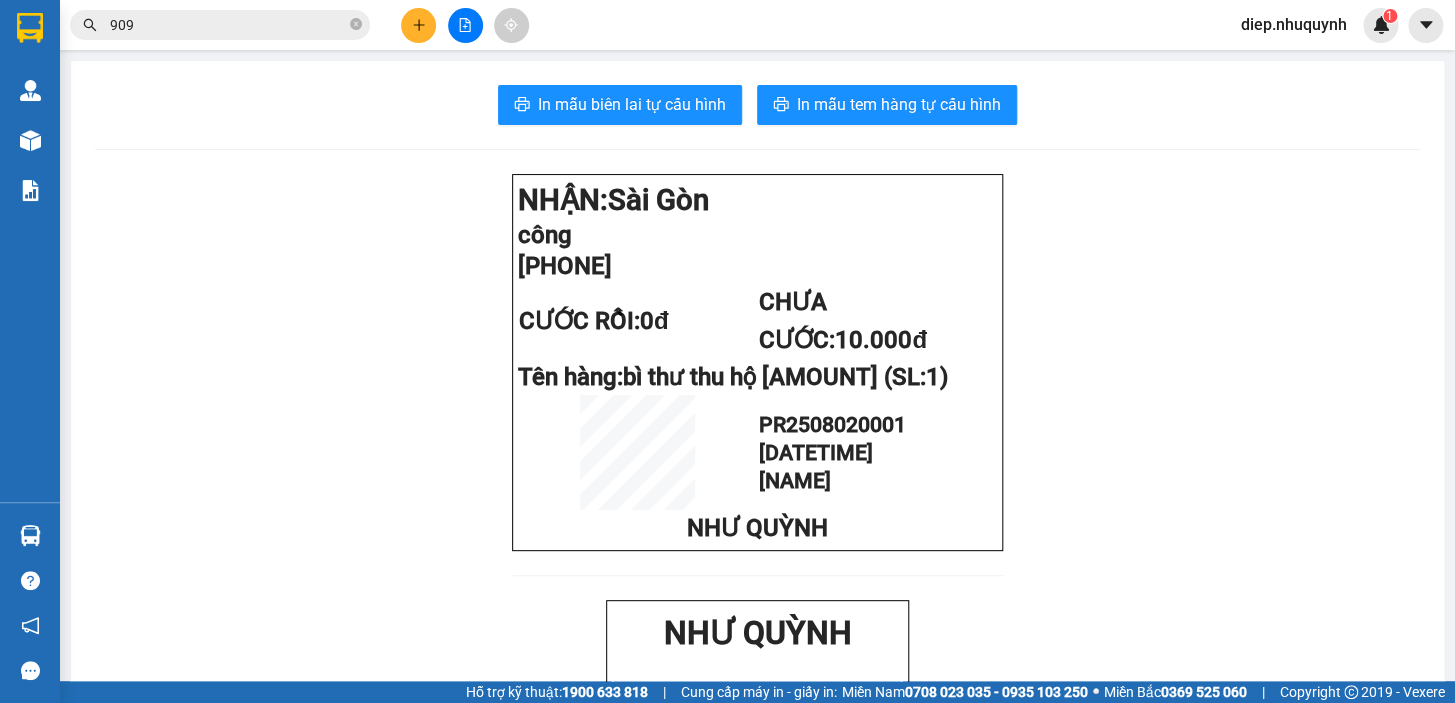 click on "909" at bounding box center [228, 25] 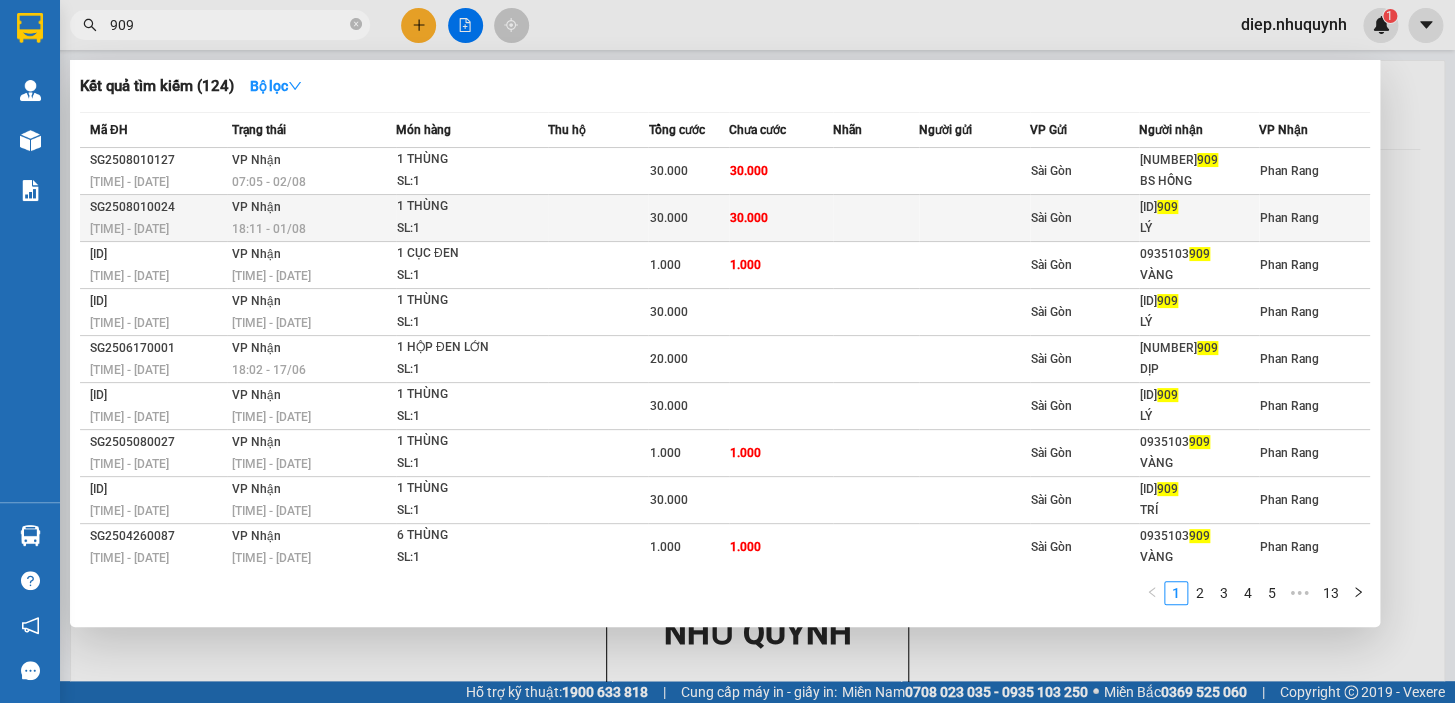 click on "30.000" at bounding box center (781, 218) 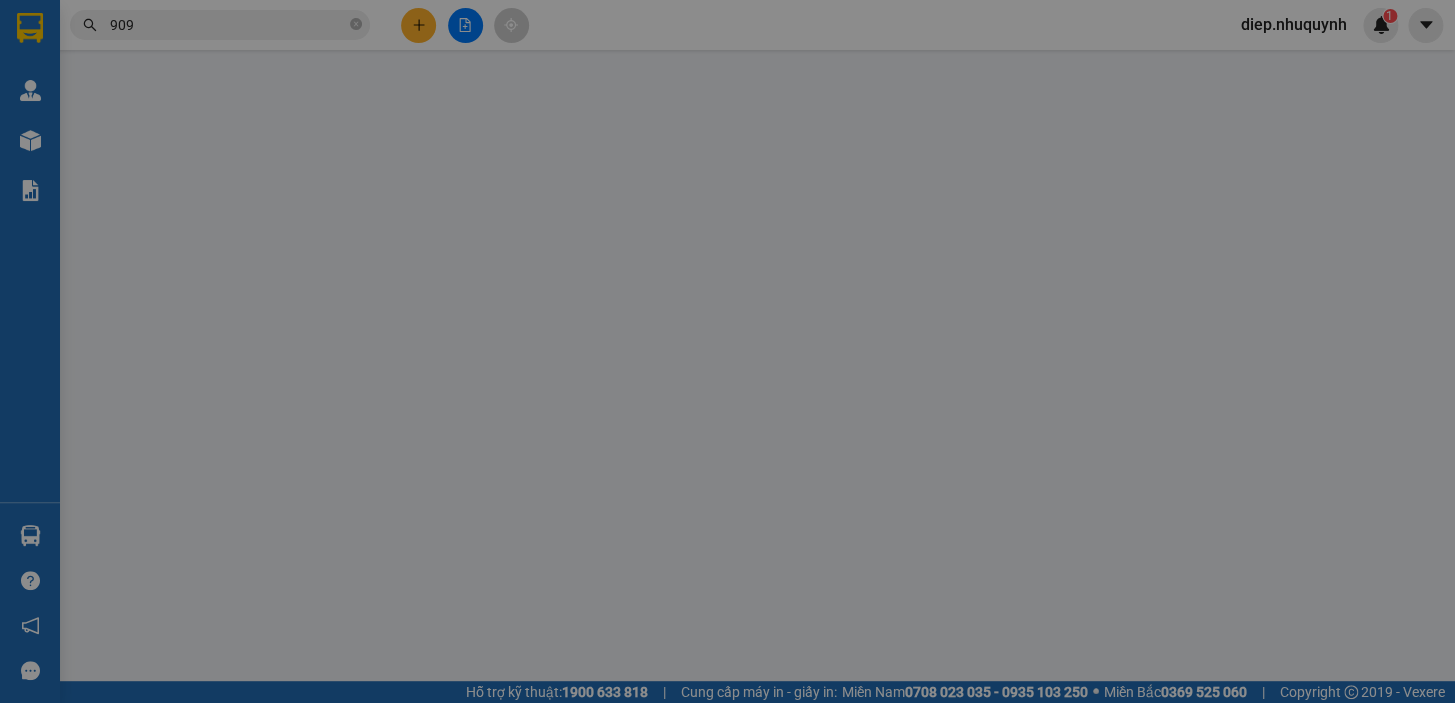 type on "0822694909" 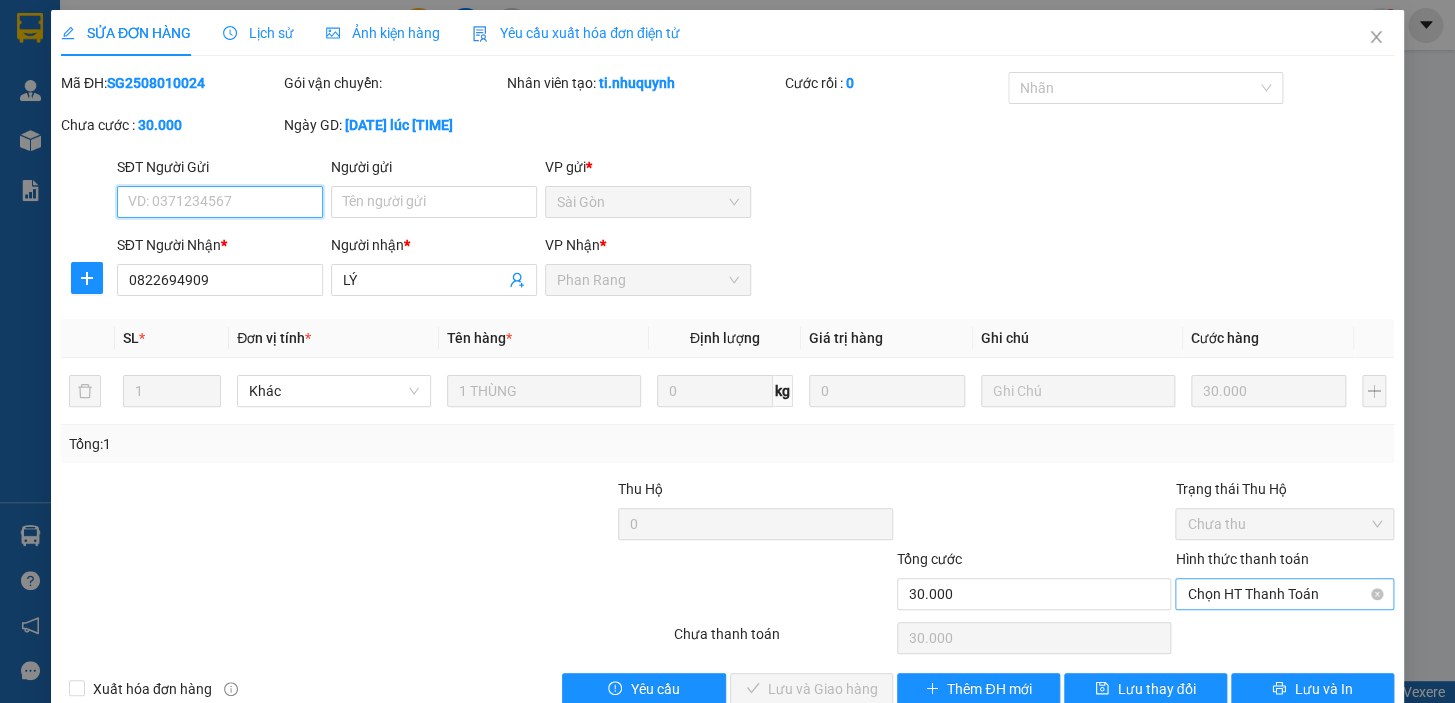 click on "Chọn HT Thanh Toán" at bounding box center [1284, 594] 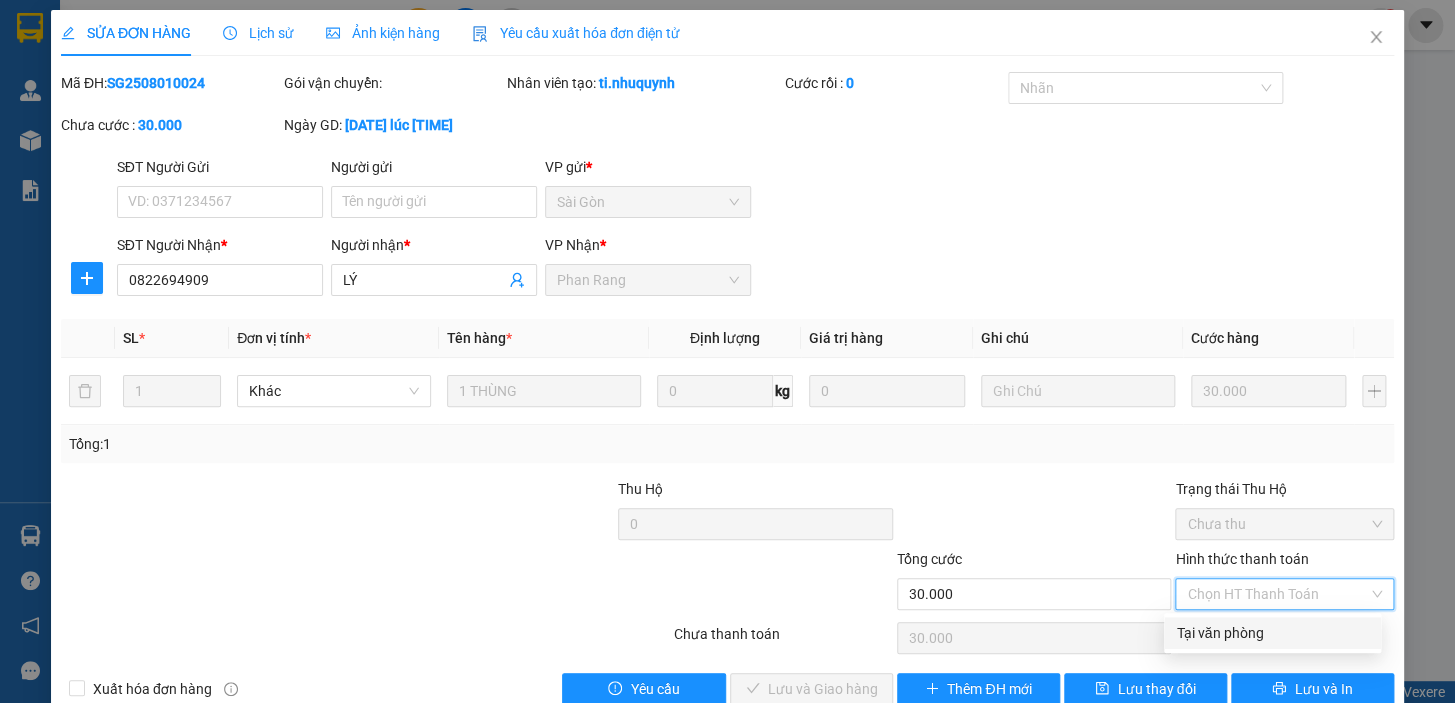 click on "Tại văn phòng" at bounding box center (1272, 633) 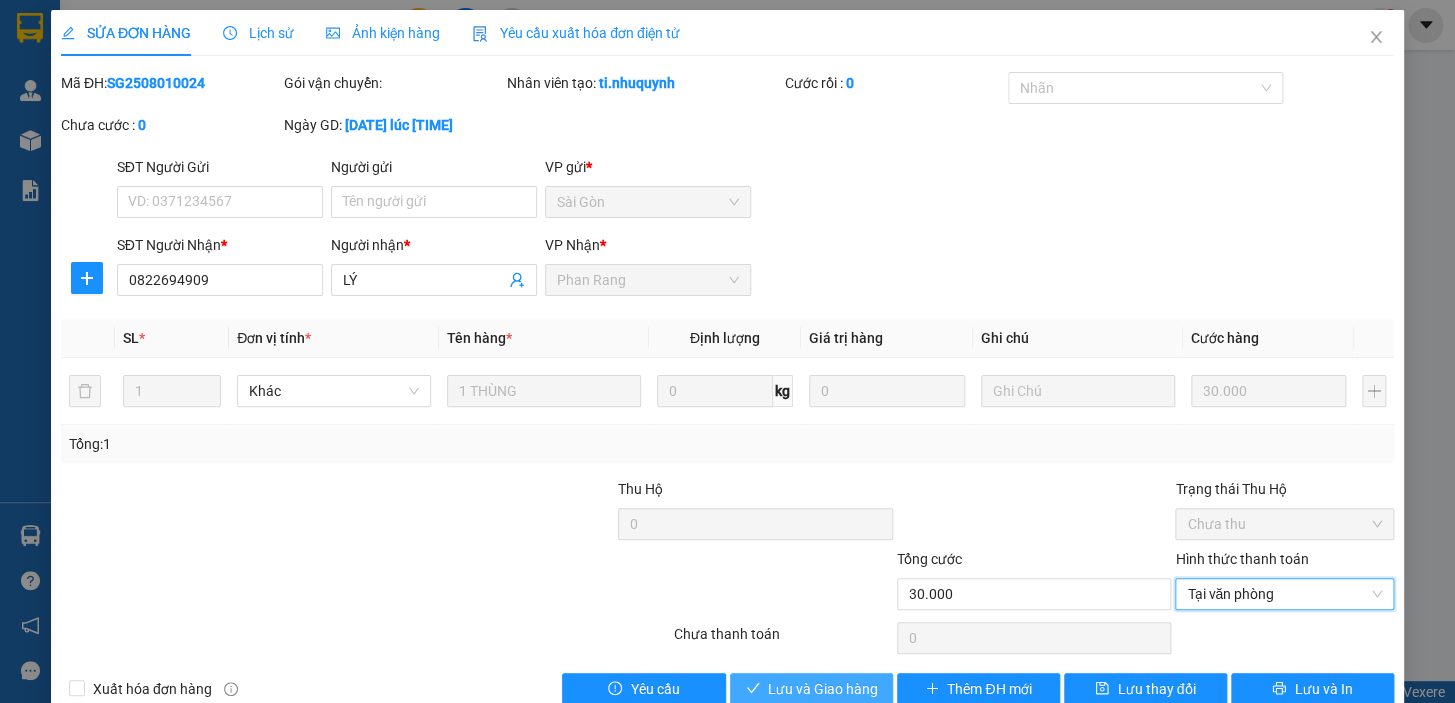click on "Lưu và Giao hàng" at bounding box center (823, 689) 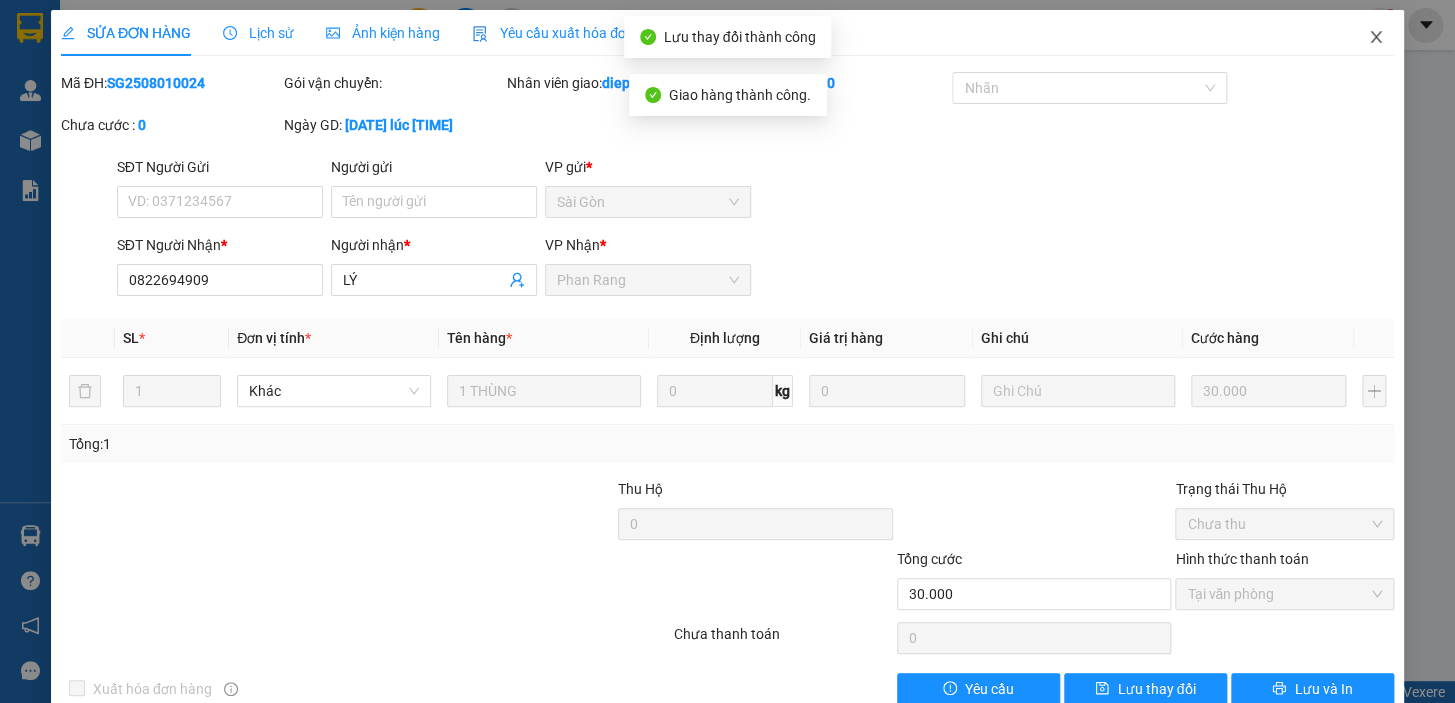 click 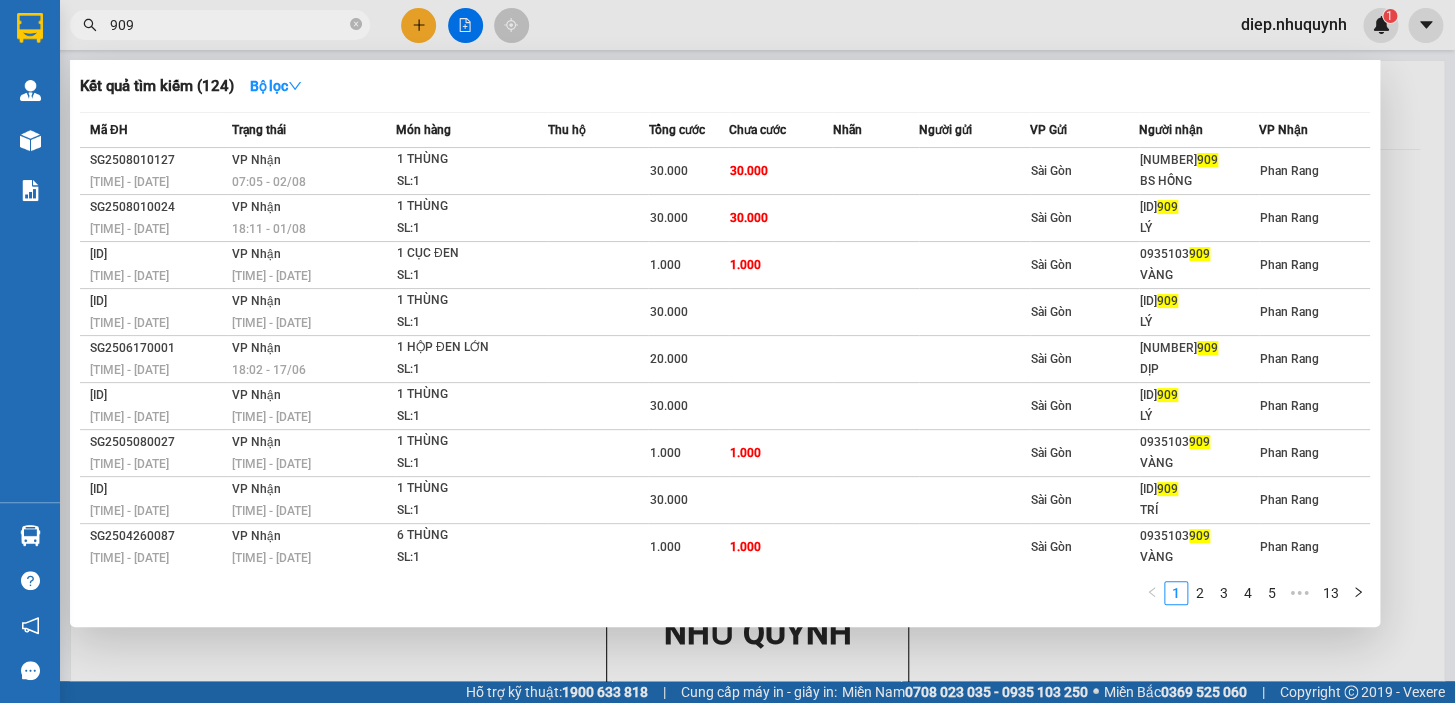 drag, startPoint x: 136, startPoint y: 16, endPoint x: 103, endPoint y: 22, distance: 33.54102 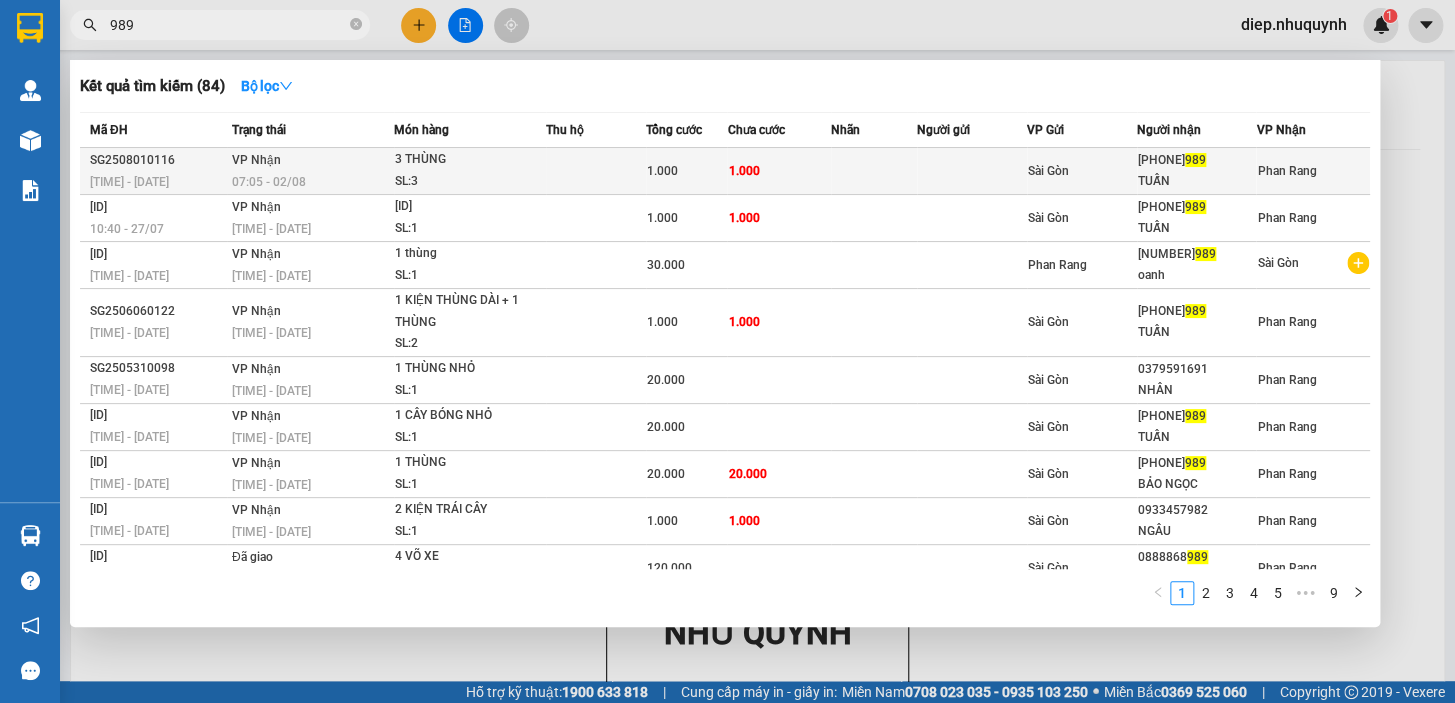 type on "989" 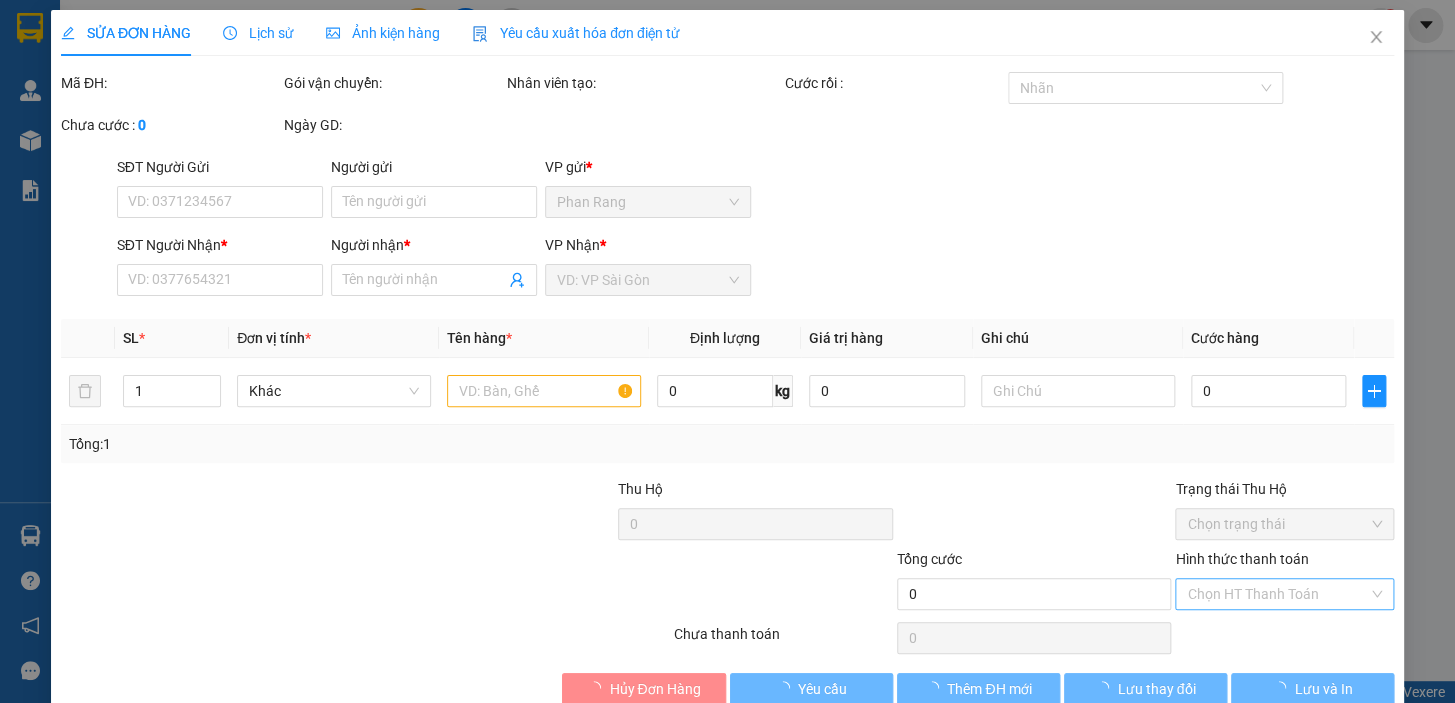type on "0908229989" 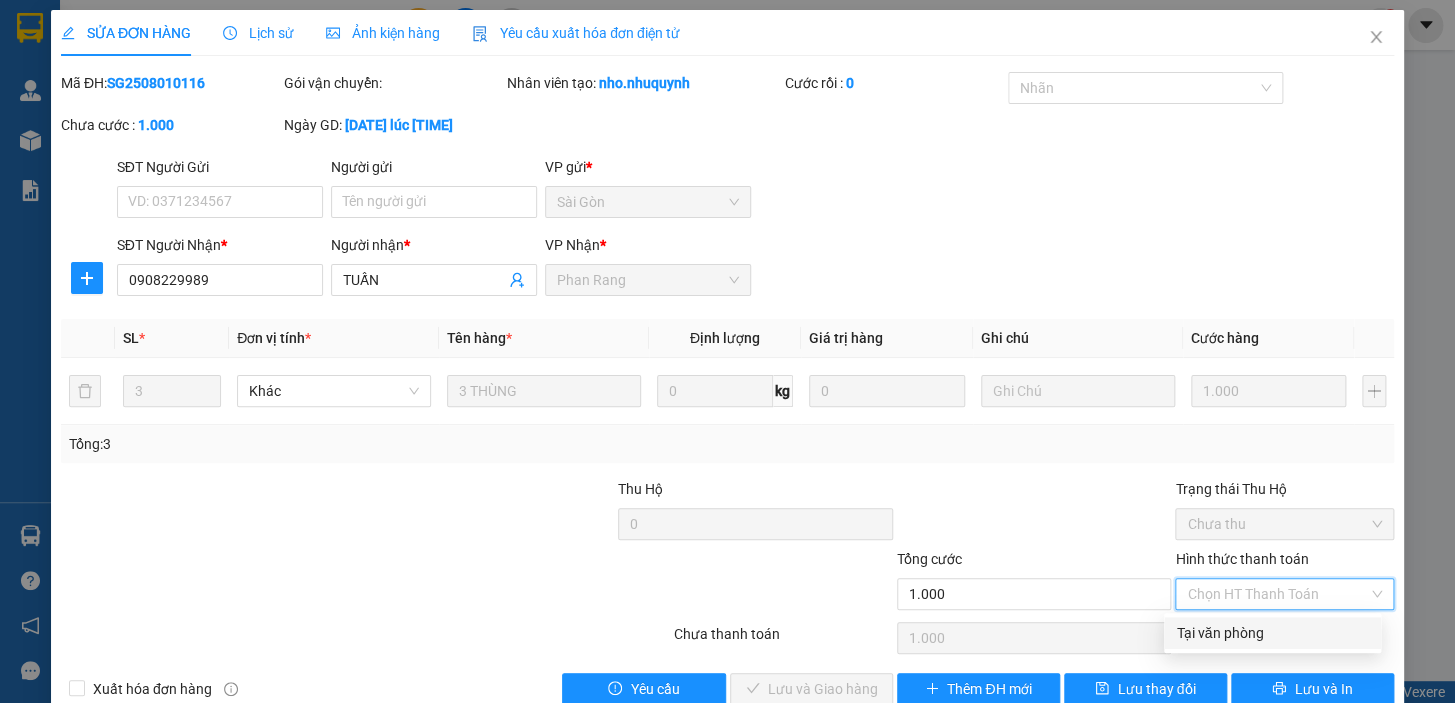 click on "Tại văn phòng" at bounding box center (1272, 633) 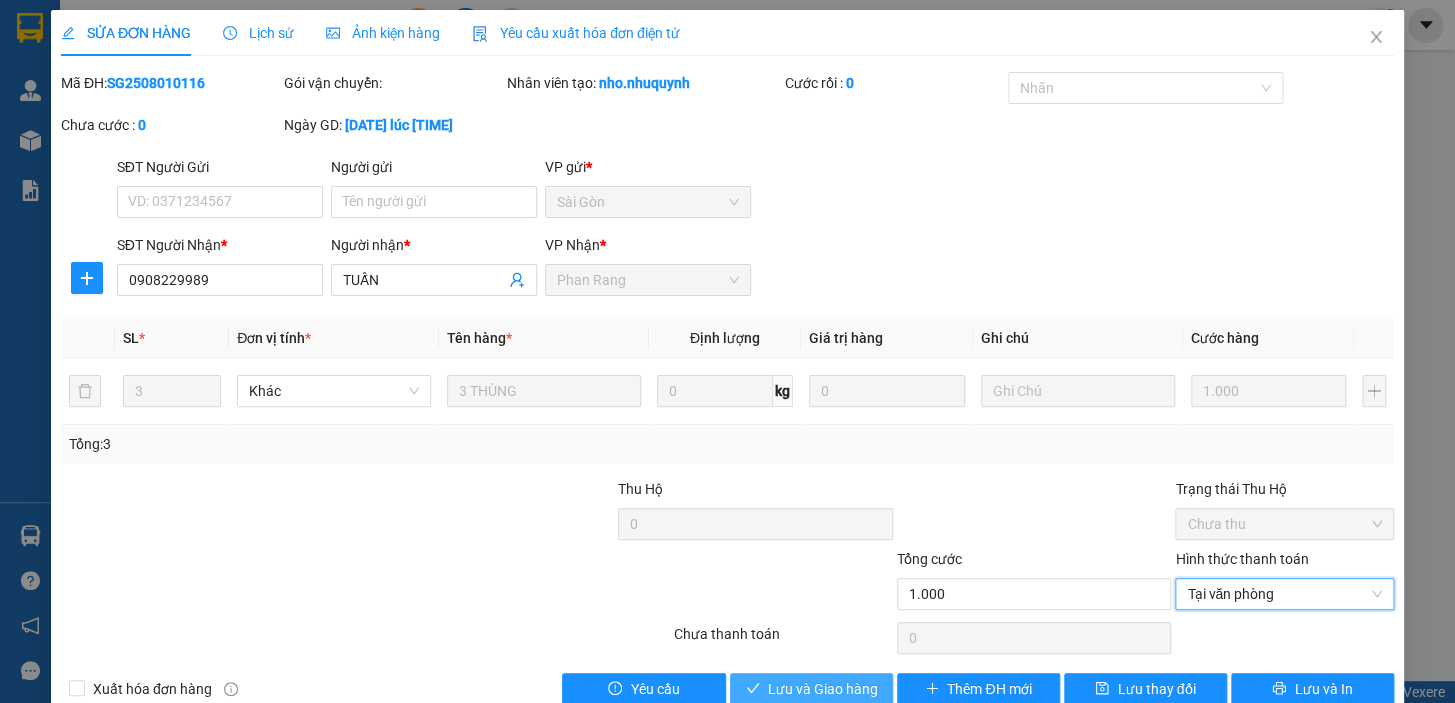 click on "Lưu và Giao hàng" at bounding box center (823, 689) 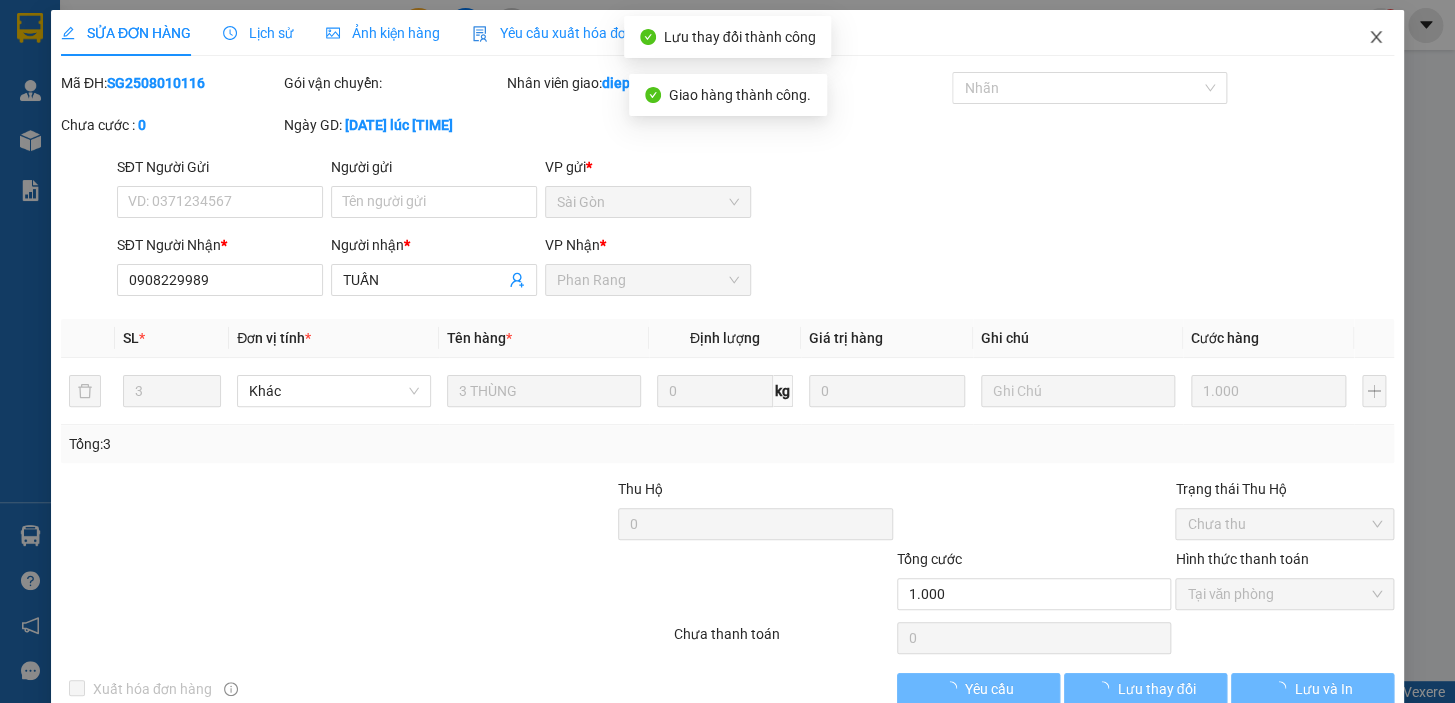 click 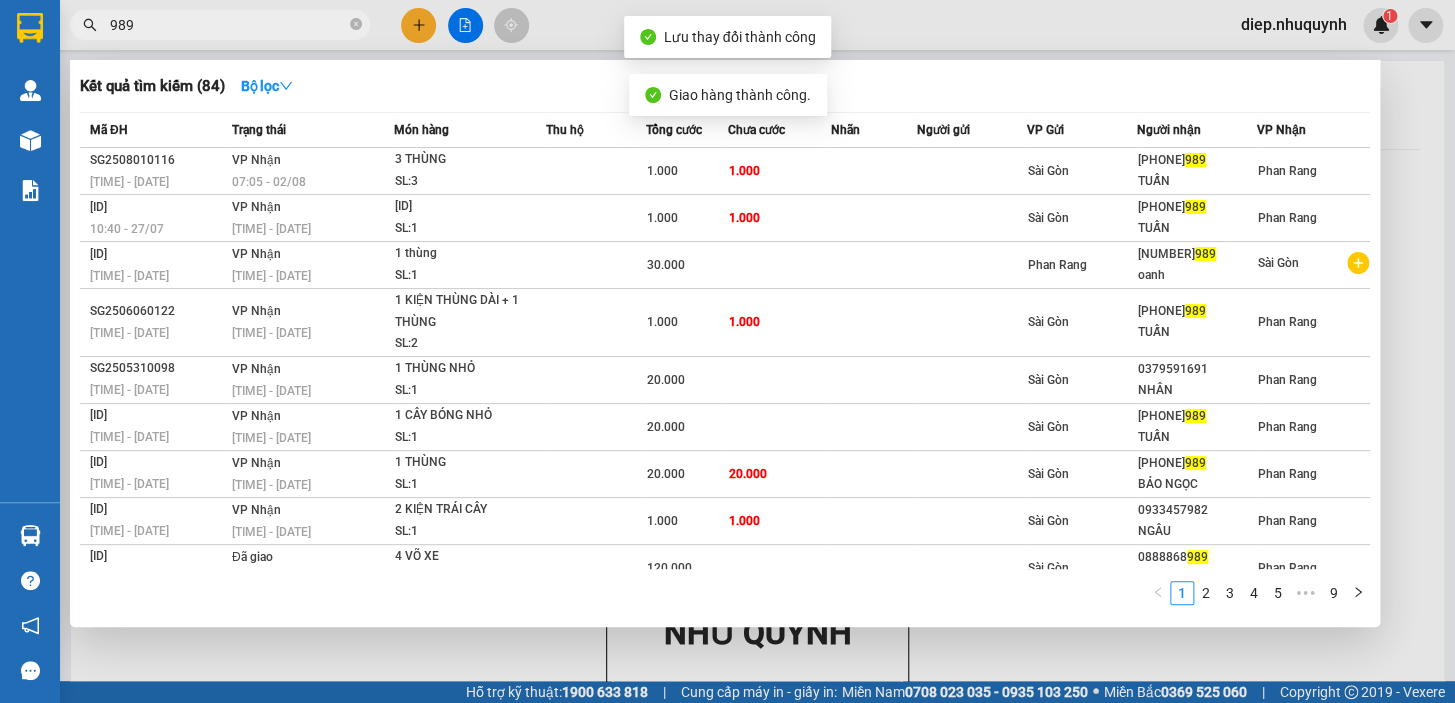 click on "989" at bounding box center (195, 25) 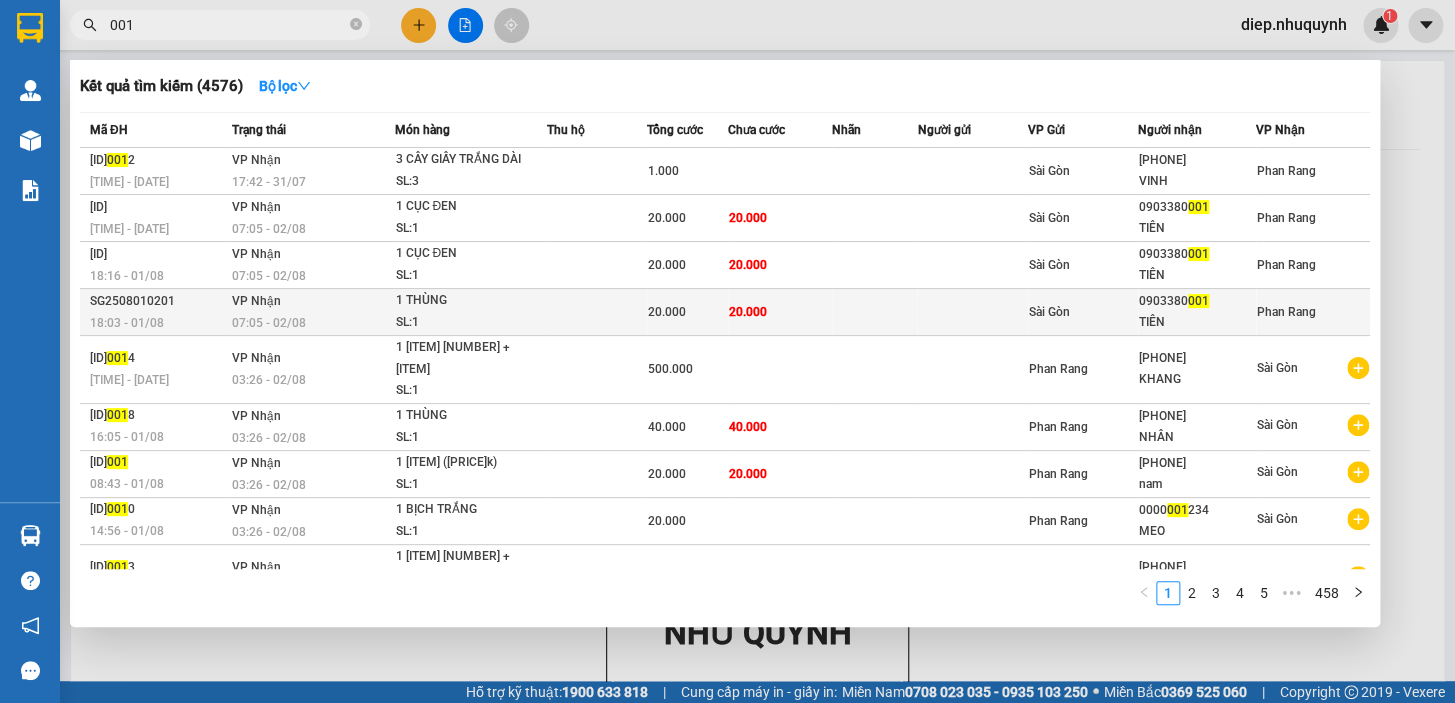 type on "001" 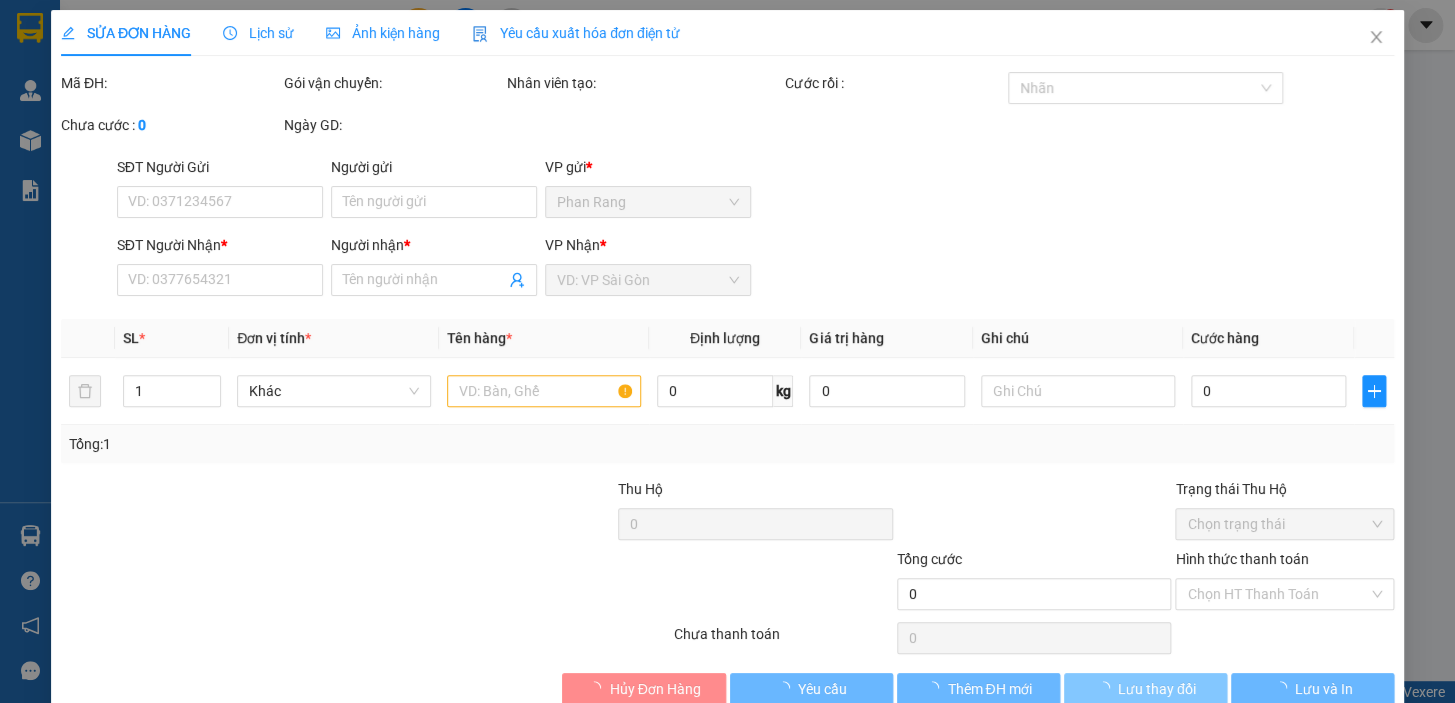 type on "0903380001" 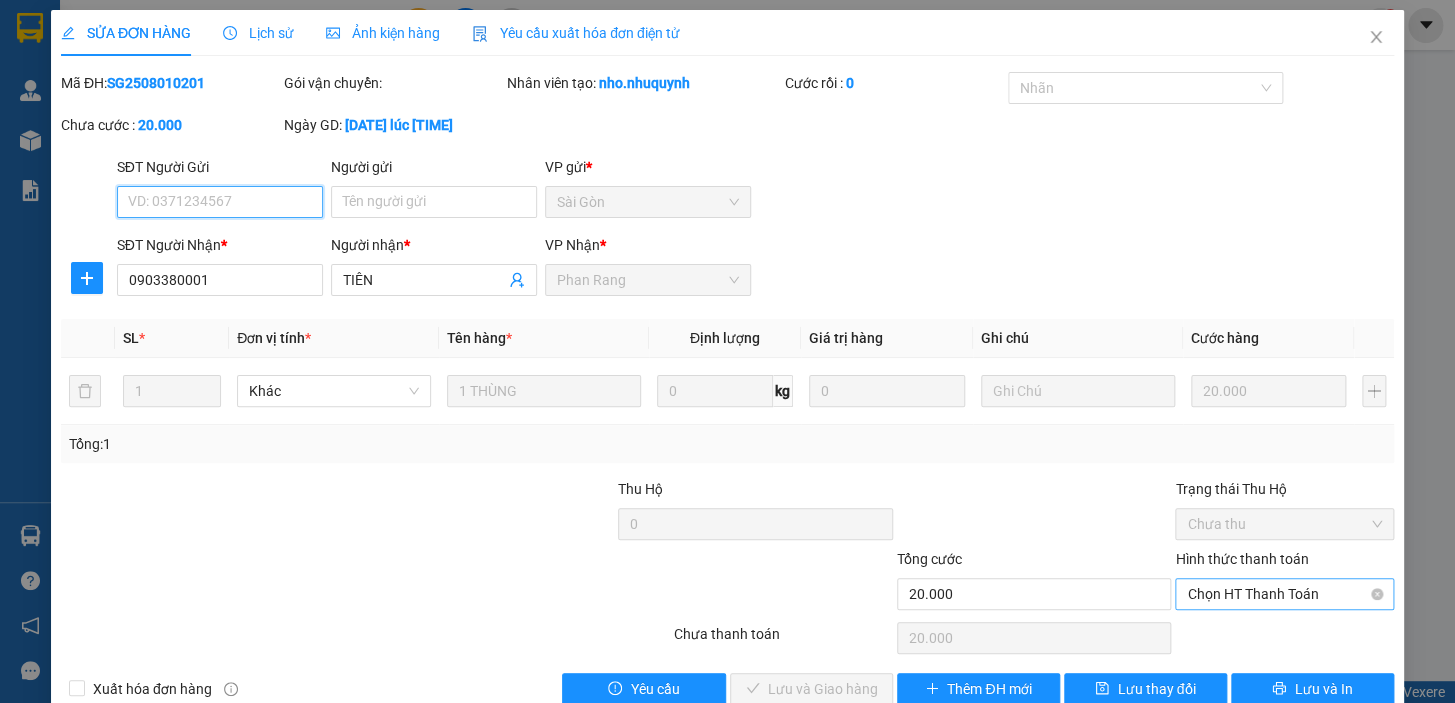click on "Chọn HT Thanh Toán" at bounding box center (1284, 594) 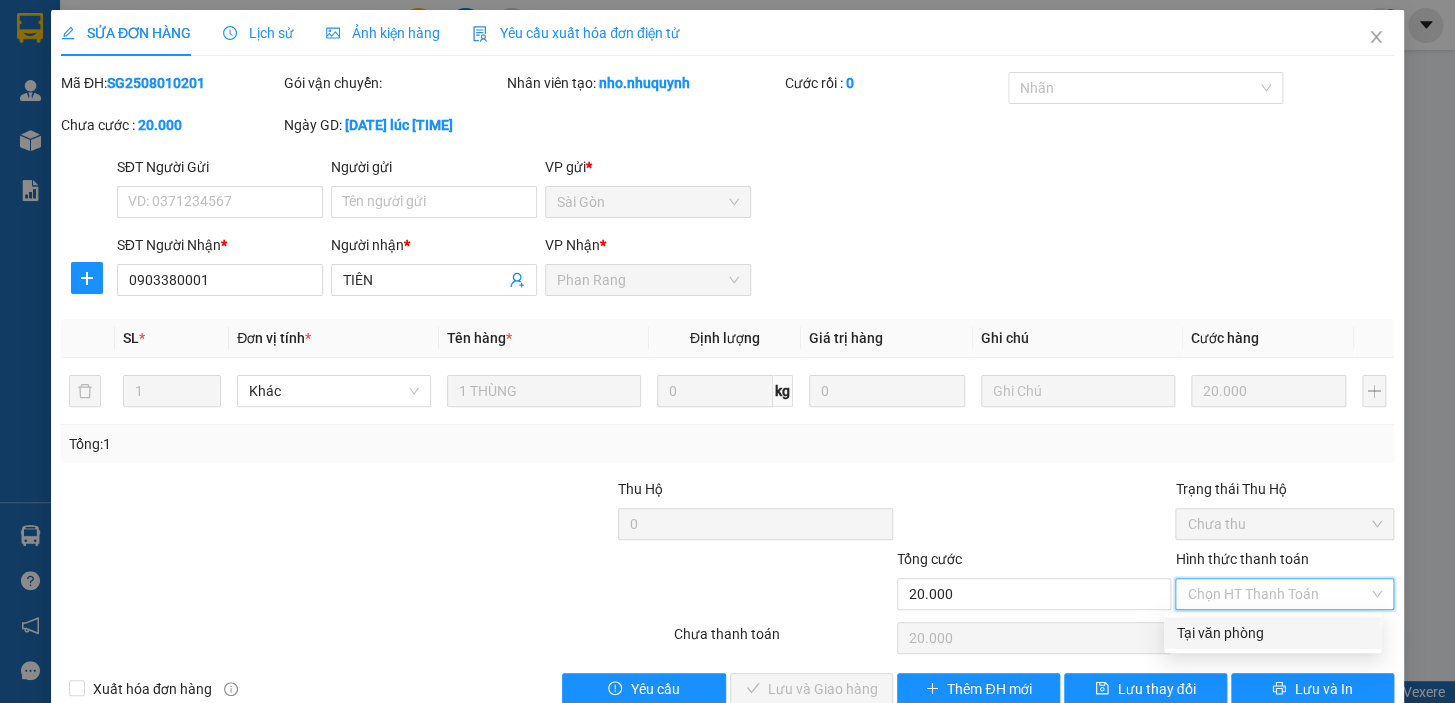click on "Tại văn phòng" at bounding box center (1272, 633) 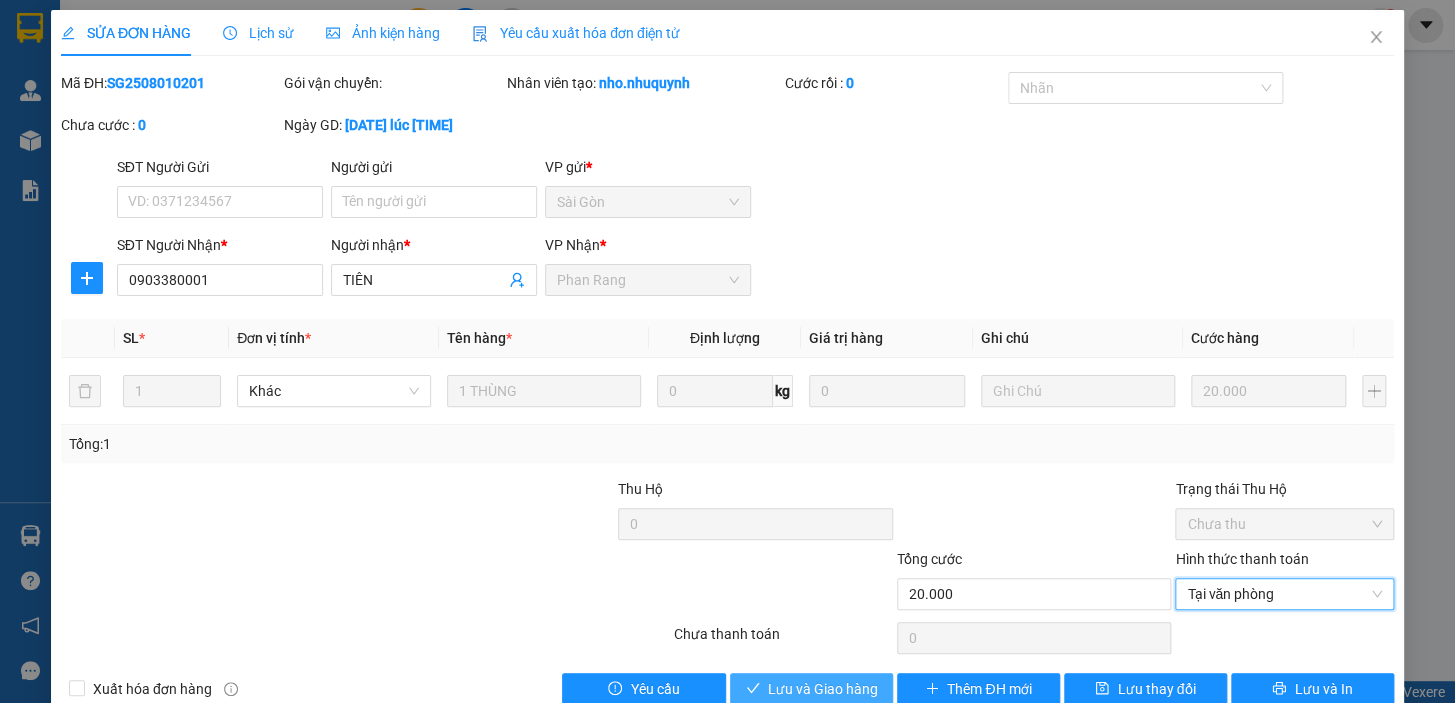 click on "Lưu và Giao hàng" at bounding box center (823, 689) 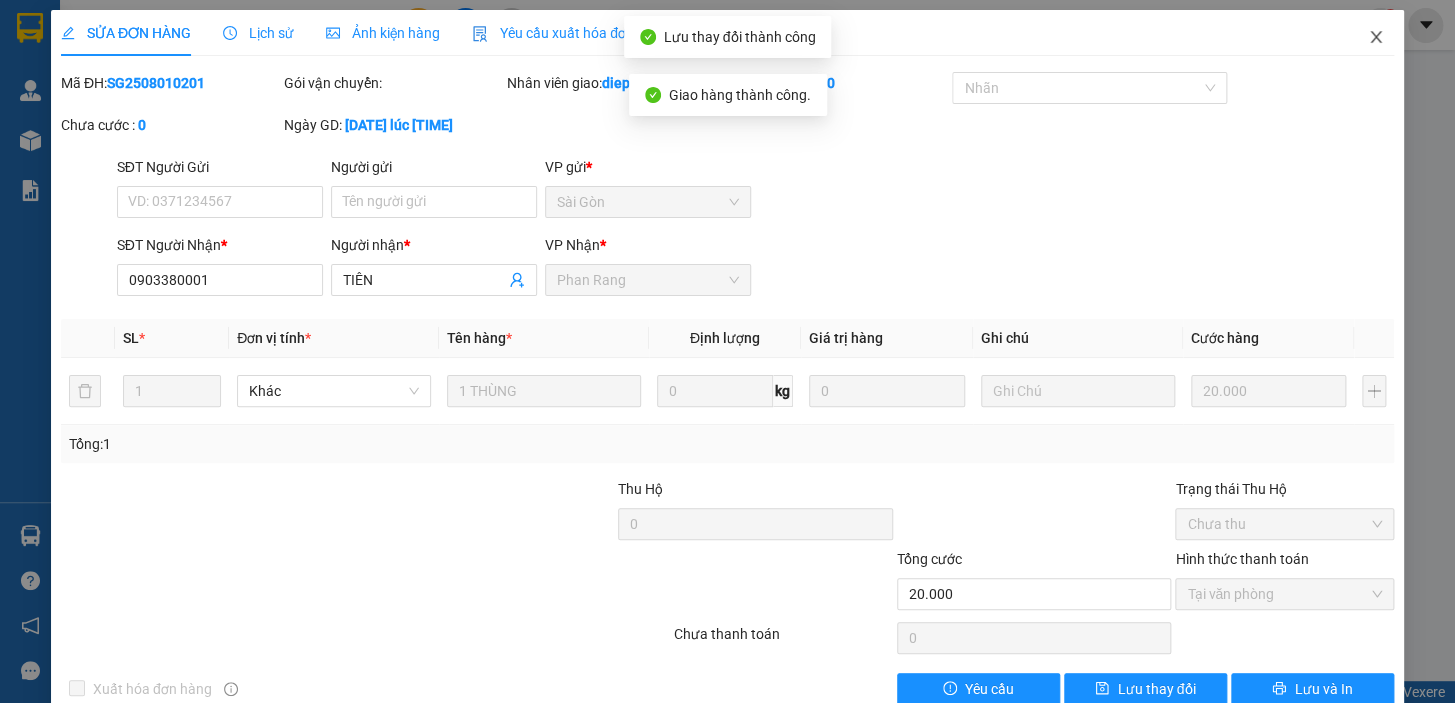 click 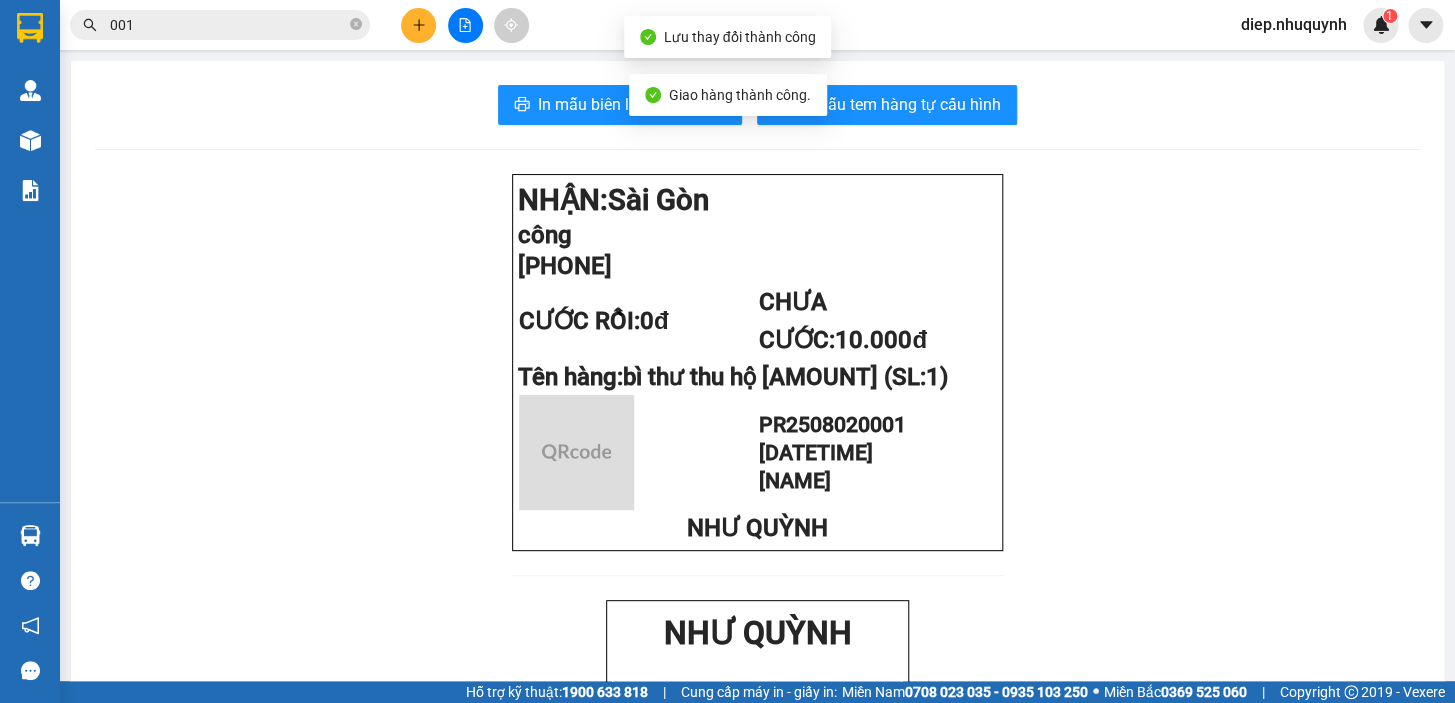 click on "001" at bounding box center [228, 25] 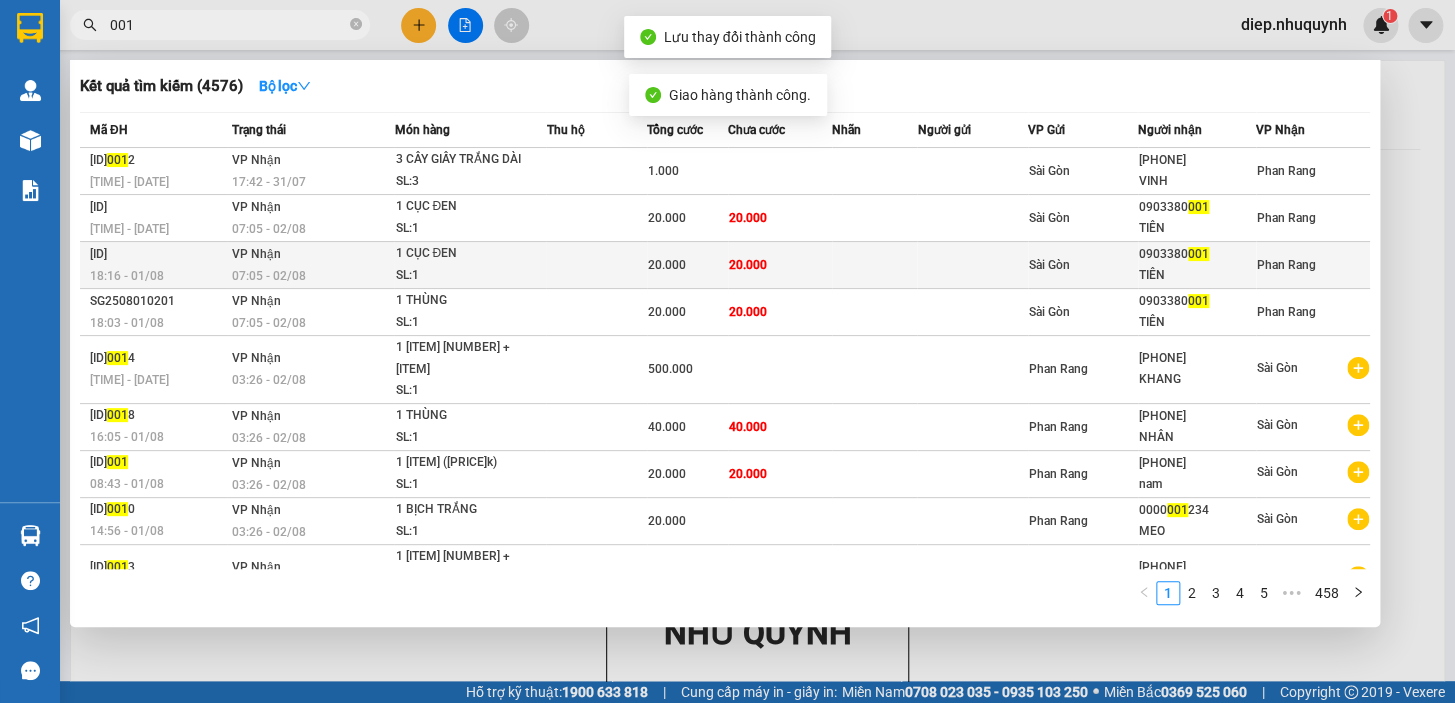 click on "20.000" at bounding box center [687, 265] 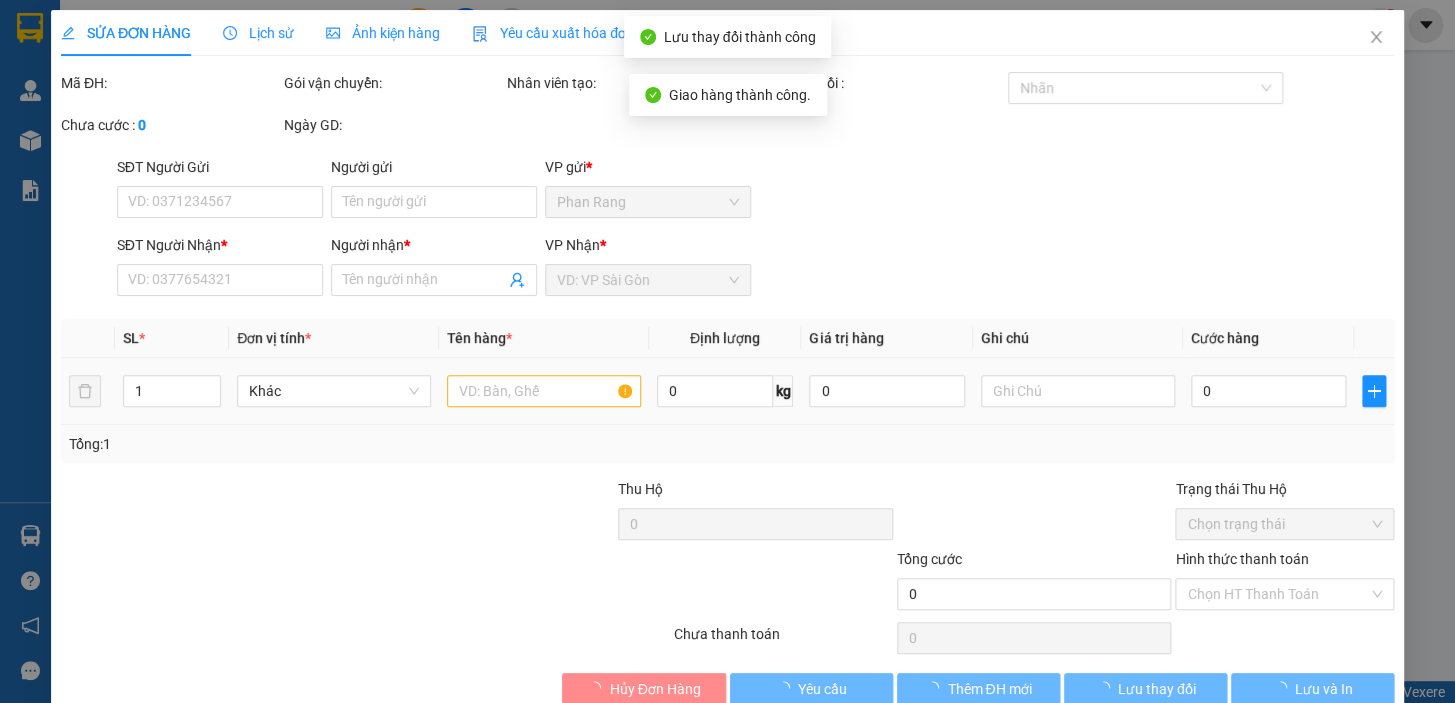 type on "0903380001" 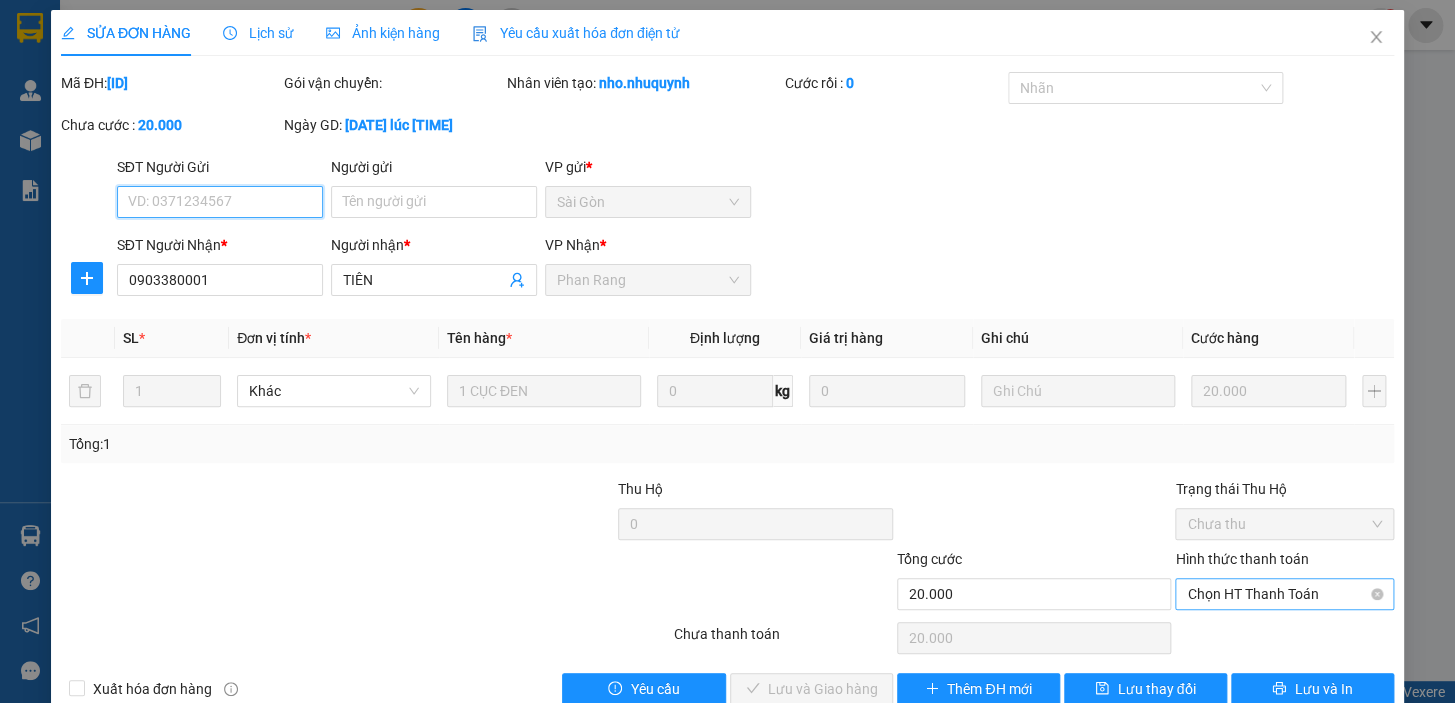 click on "Chọn HT Thanh Toán" at bounding box center (1284, 594) 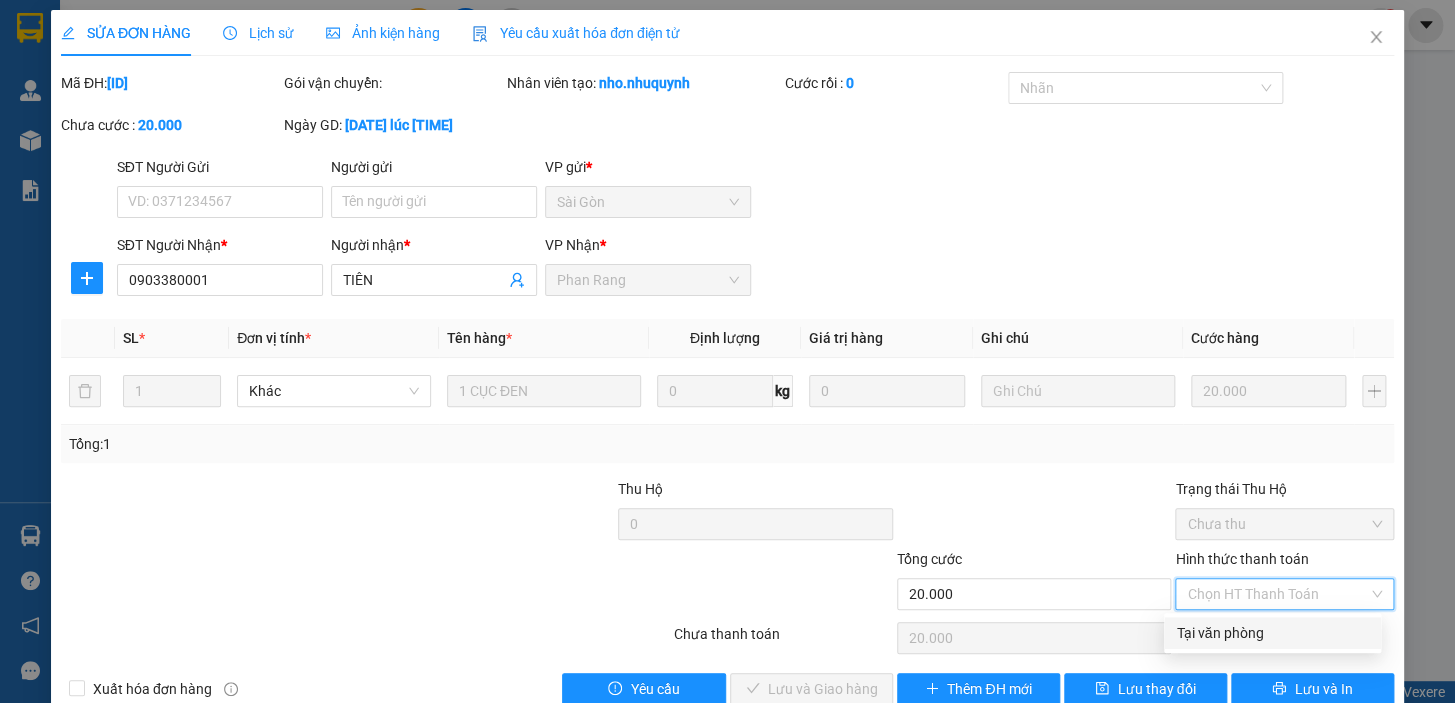 click on "Tại văn phòng" at bounding box center (1272, 633) 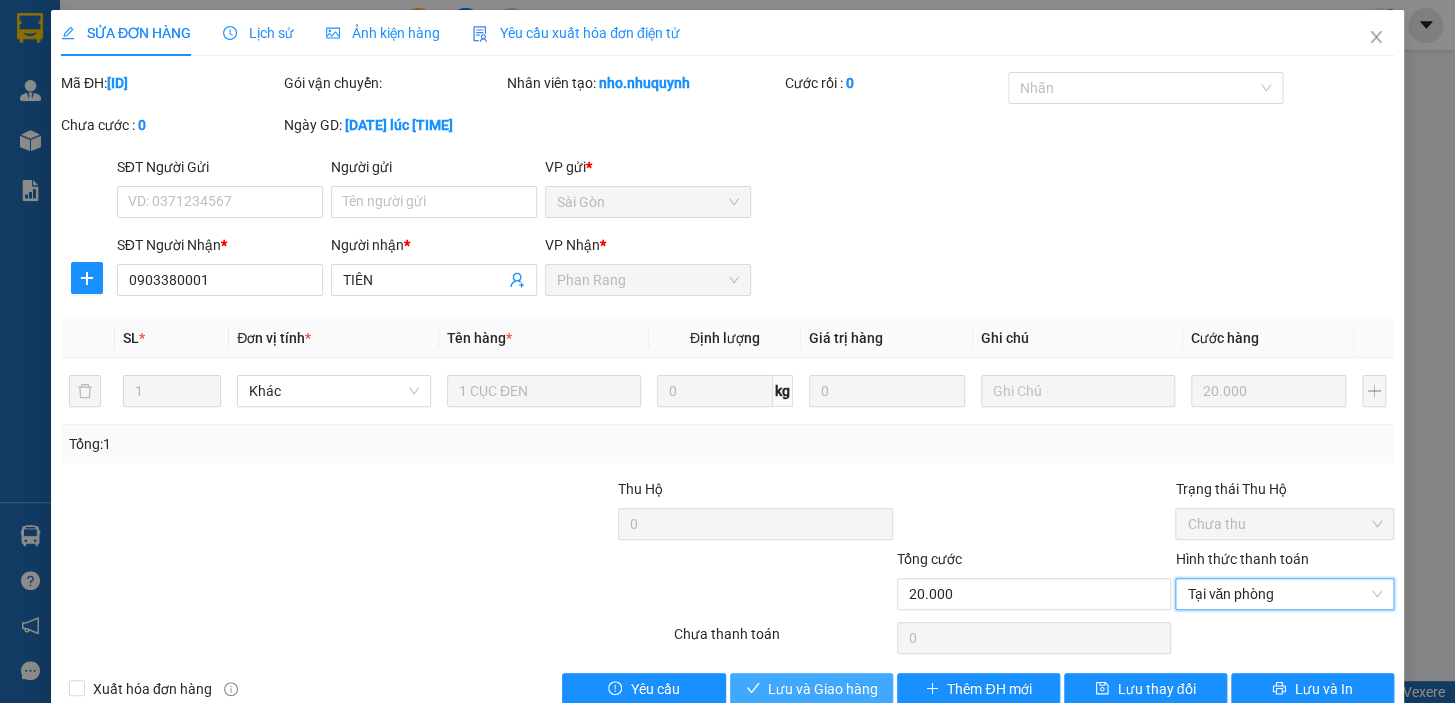 click on "Lưu và Giao hàng" at bounding box center [823, 689] 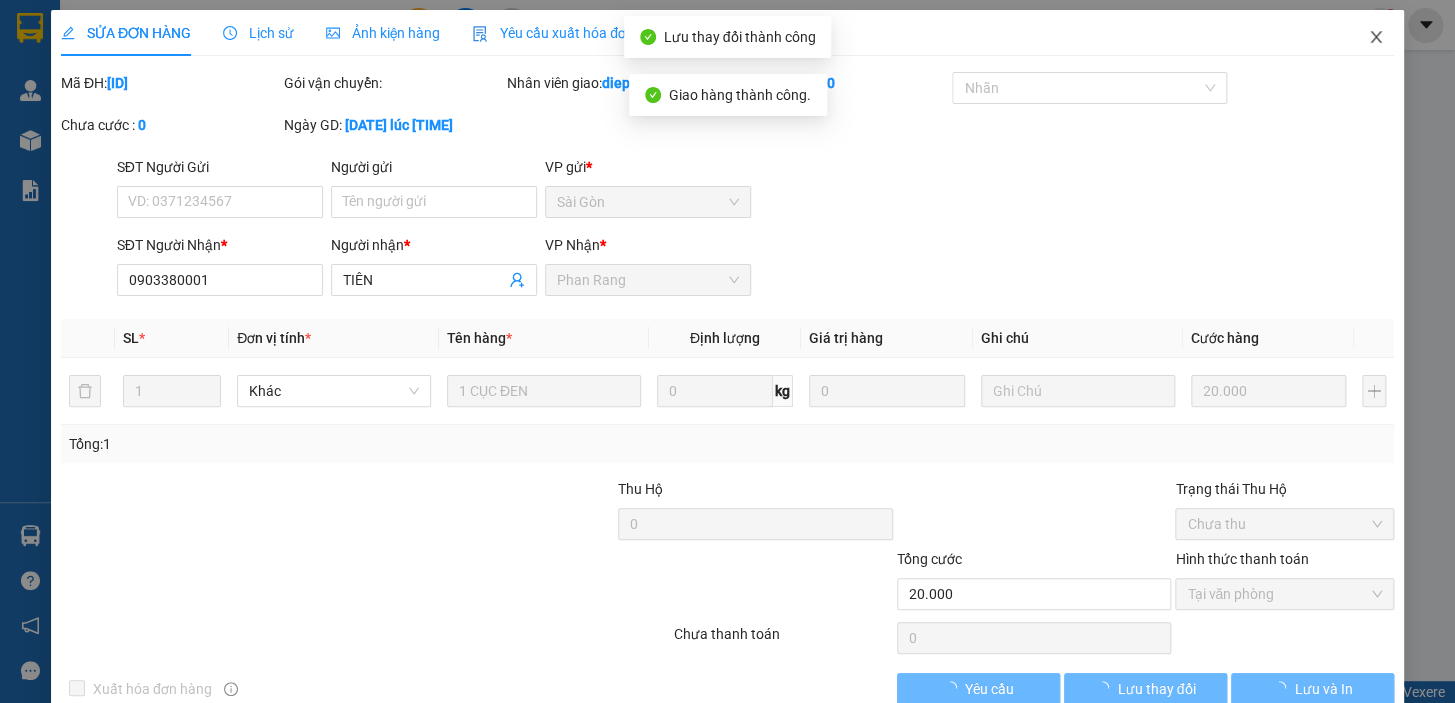 click 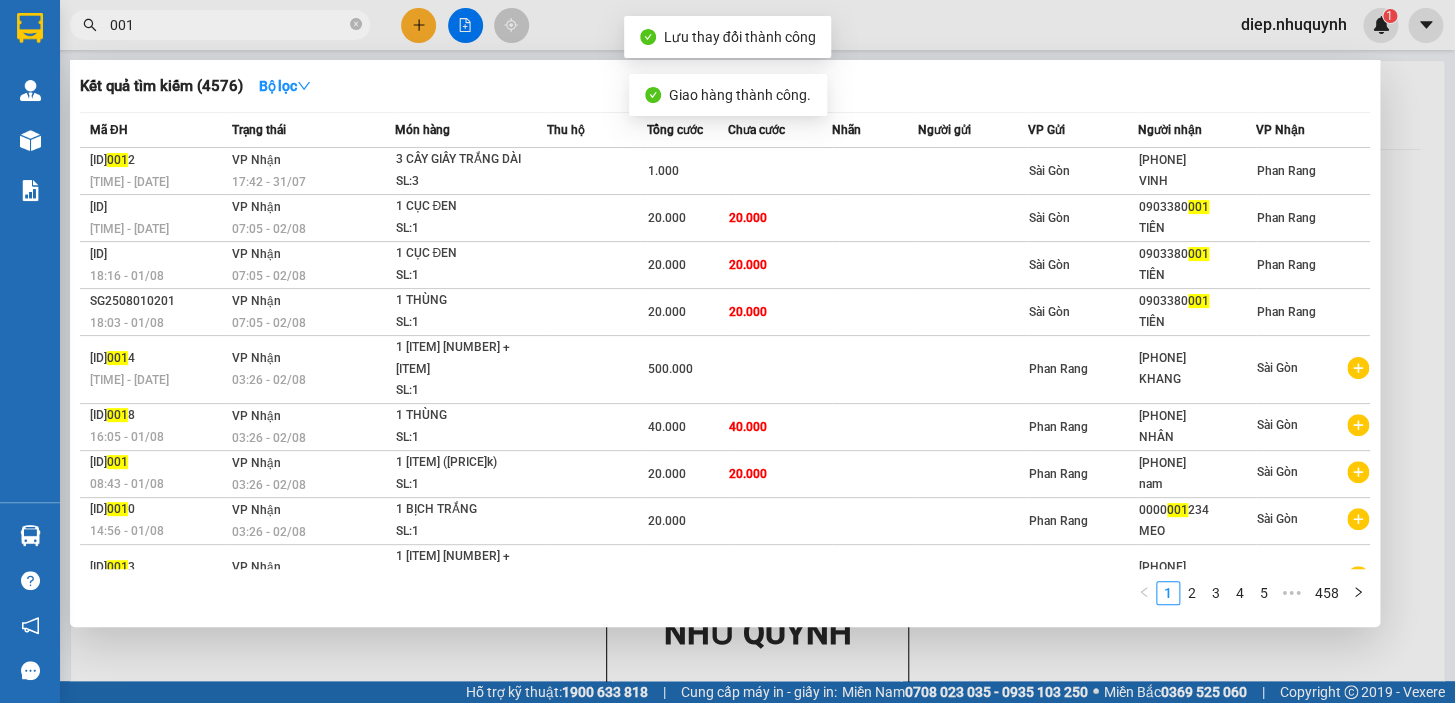 click on "001" at bounding box center (220, 25) 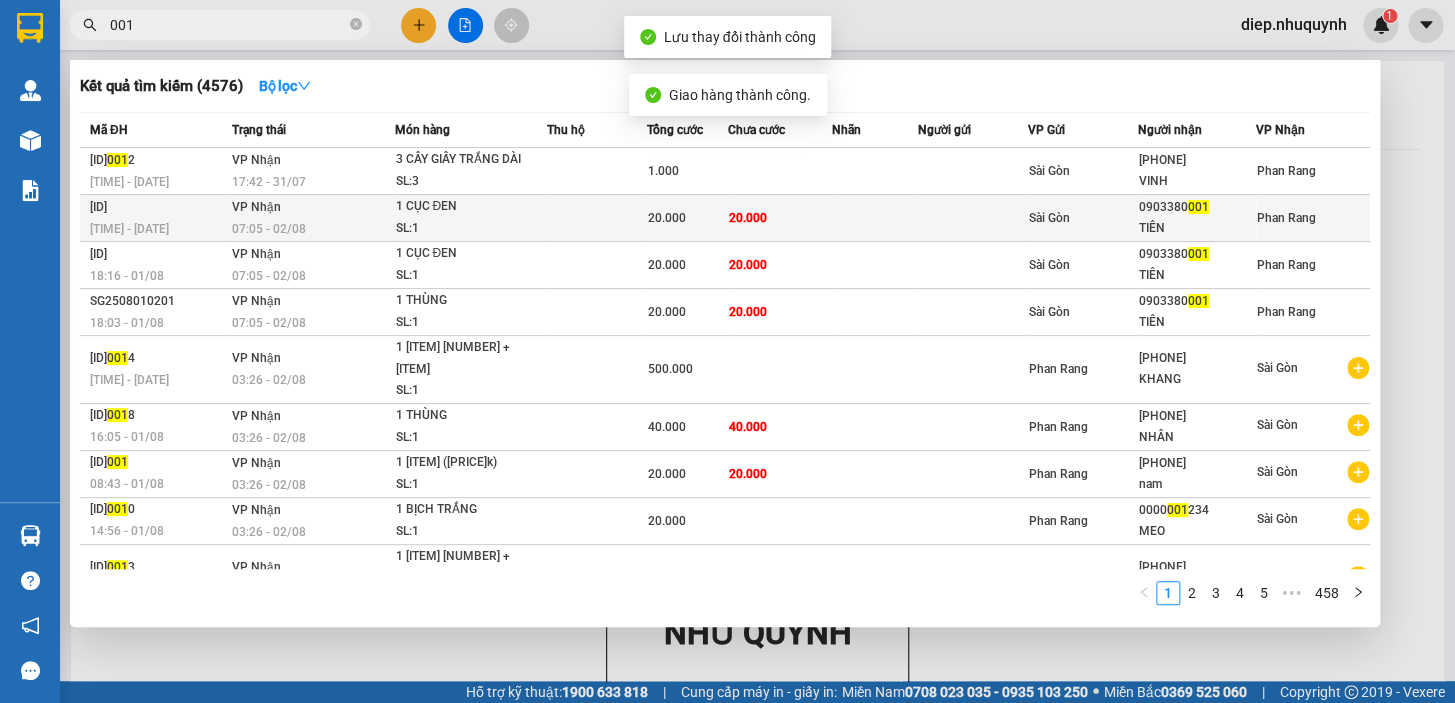 click at bounding box center (596, 218) 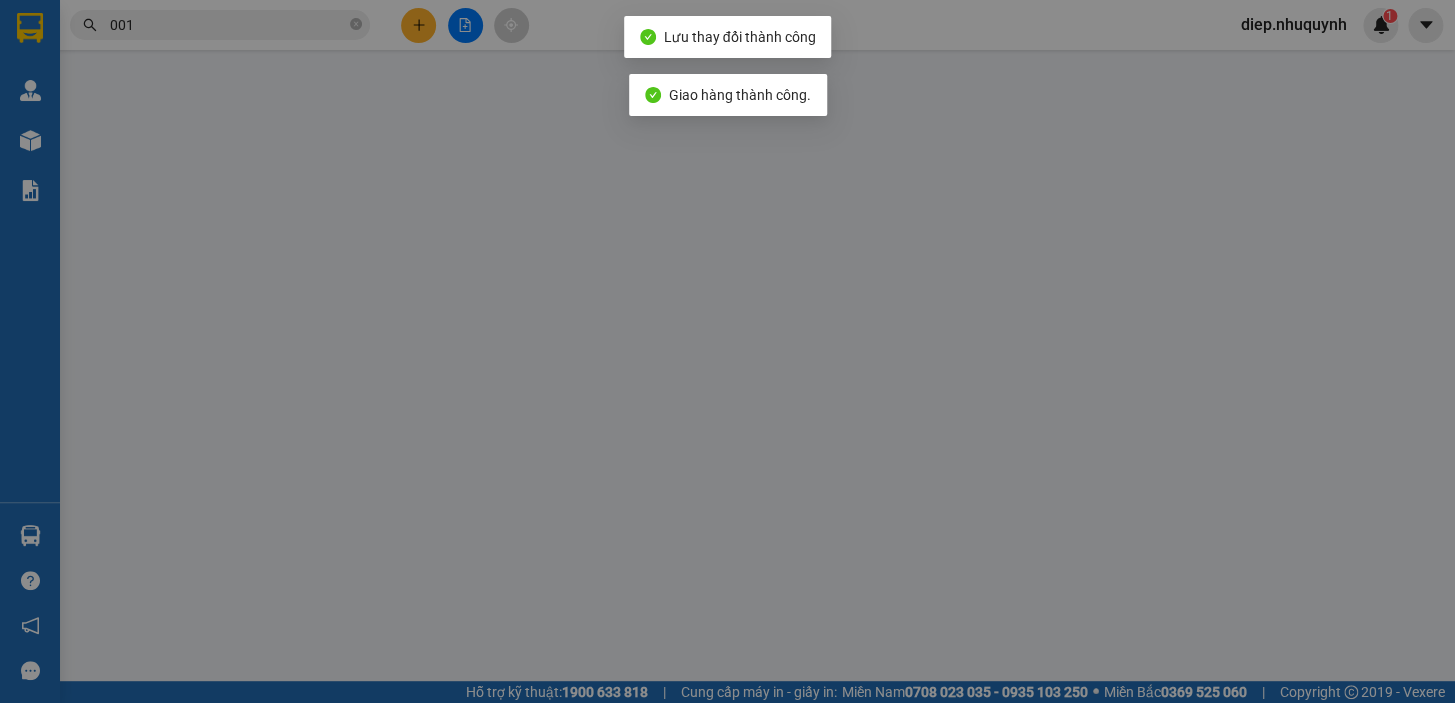type on "0903380001" 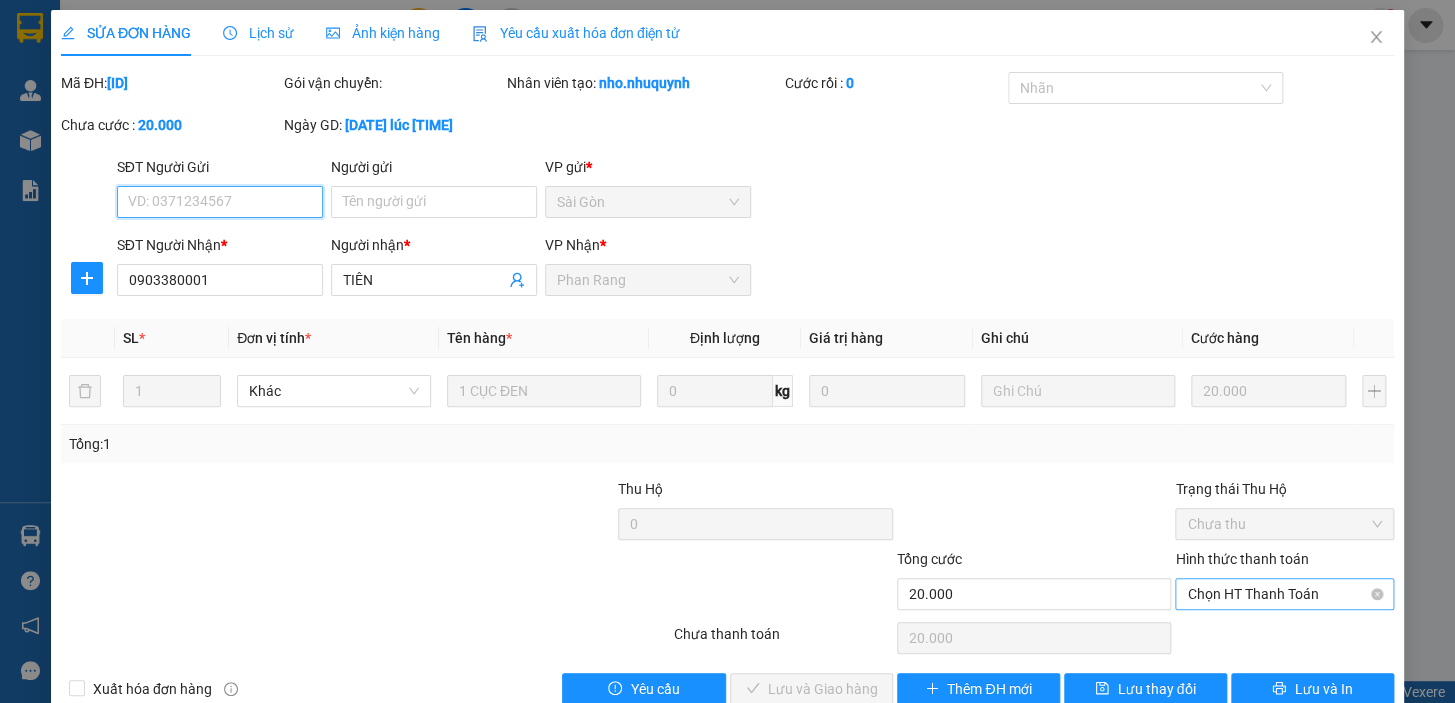click on "Chọn HT Thanh Toán" at bounding box center [1284, 594] 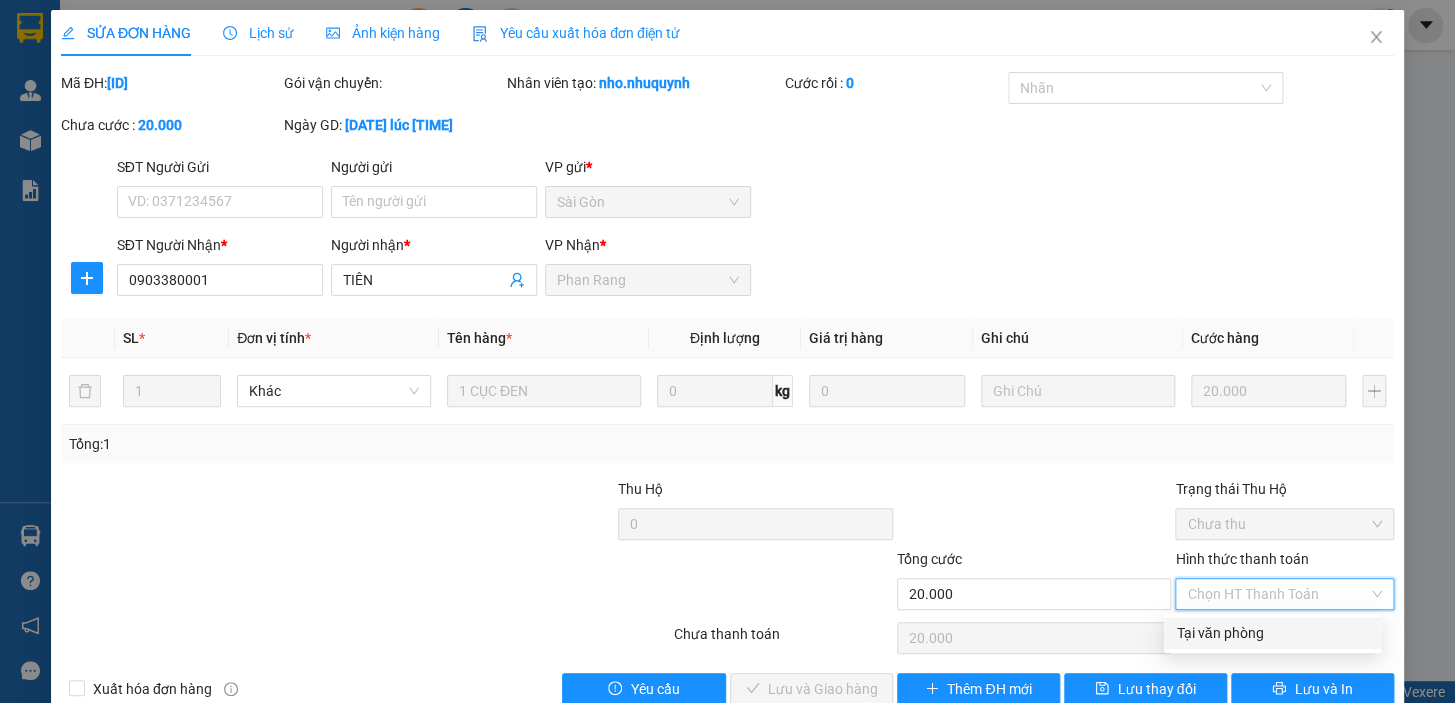 drag, startPoint x: 1232, startPoint y: 636, endPoint x: 1002, endPoint y: 662, distance: 231.4649 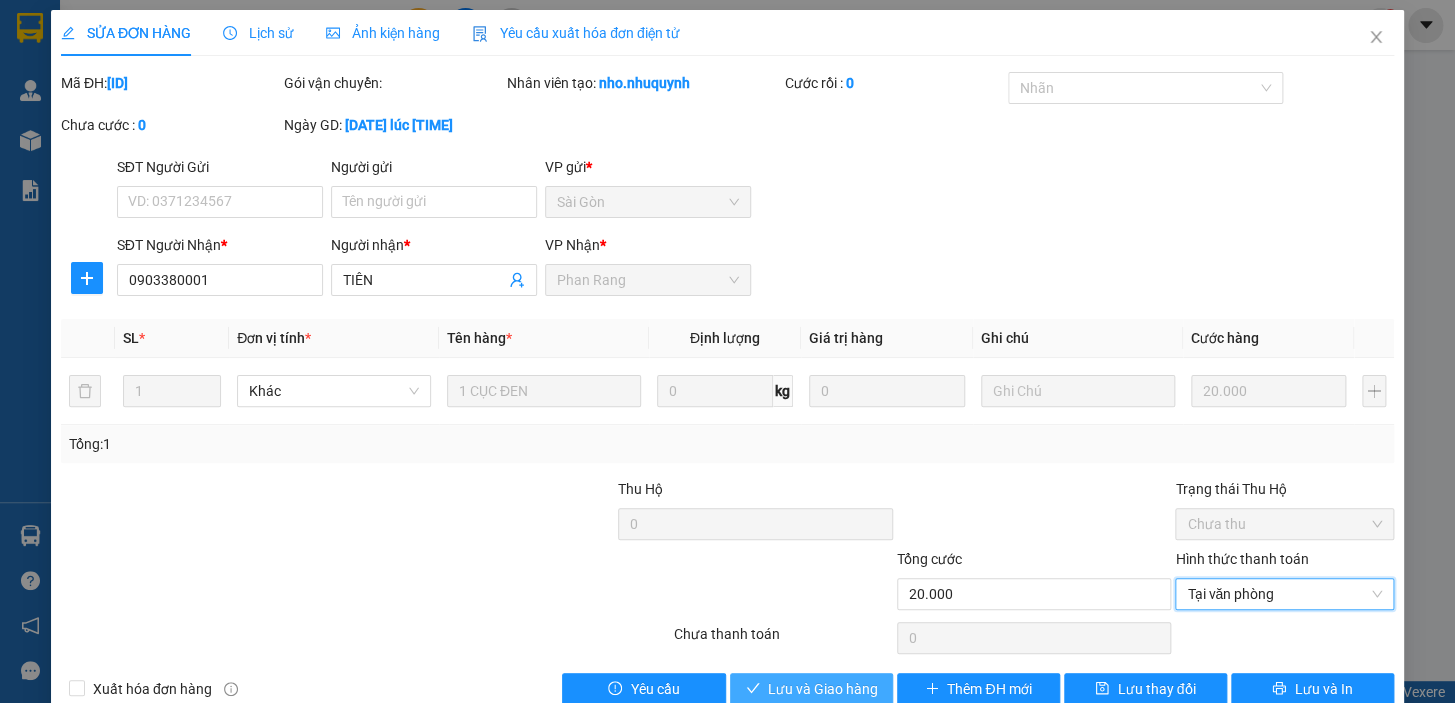 click on "Lưu và Giao hàng" at bounding box center [823, 689] 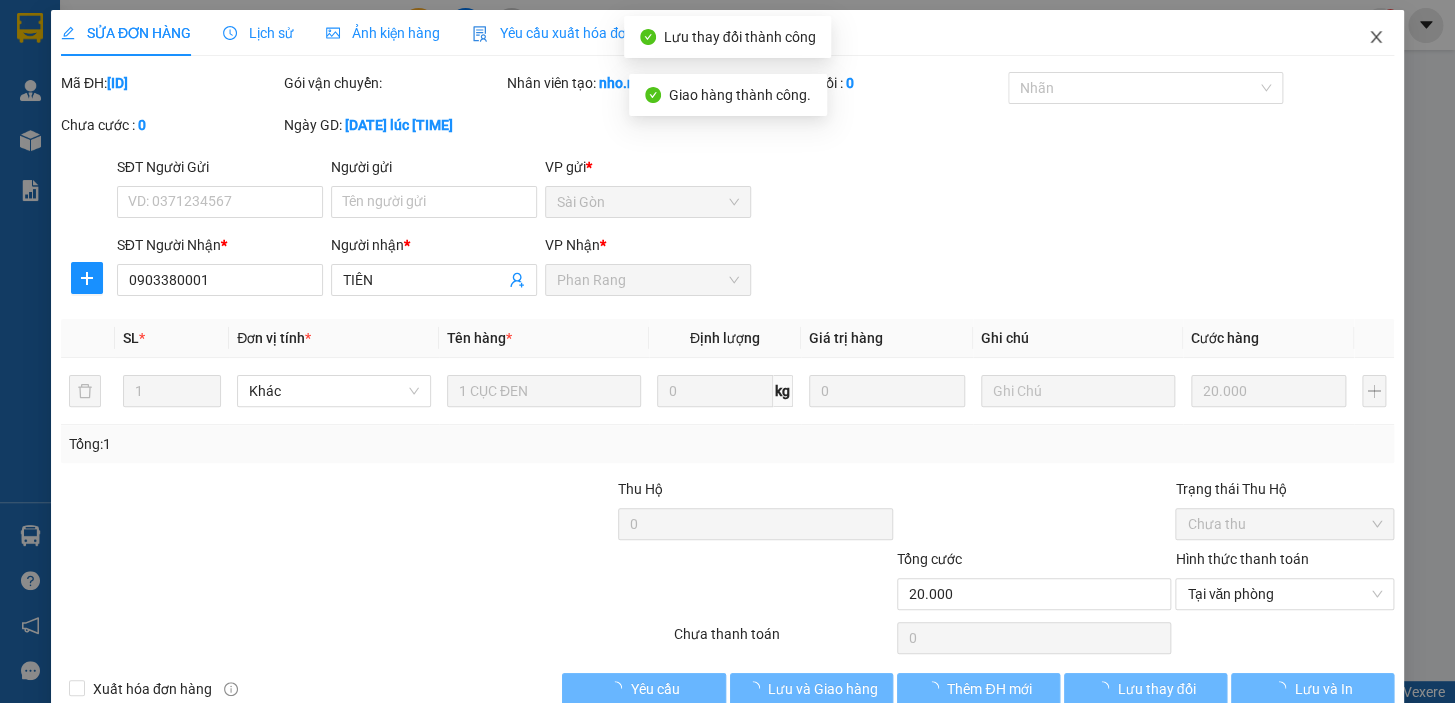 click 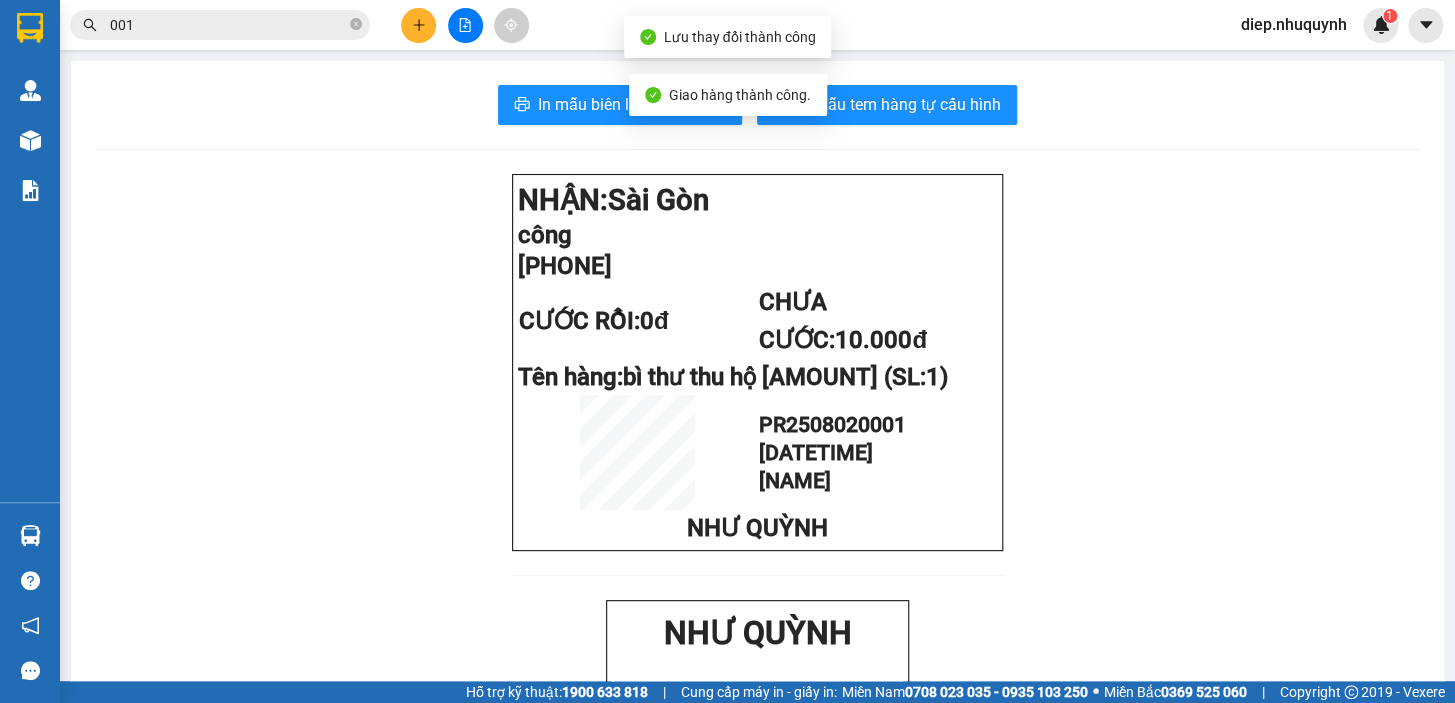 drag, startPoint x: 146, startPoint y: 40, endPoint x: 113, endPoint y: 25, distance: 36.249138 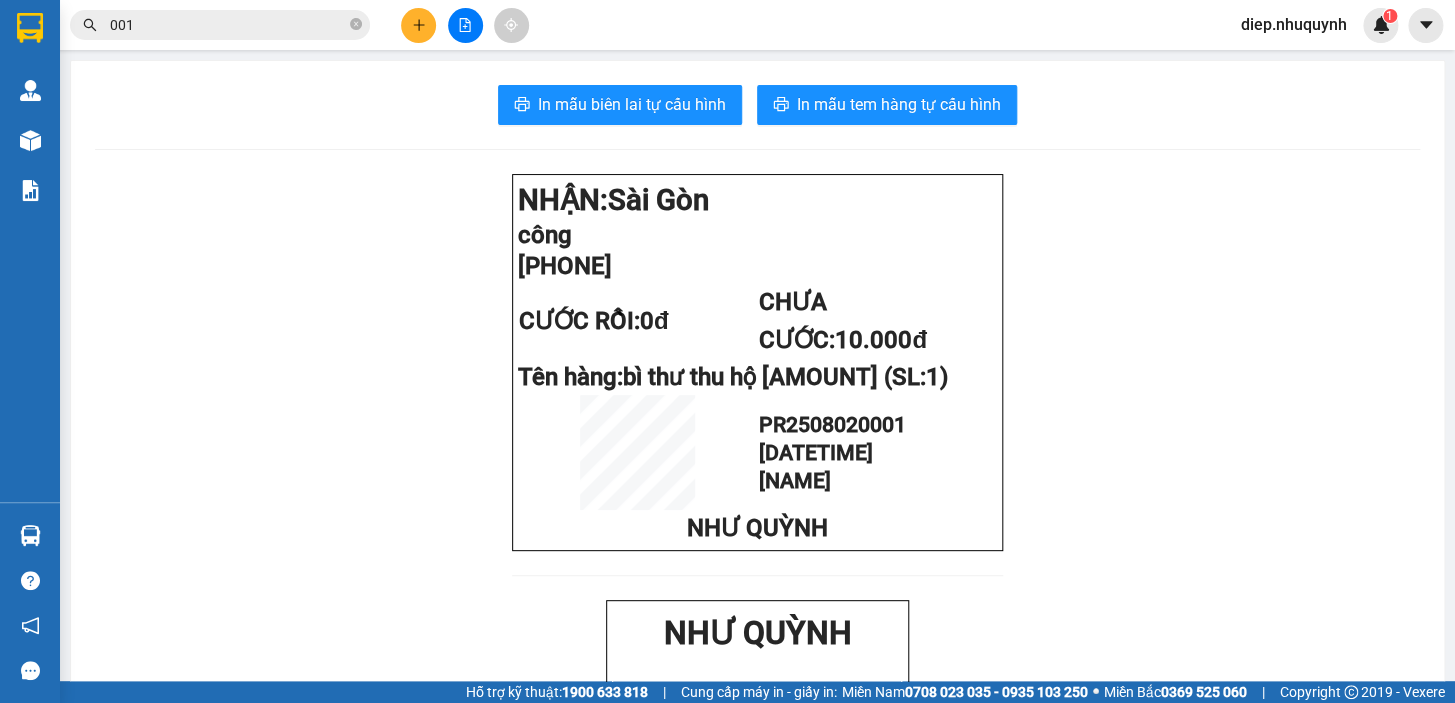 click on "001" at bounding box center [228, 25] 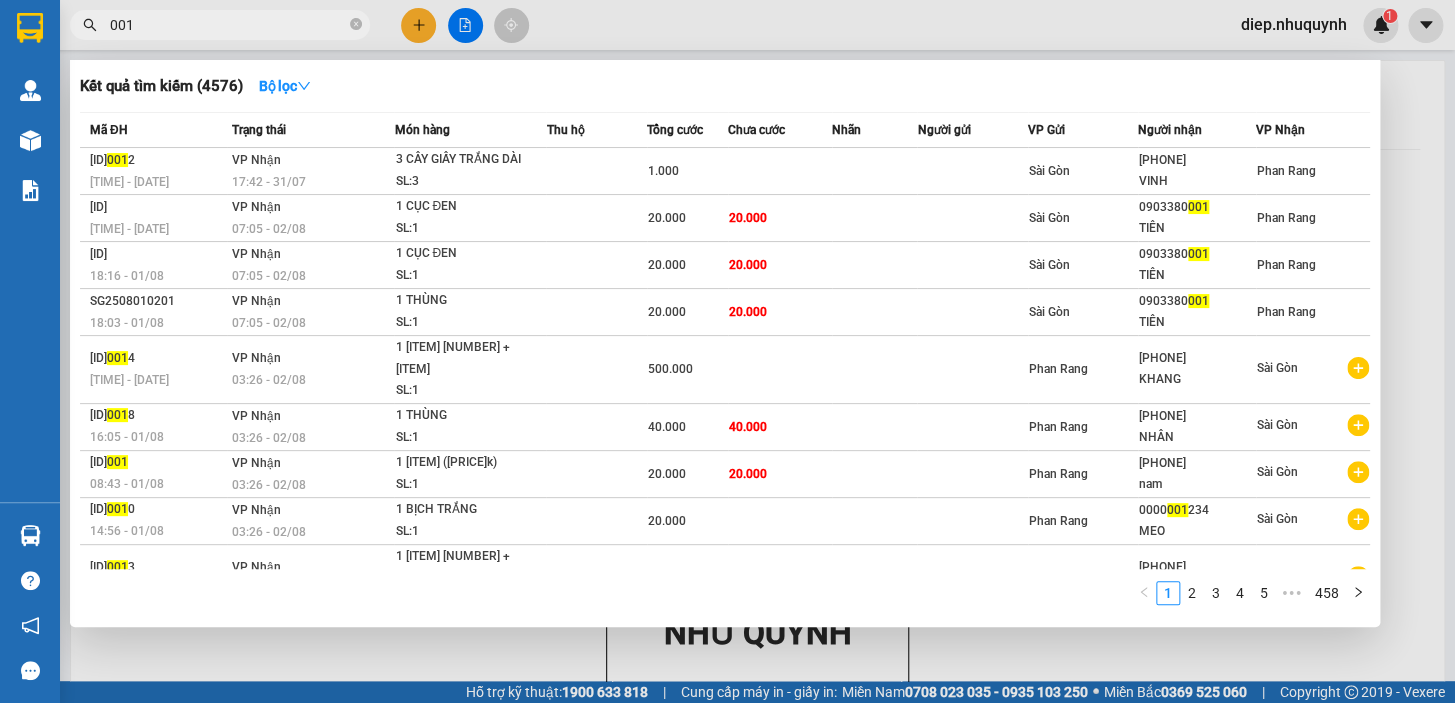 drag, startPoint x: 154, startPoint y: 27, endPoint x: 103, endPoint y: 25, distance: 51.0392 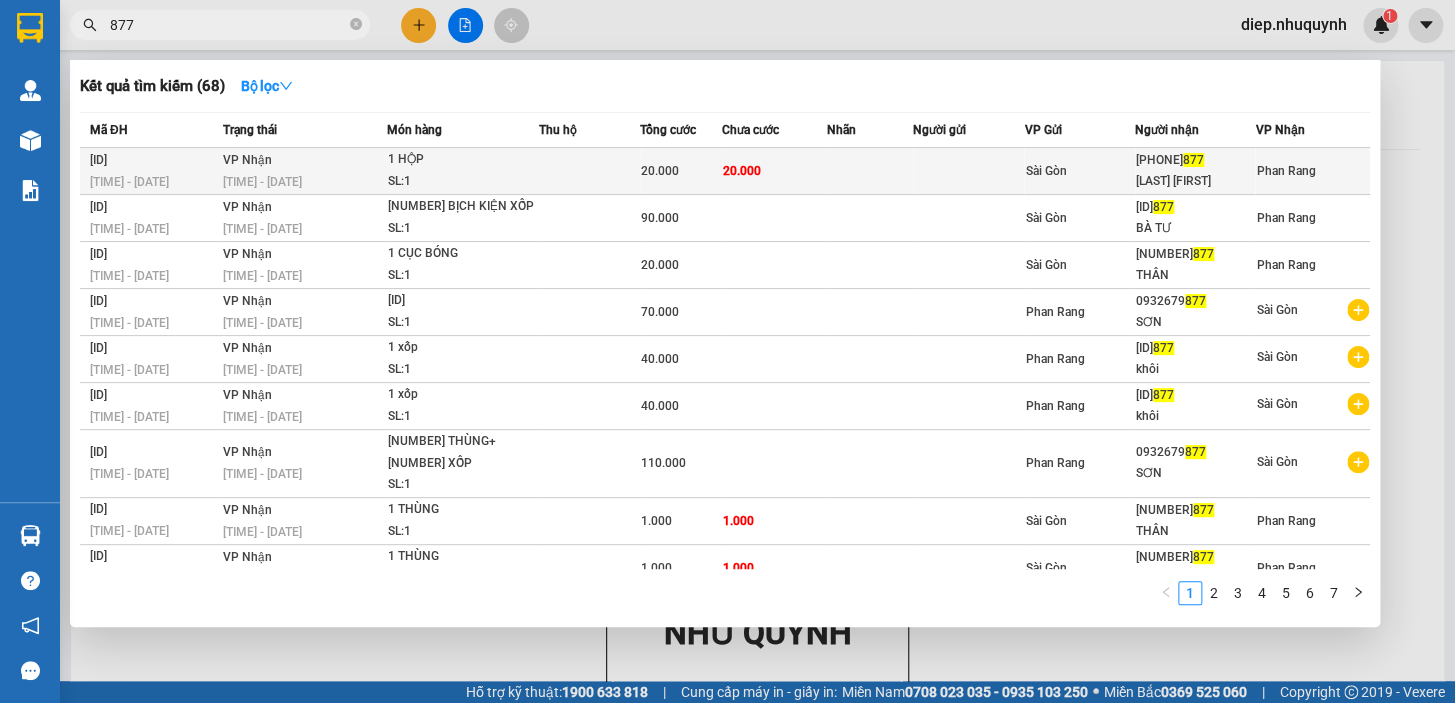 type on "877" 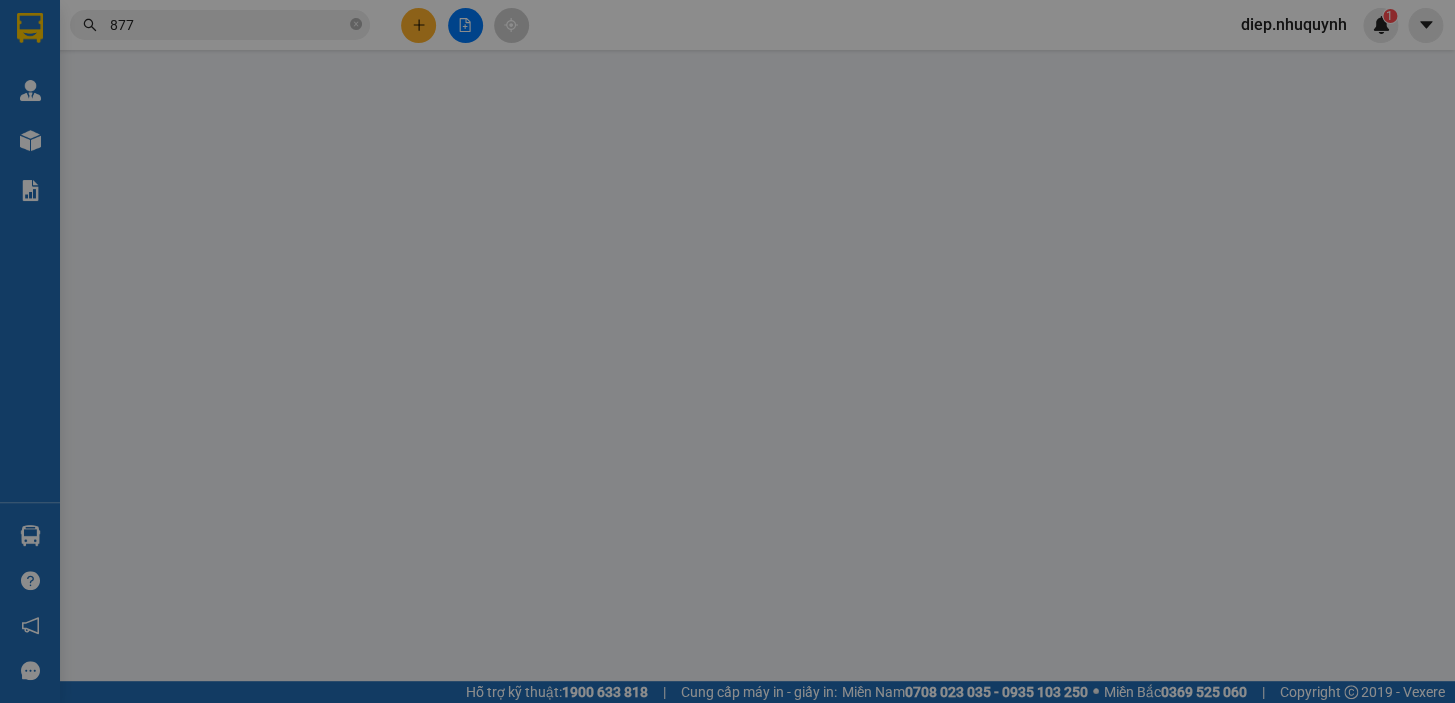 type on "[PHONE]" 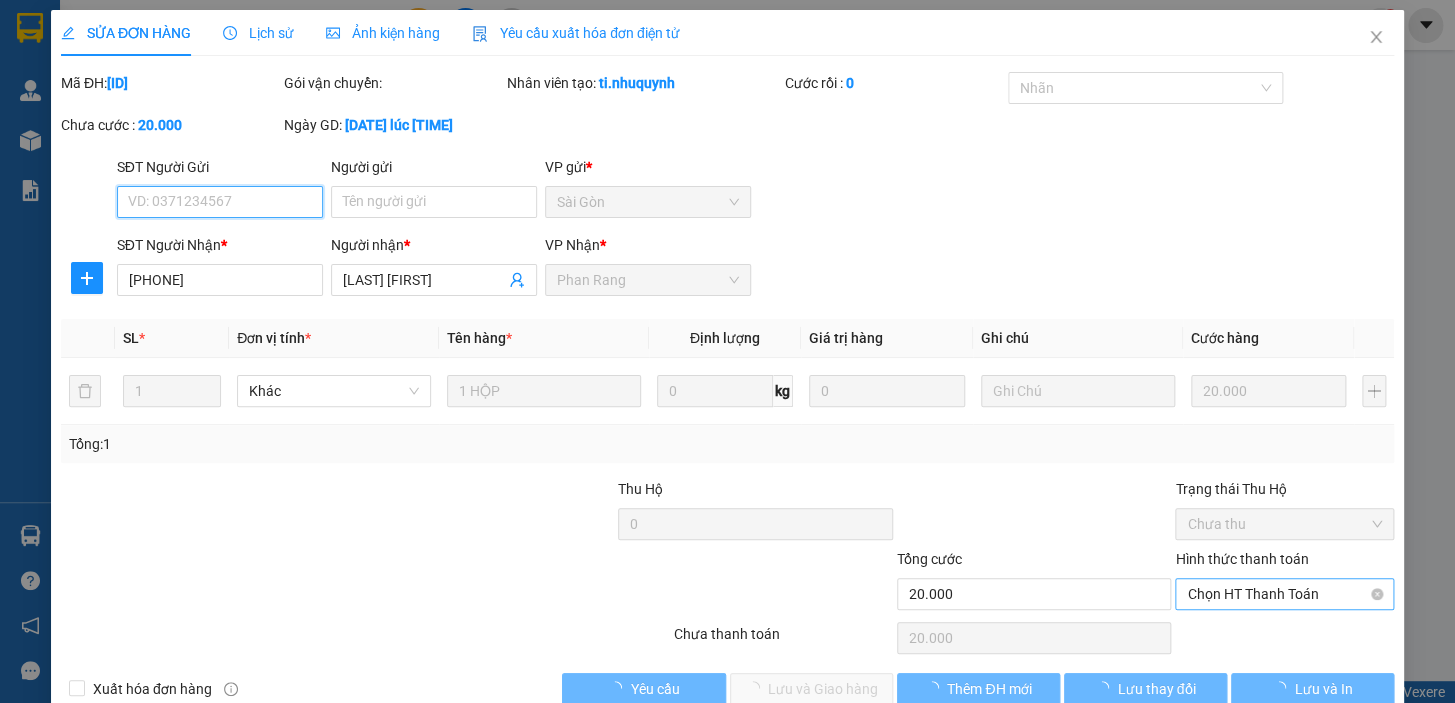 click on "Chọn HT Thanh Toán" at bounding box center [1284, 594] 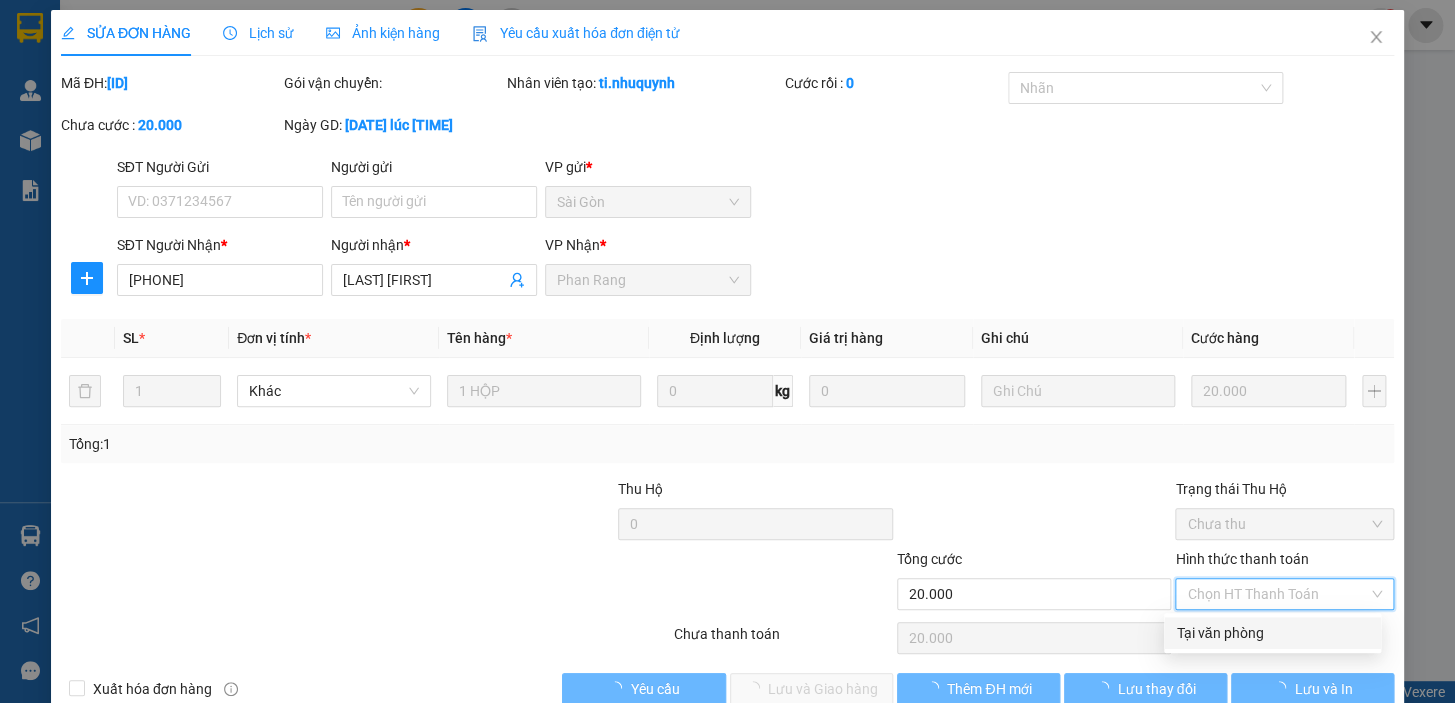 click on "Tại văn phòng" at bounding box center (1272, 633) 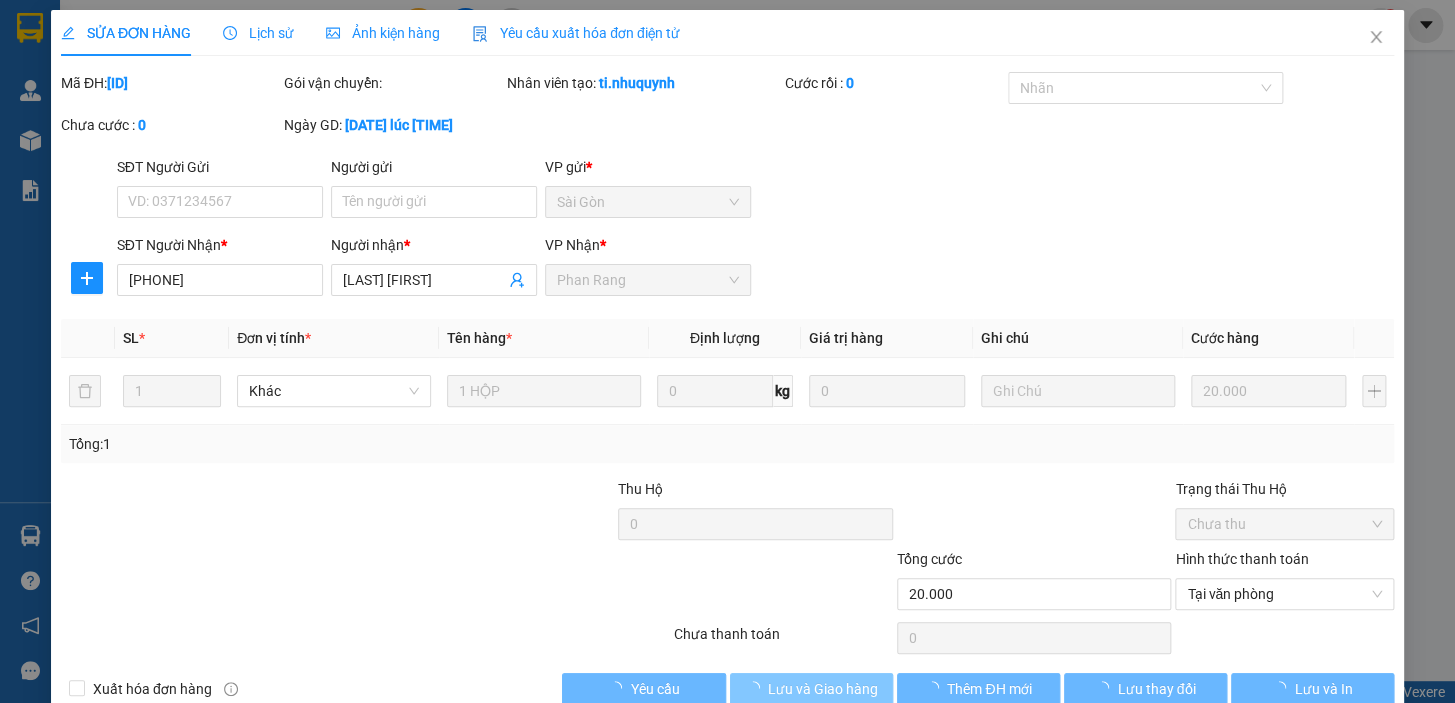 click on "Lưu và Giao hàng" at bounding box center (823, 689) 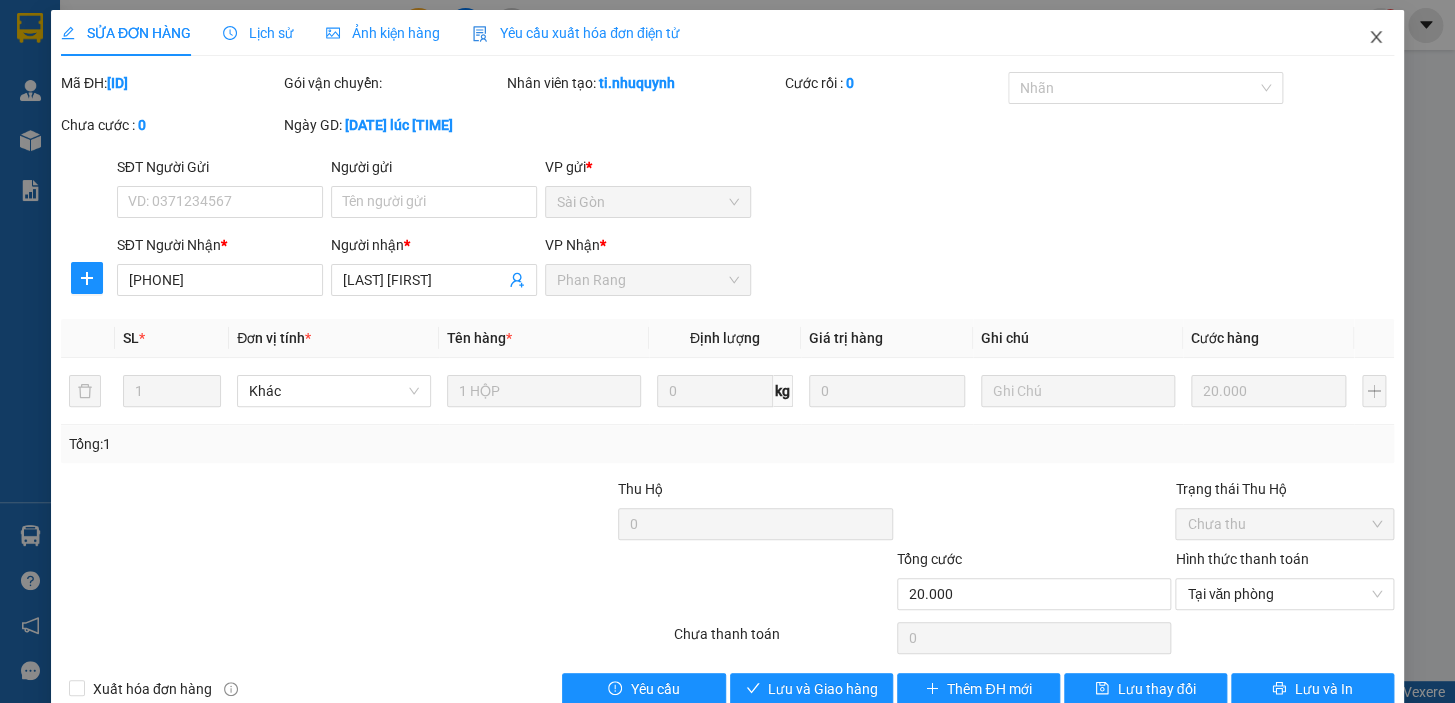 click 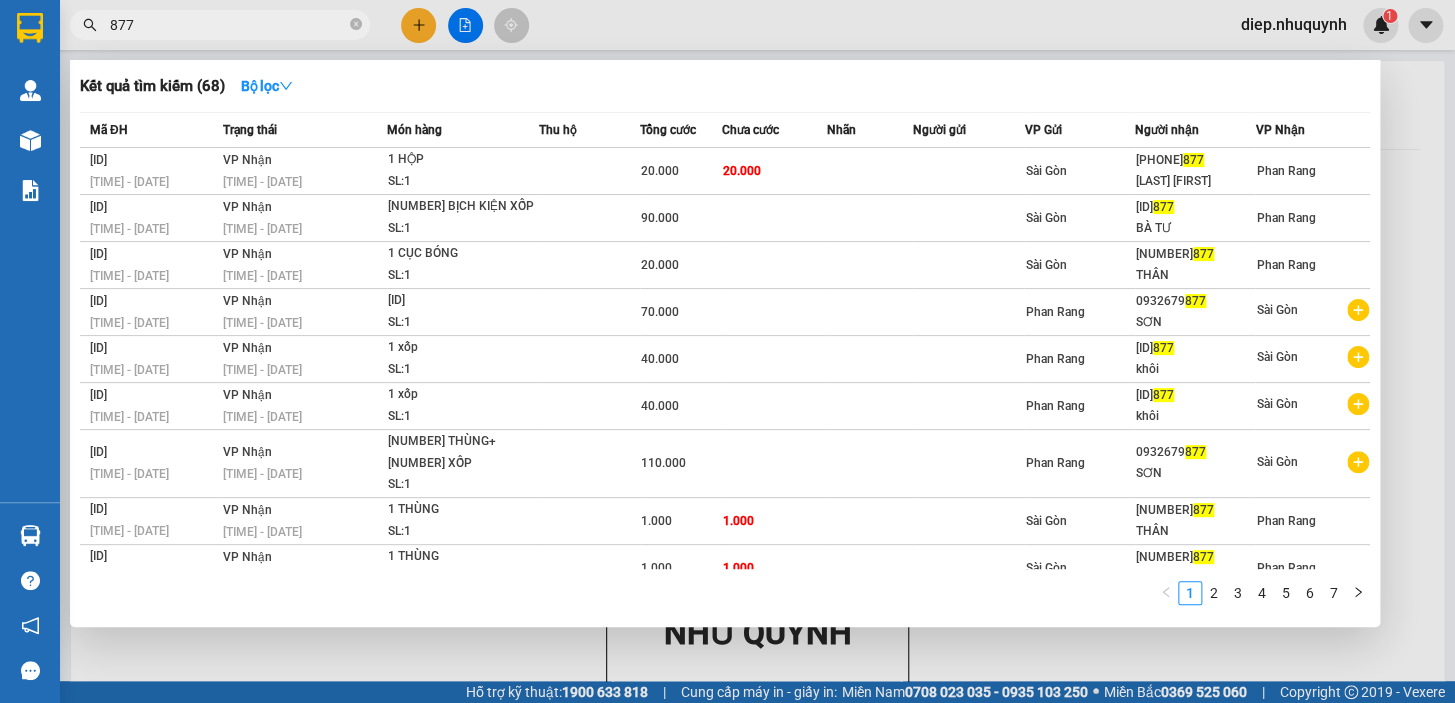 drag, startPoint x: 150, startPoint y: 27, endPoint x: 77, endPoint y: 27, distance: 73 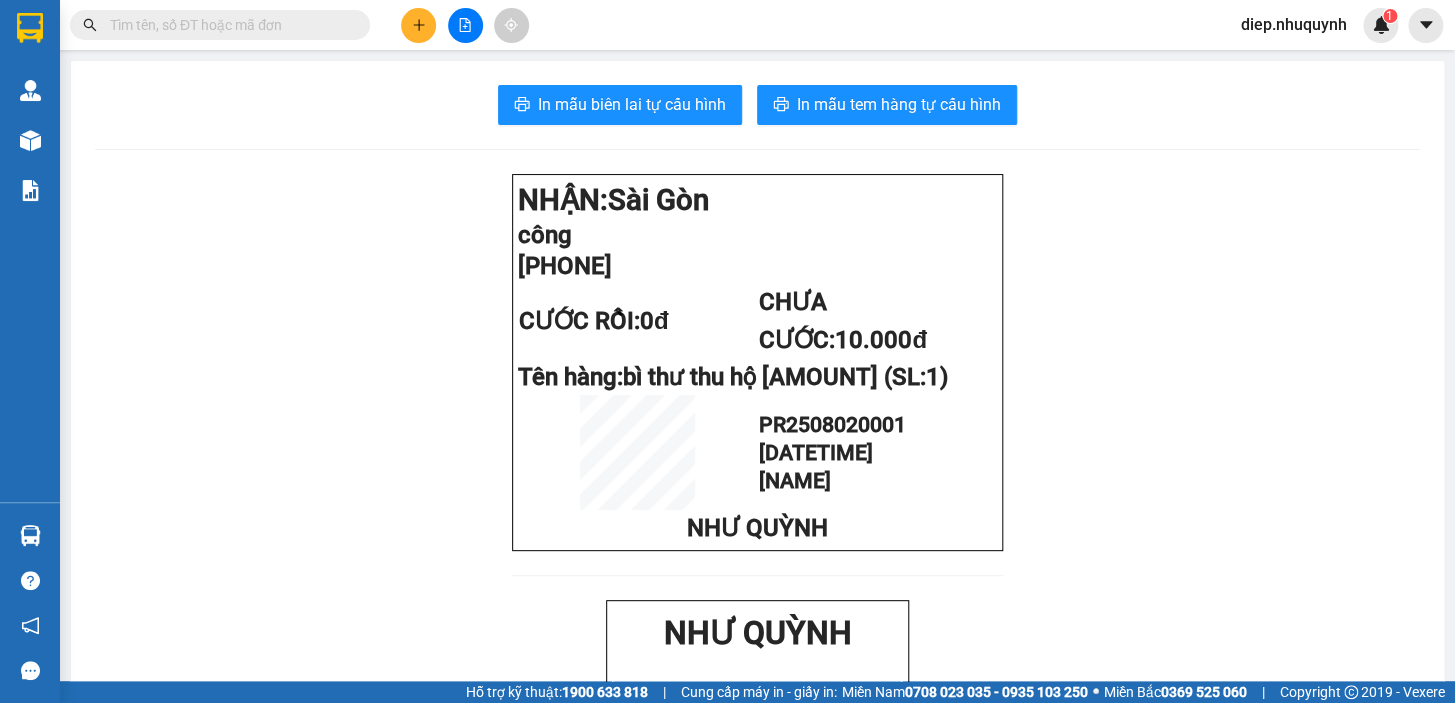 click at bounding box center (228, 25) 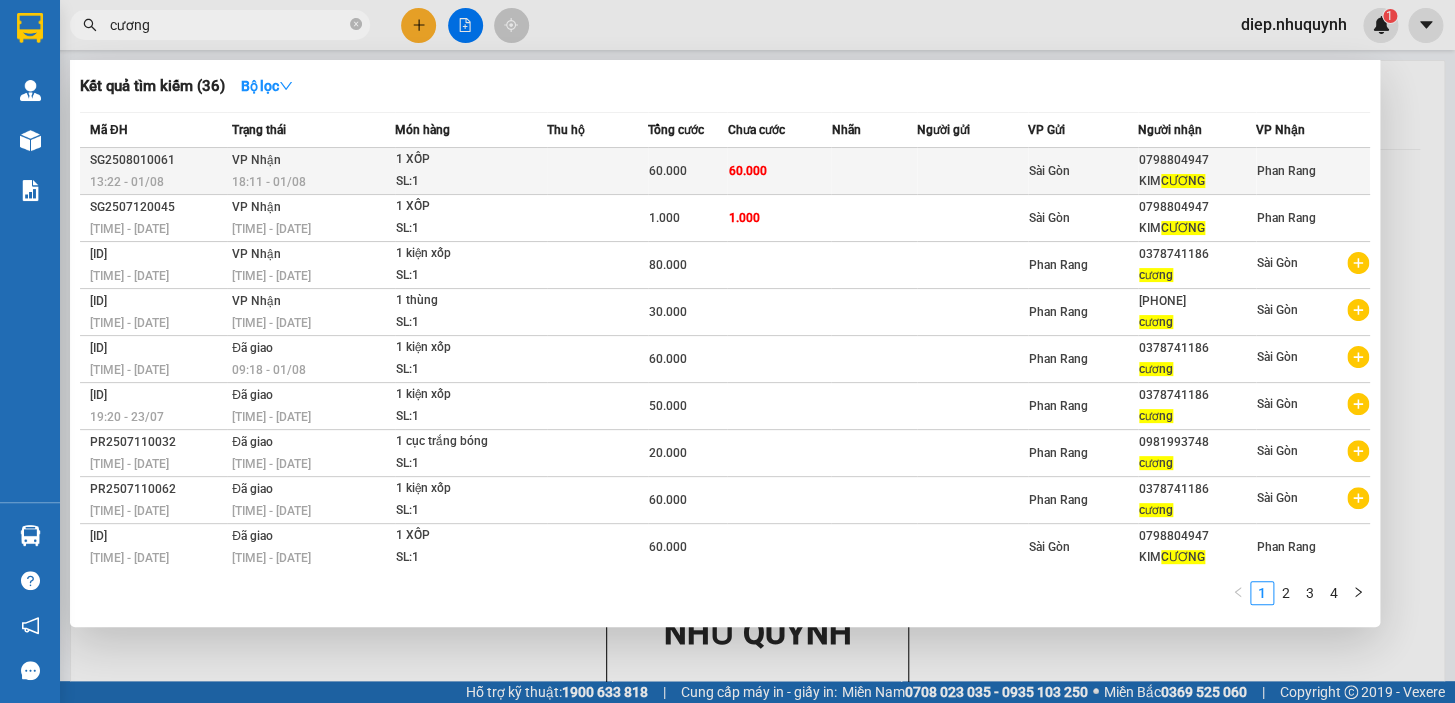 type on "cương" 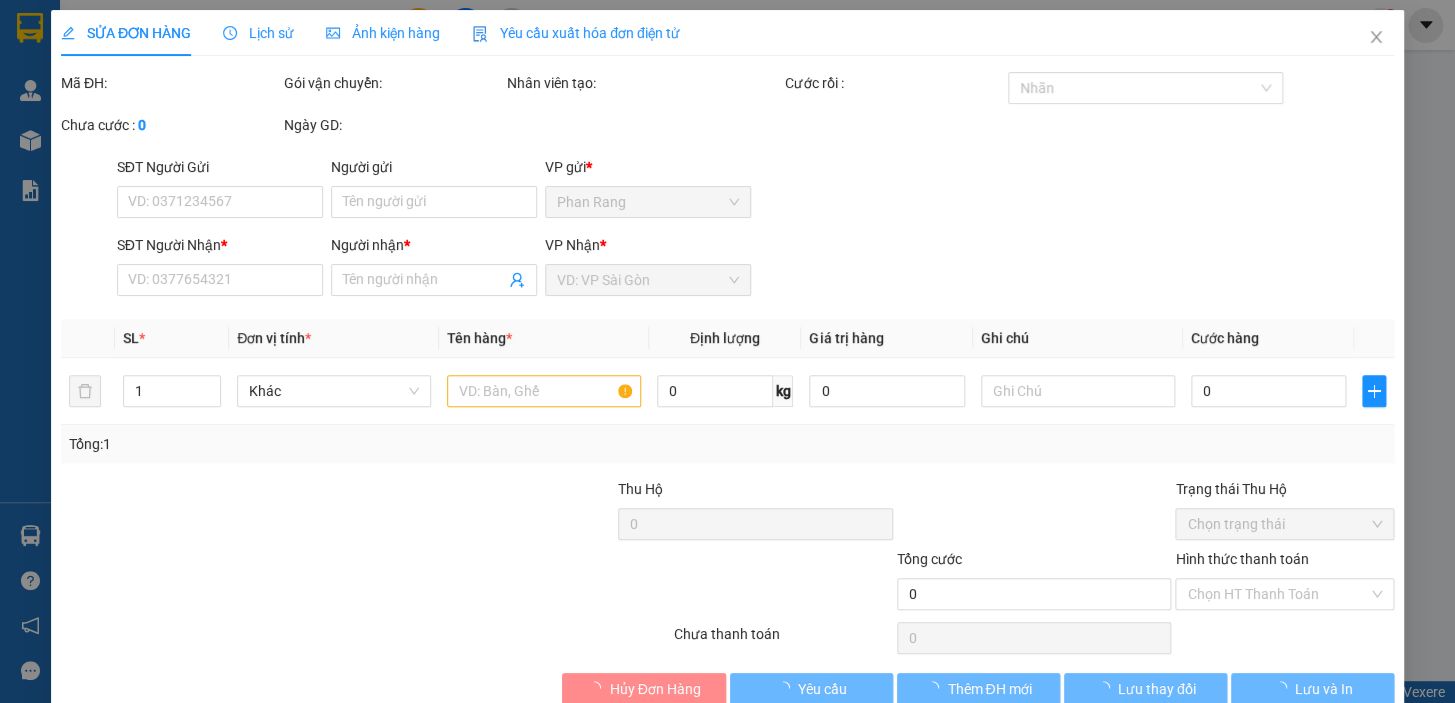 type on "0798804947" 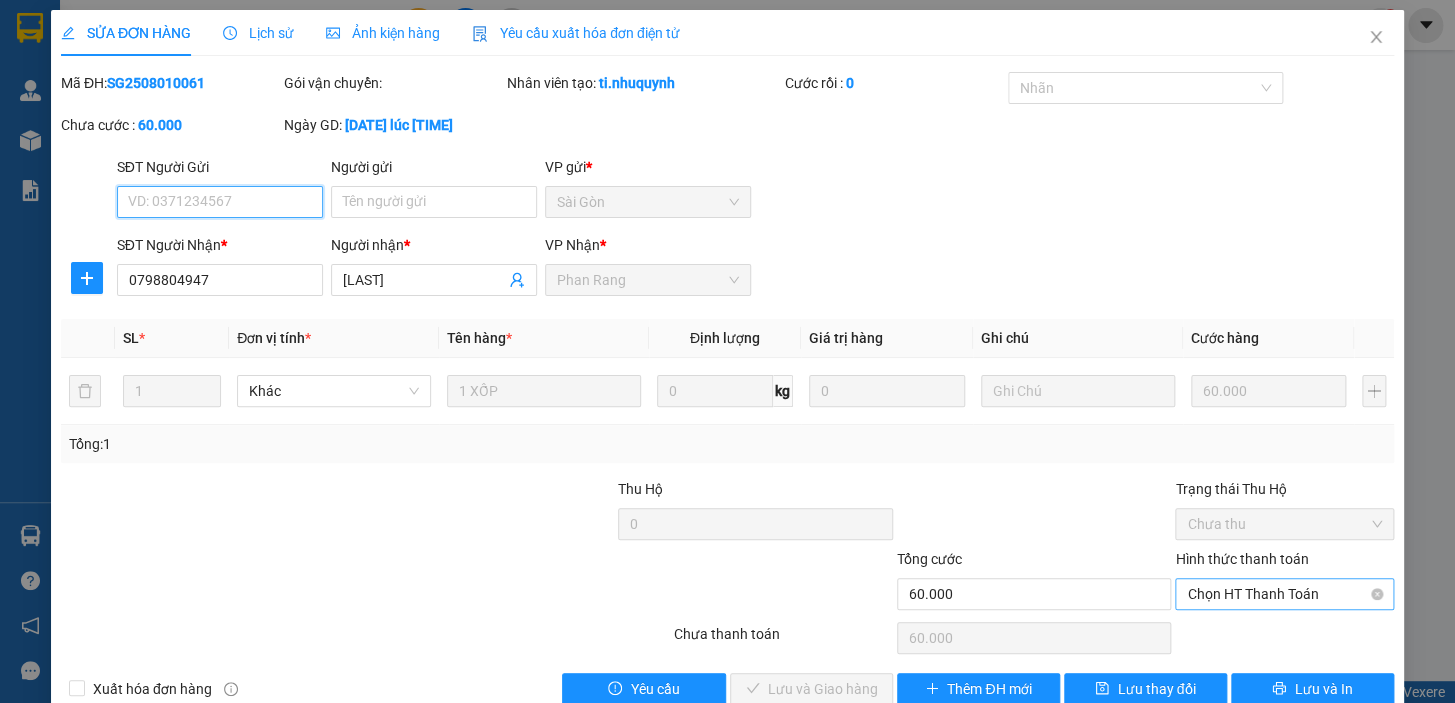 click on "Chọn HT Thanh Toán" at bounding box center [1284, 594] 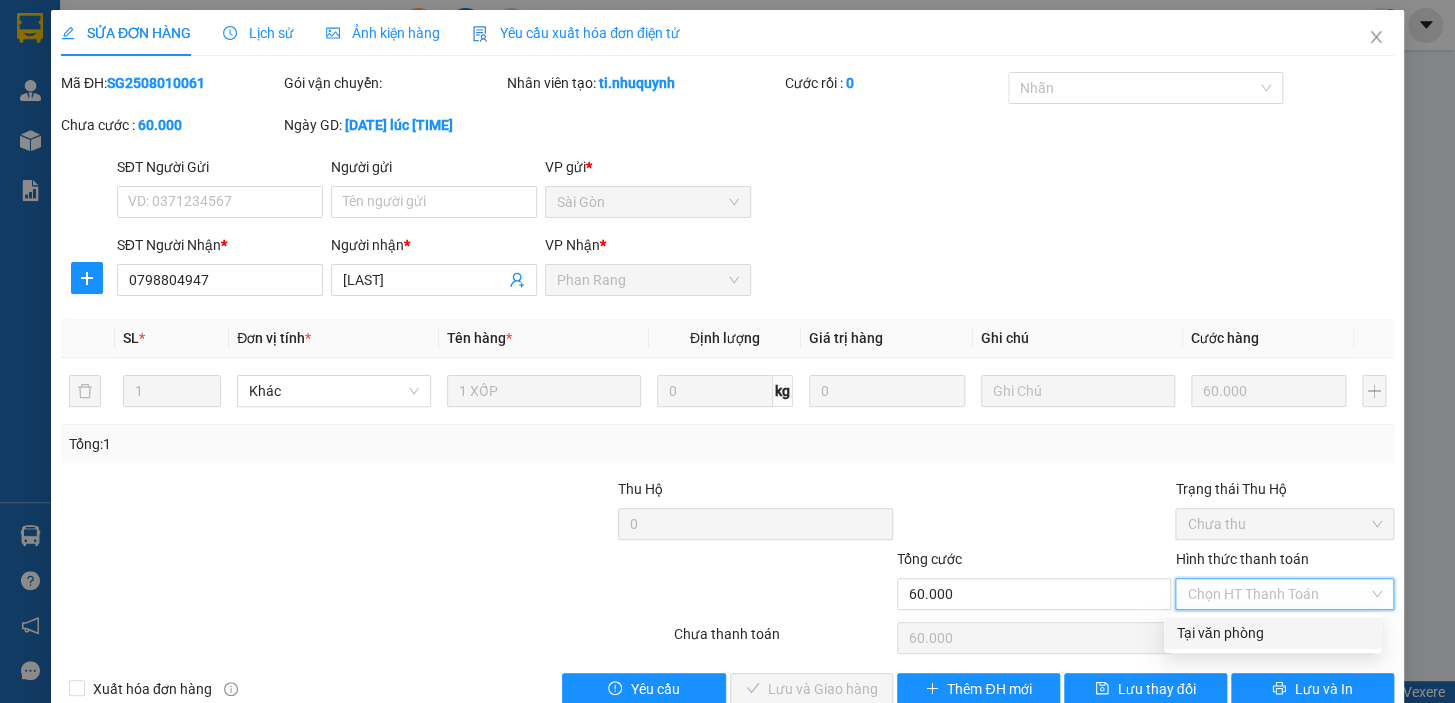 click on "Tại văn phòng" at bounding box center (1272, 633) 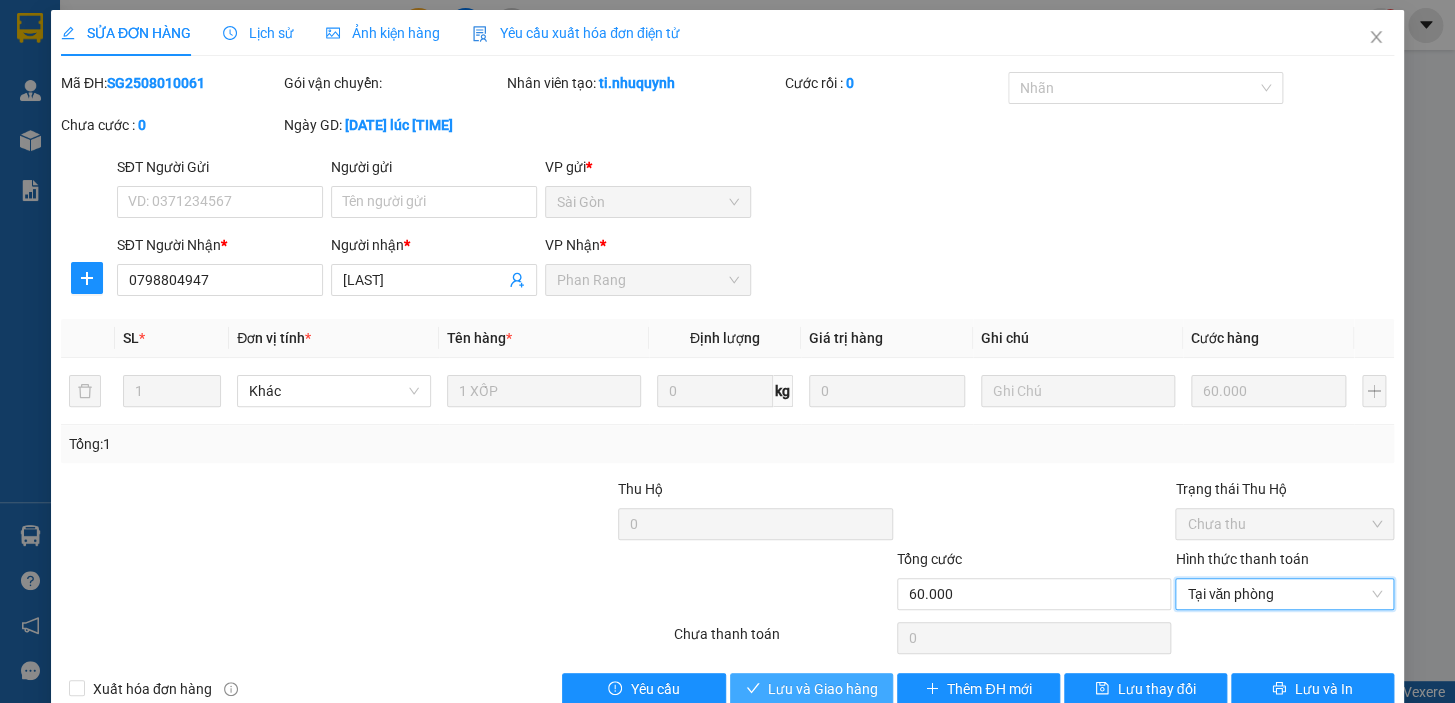 click on "Lưu và Giao hàng" at bounding box center [823, 689] 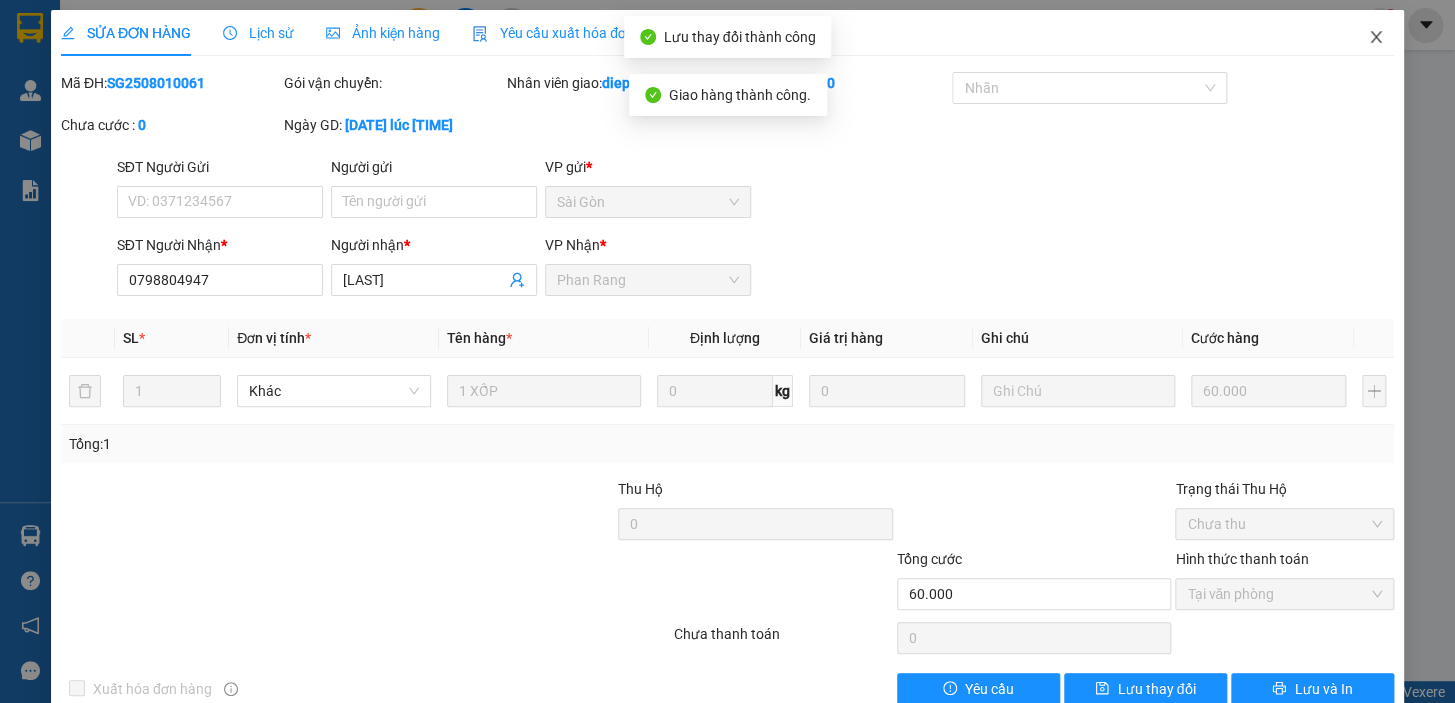 click 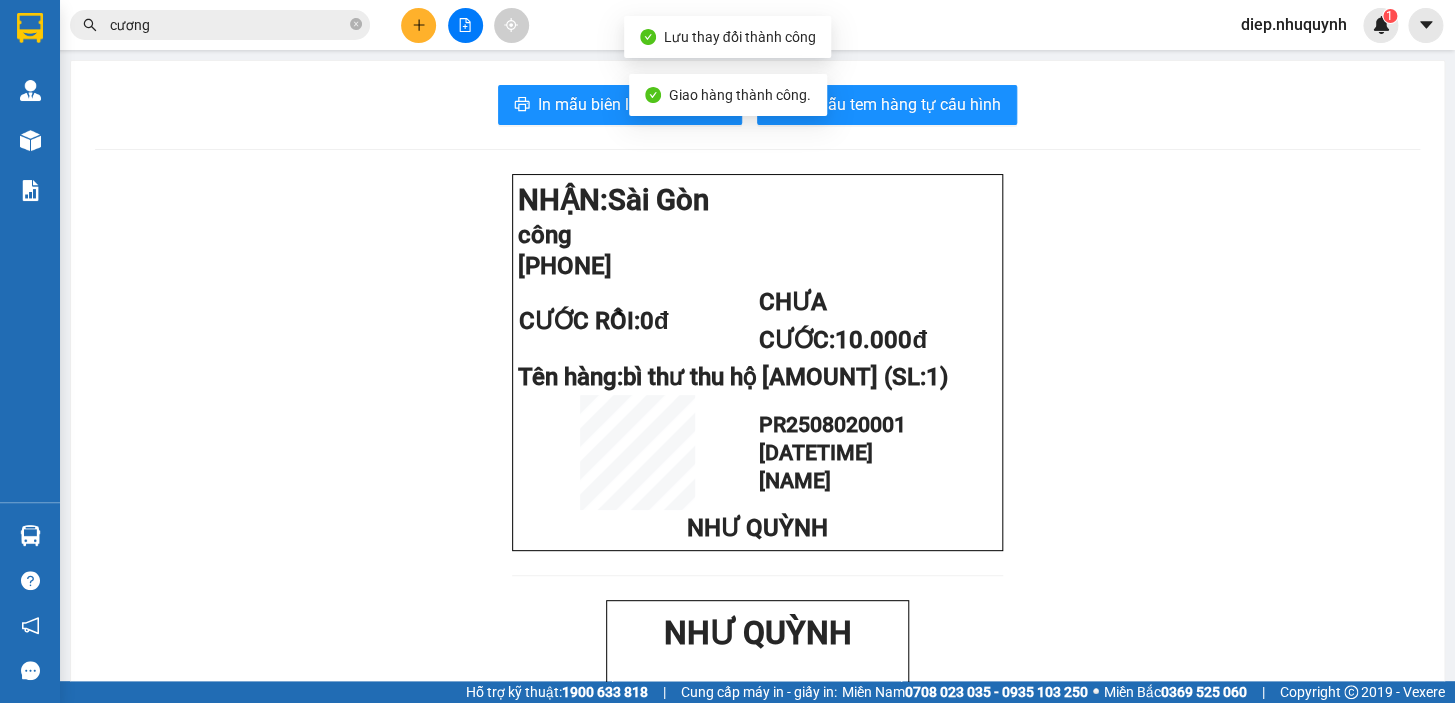 drag, startPoint x: 210, startPoint y: 22, endPoint x: 195, endPoint y: 22, distance: 15 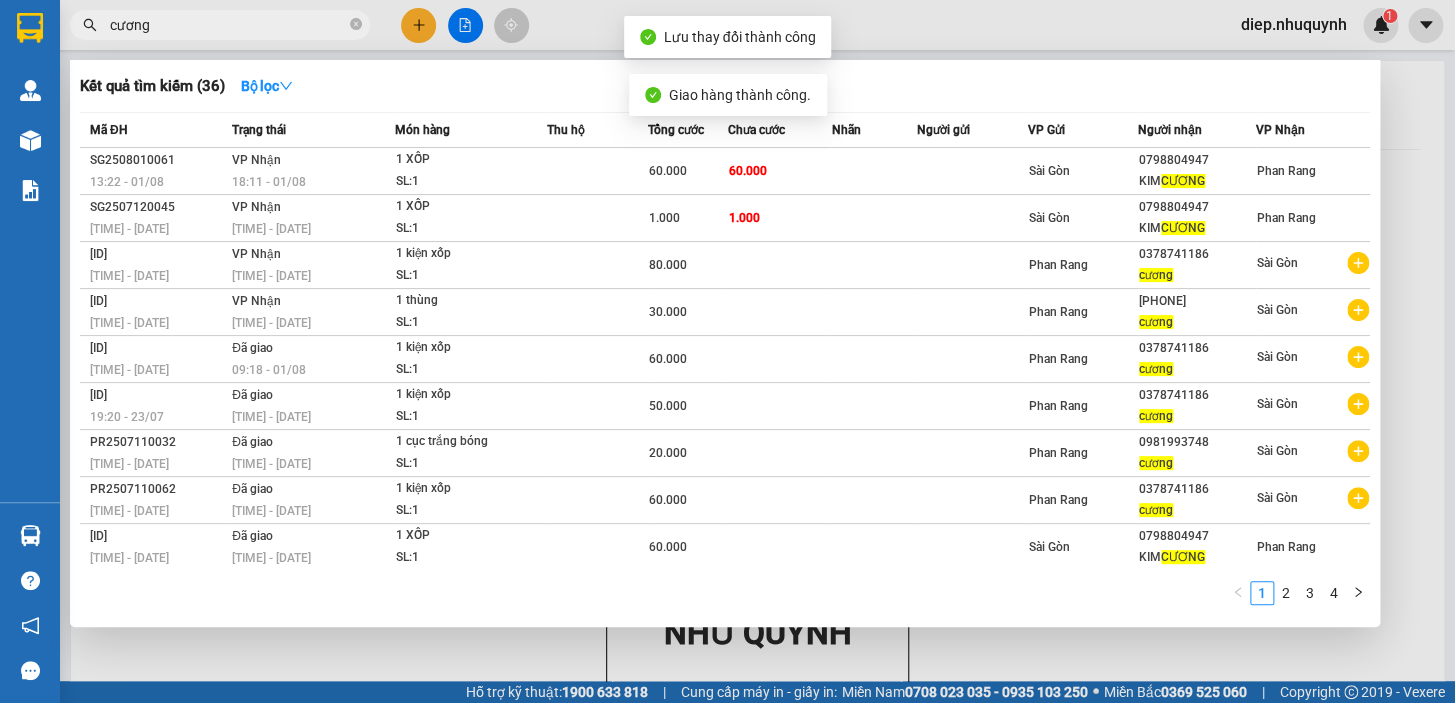 drag, startPoint x: 118, startPoint y: 26, endPoint x: 76, endPoint y: 21, distance: 42.296574 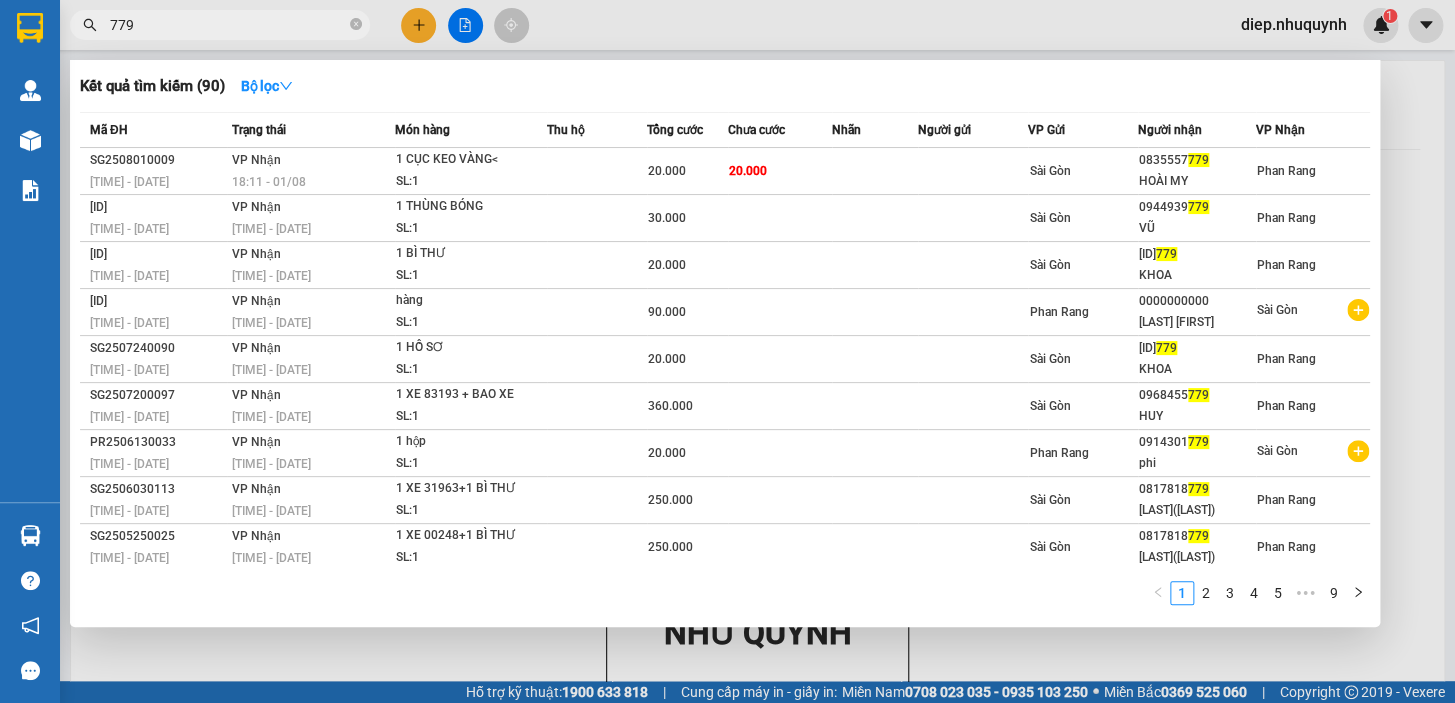 type on "779" 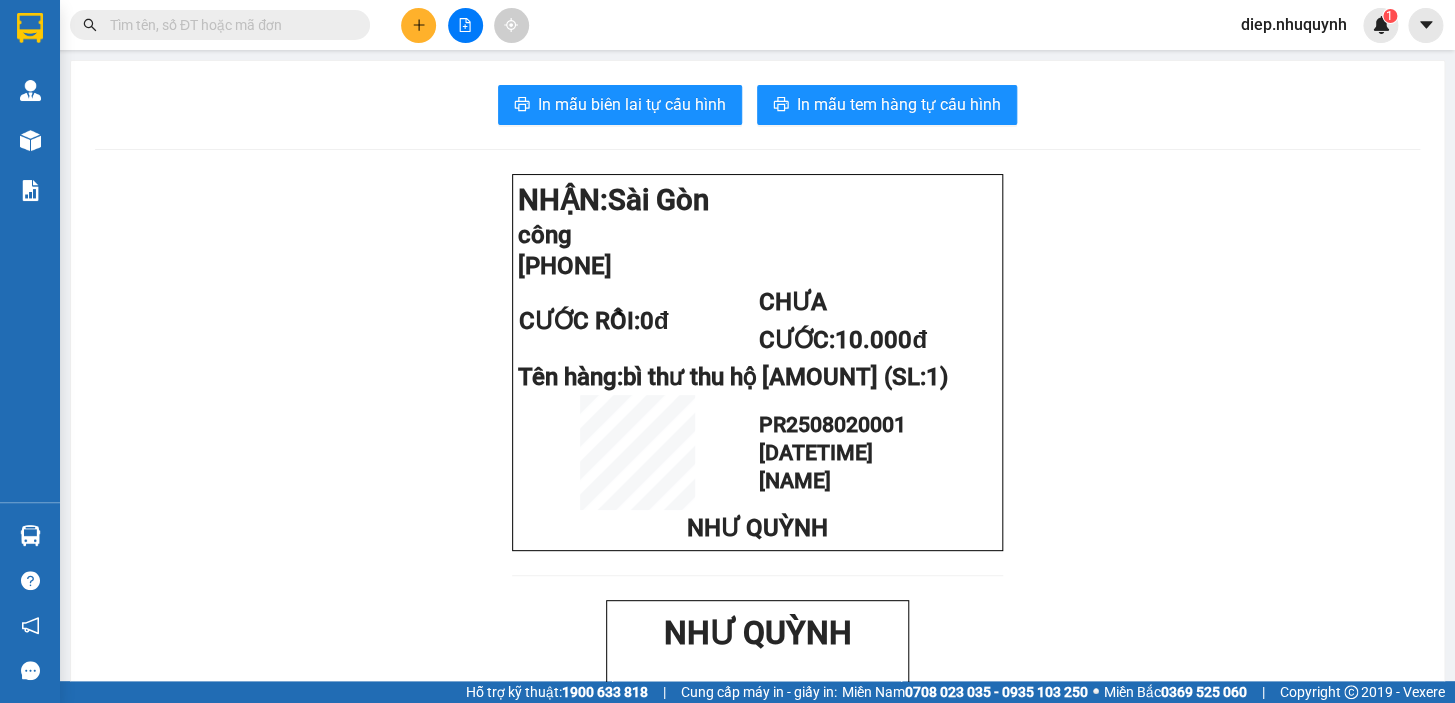 click at bounding box center (228, 25) 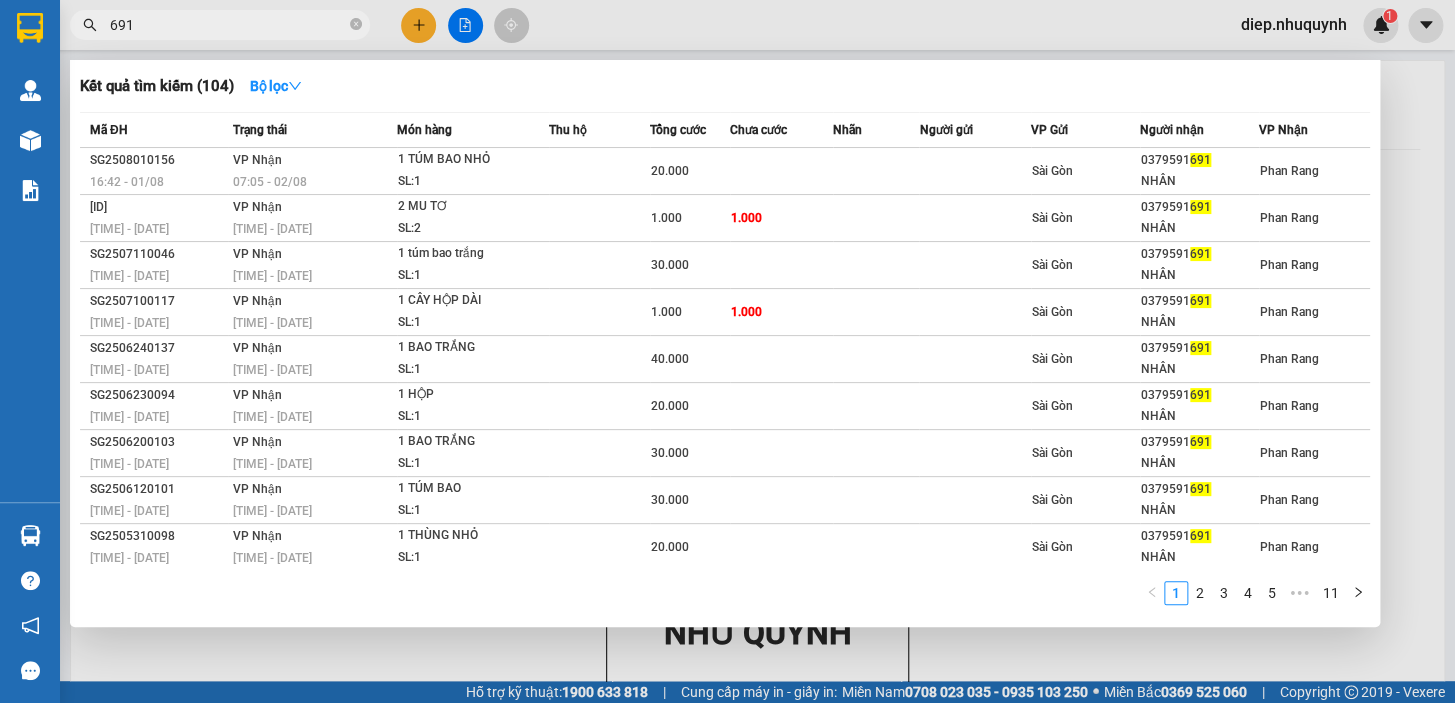drag, startPoint x: 141, startPoint y: 30, endPoint x: 79, endPoint y: 30, distance: 62 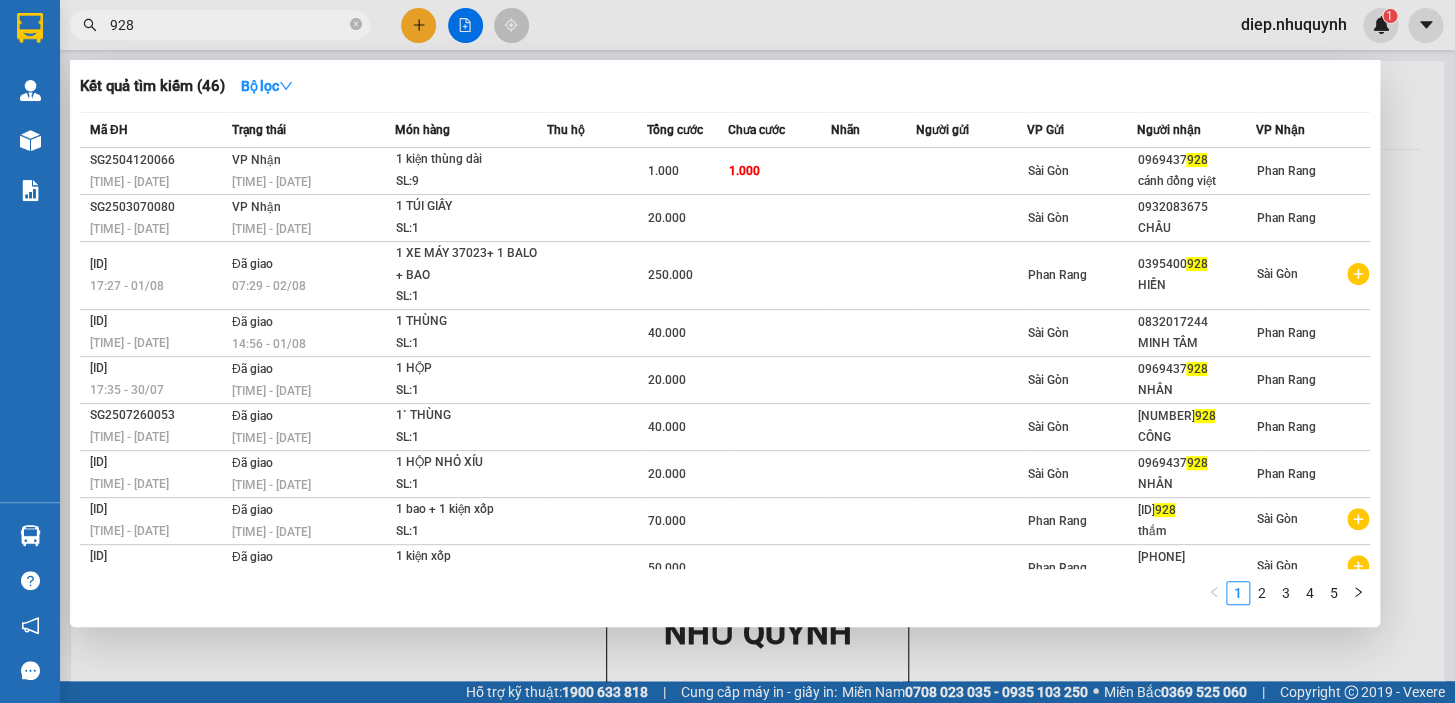 drag, startPoint x: 169, startPoint y: 19, endPoint x: 80, endPoint y: 20, distance: 89.005615 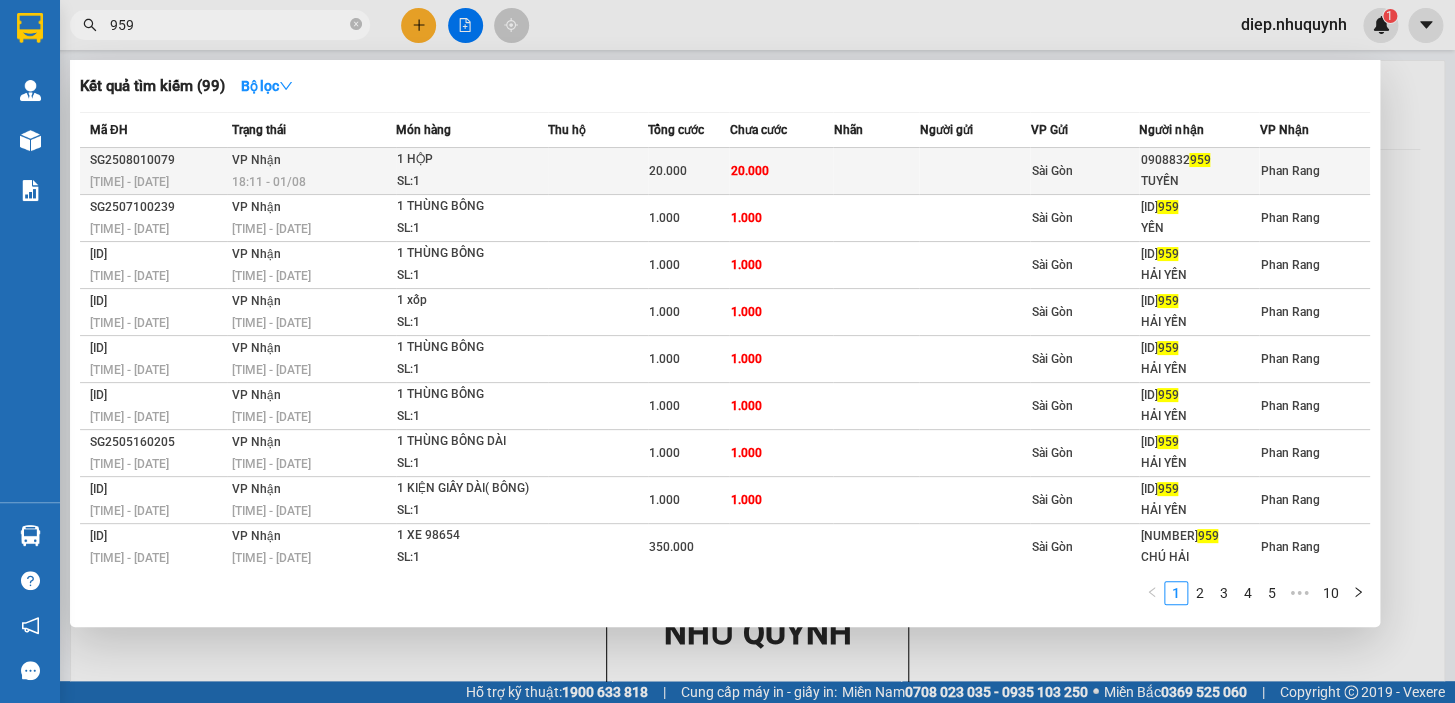 type on "959" 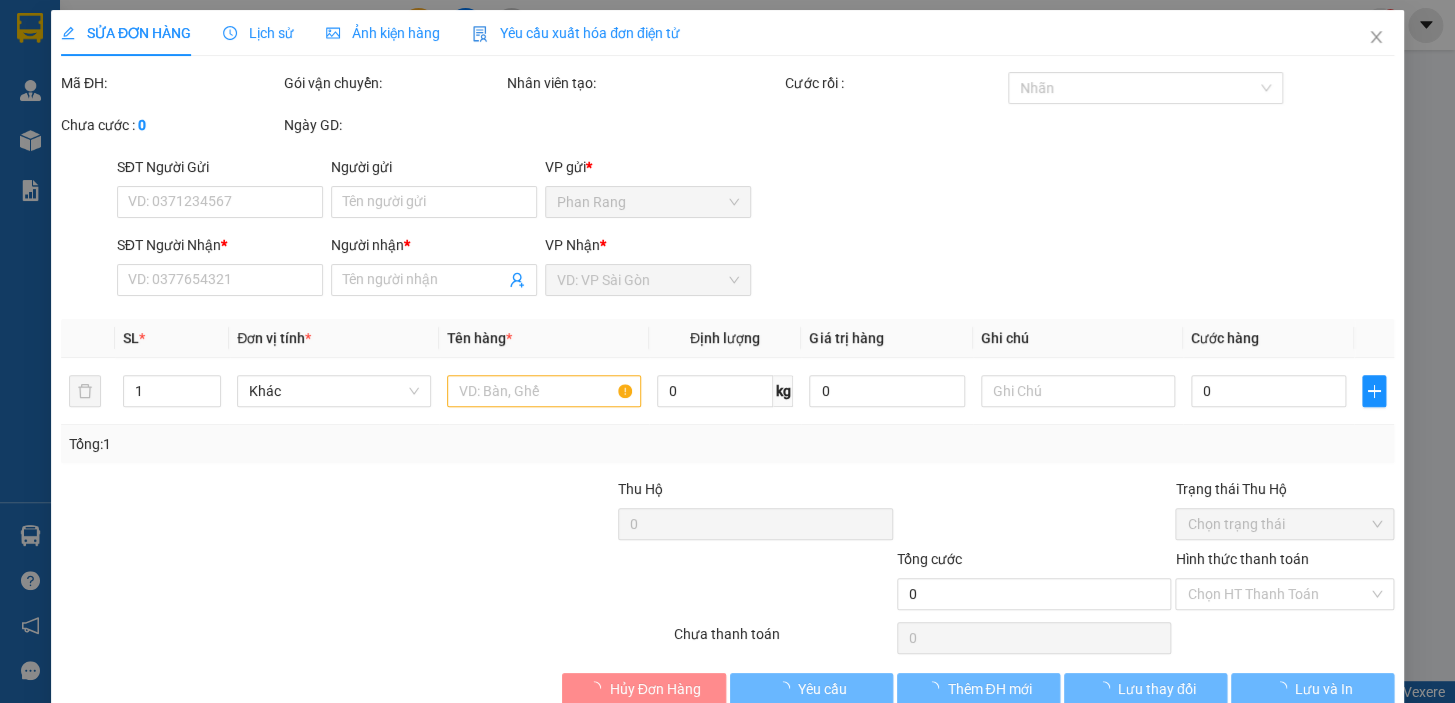 type on "0908832959" 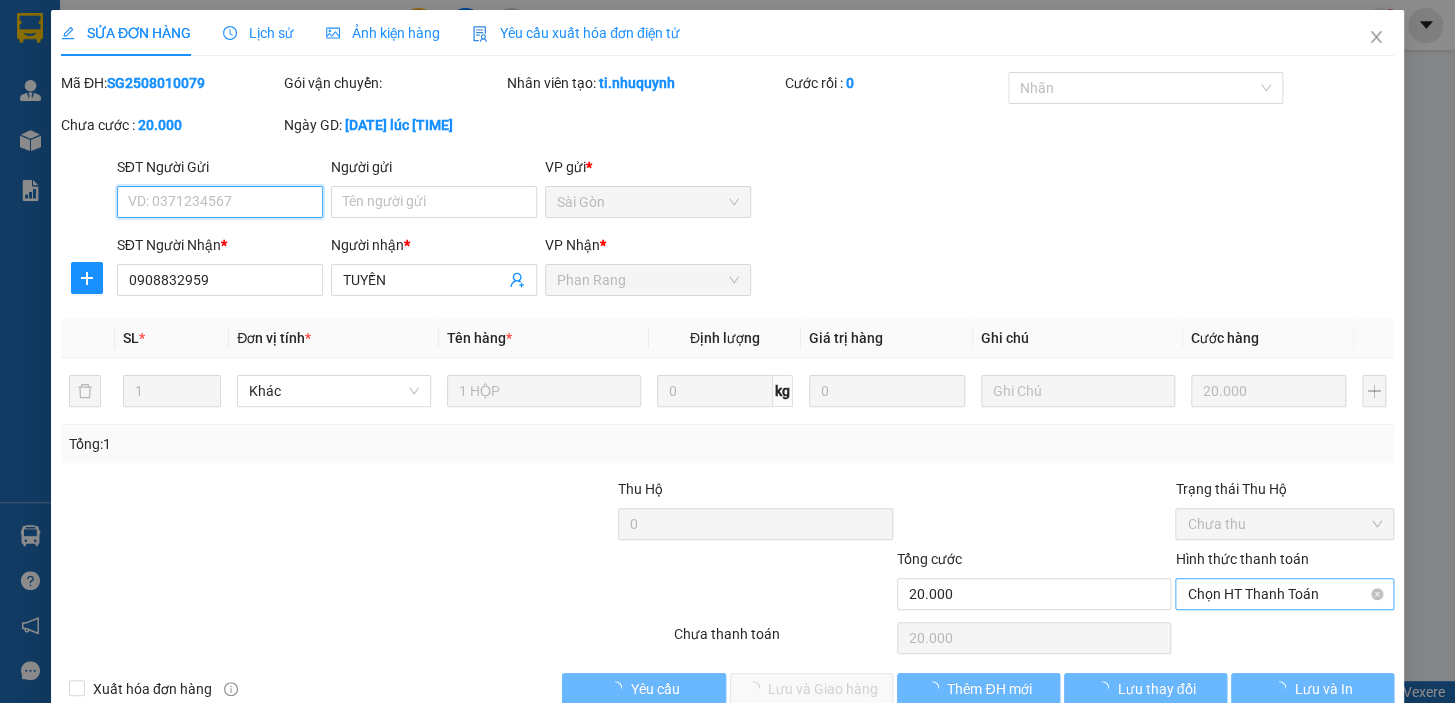 click on "Chọn HT Thanh Toán" at bounding box center [1284, 594] 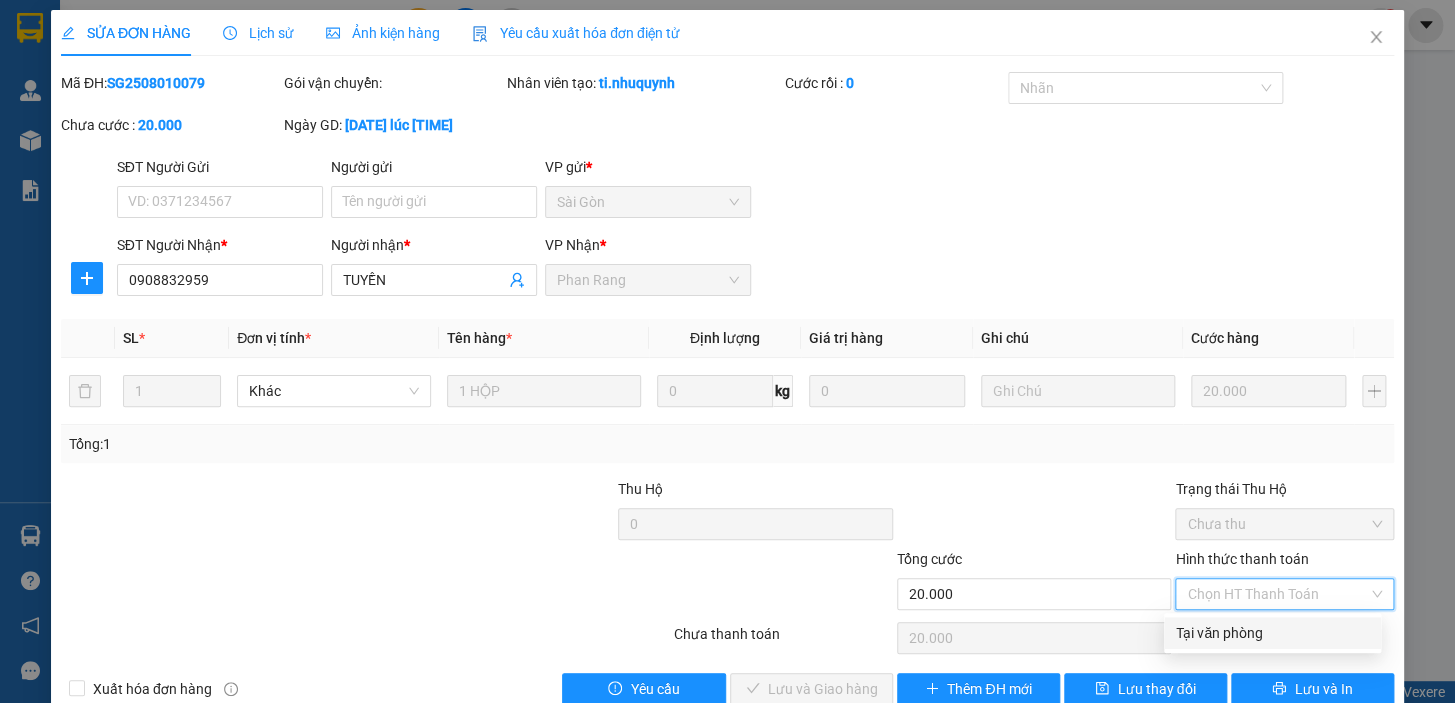 click on "Tại văn phòng" at bounding box center (1272, 633) 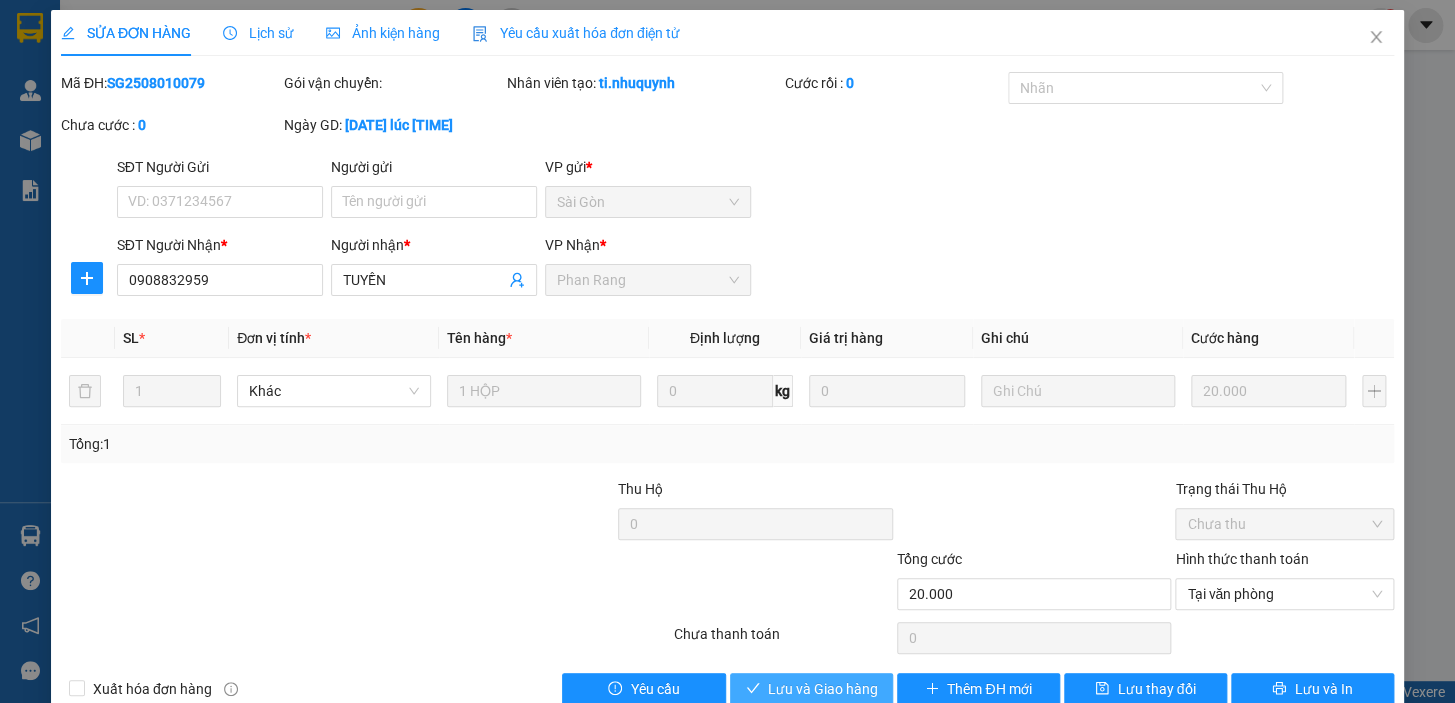 click on "Lưu và Giao hàng" at bounding box center (823, 689) 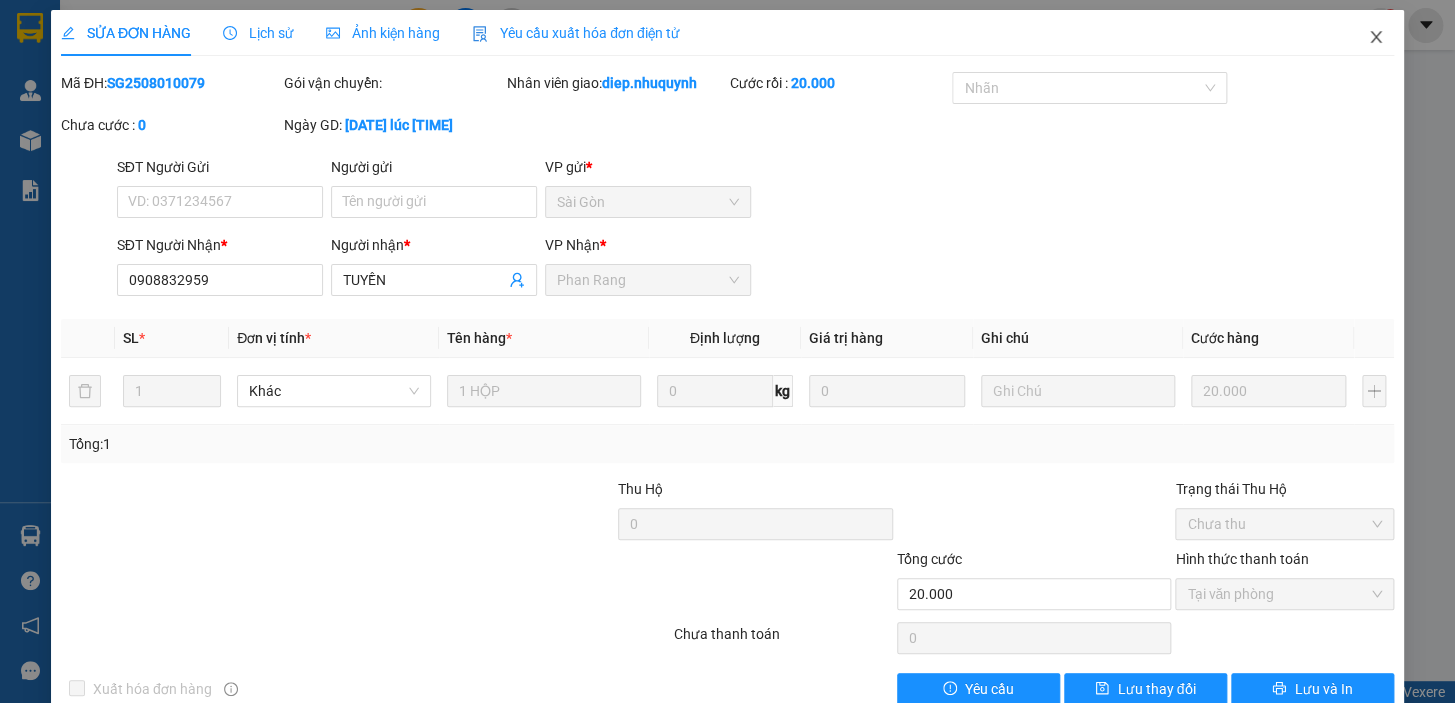 click 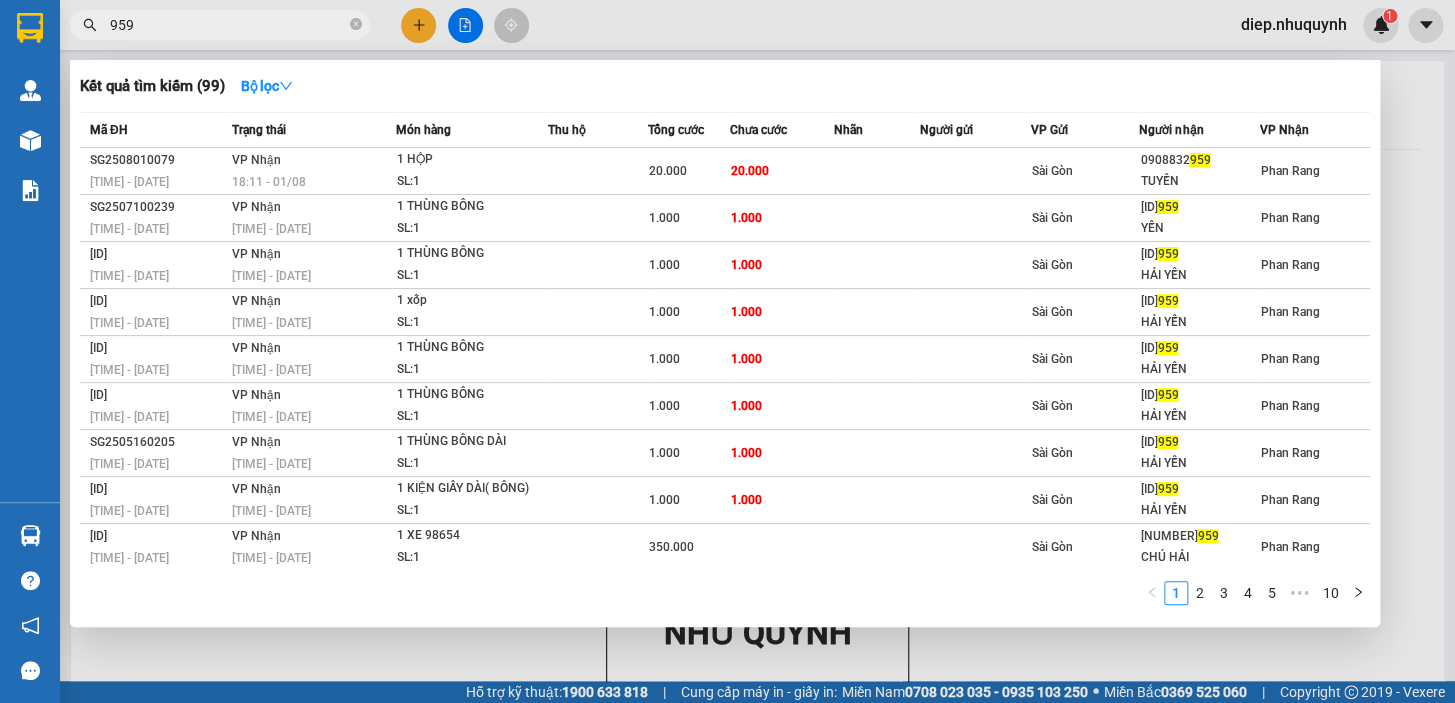 drag, startPoint x: 150, startPoint y: 20, endPoint x: 100, endPoint y: 20, distance: 50 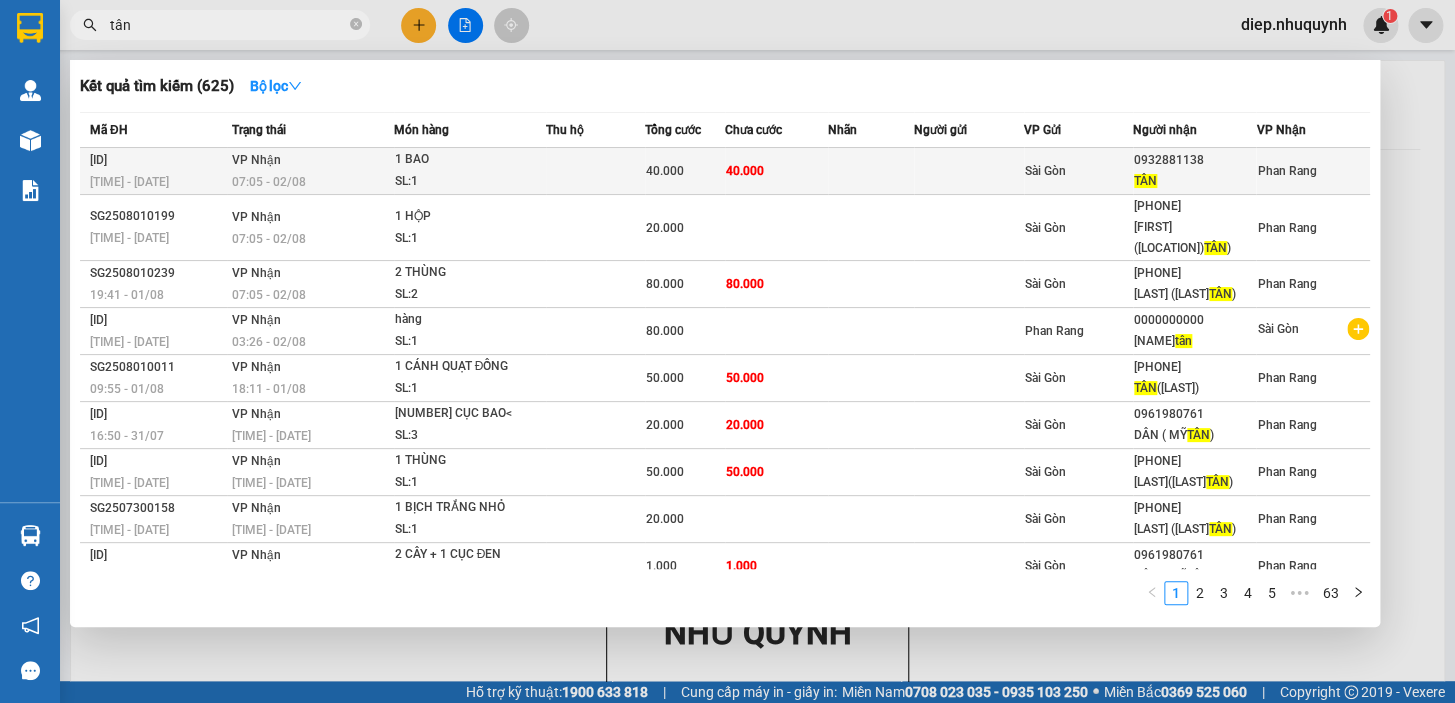 type on "tân" 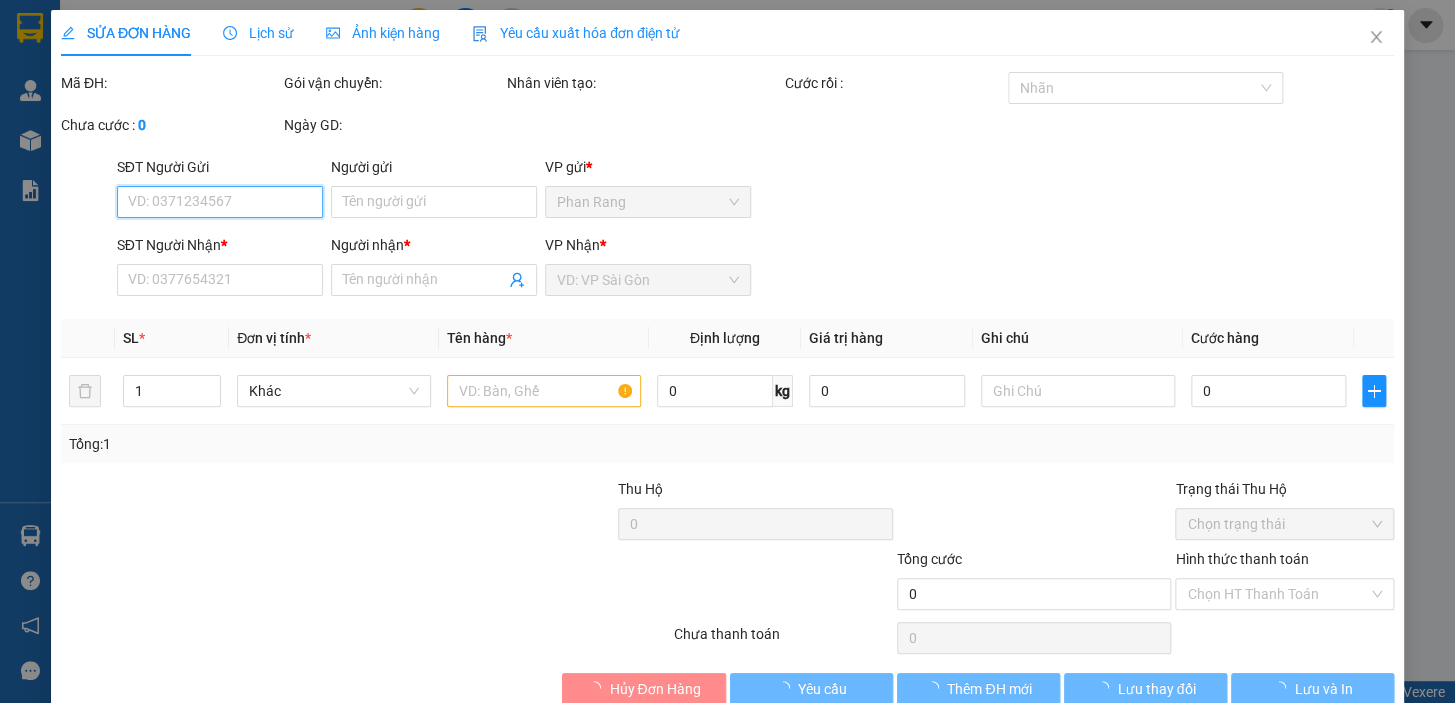 type on "0932881138" 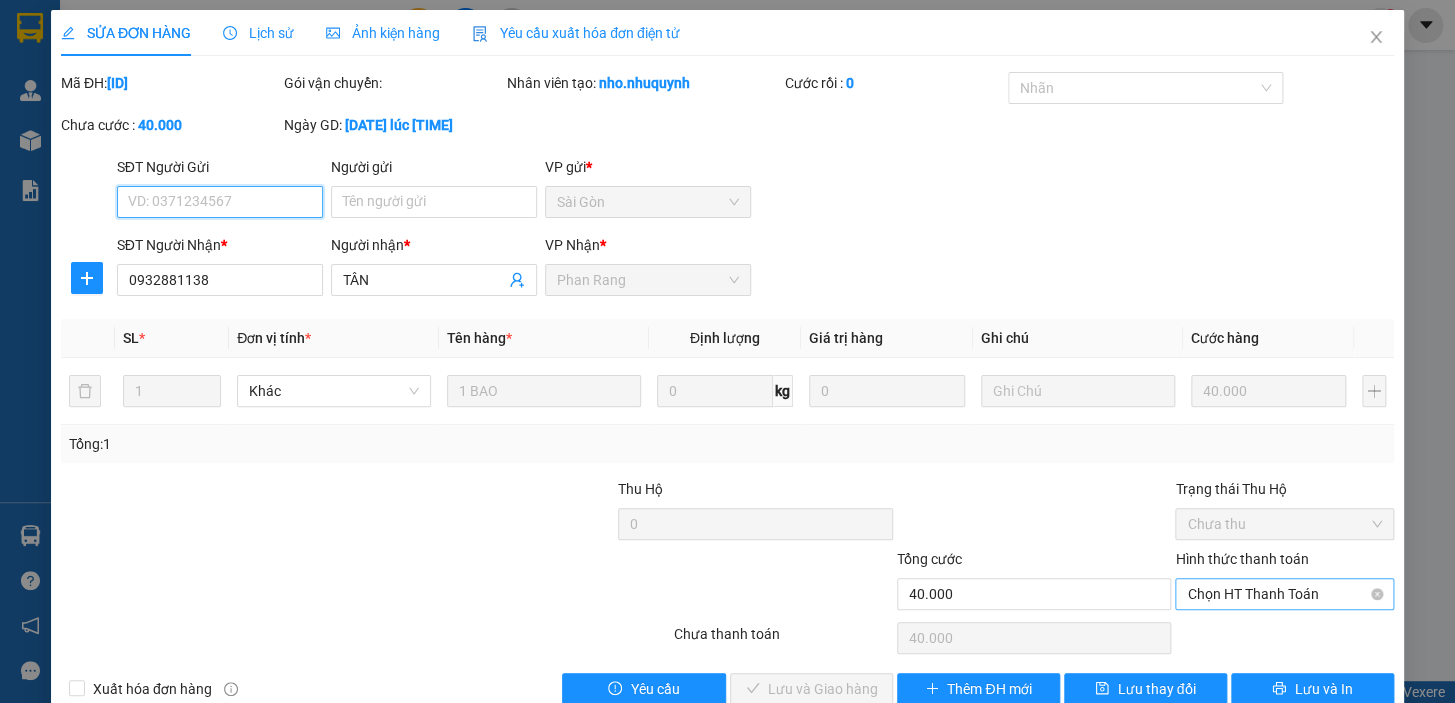 click on "Chọn HT Thanh Toán" at bounding box center (1284, 594) 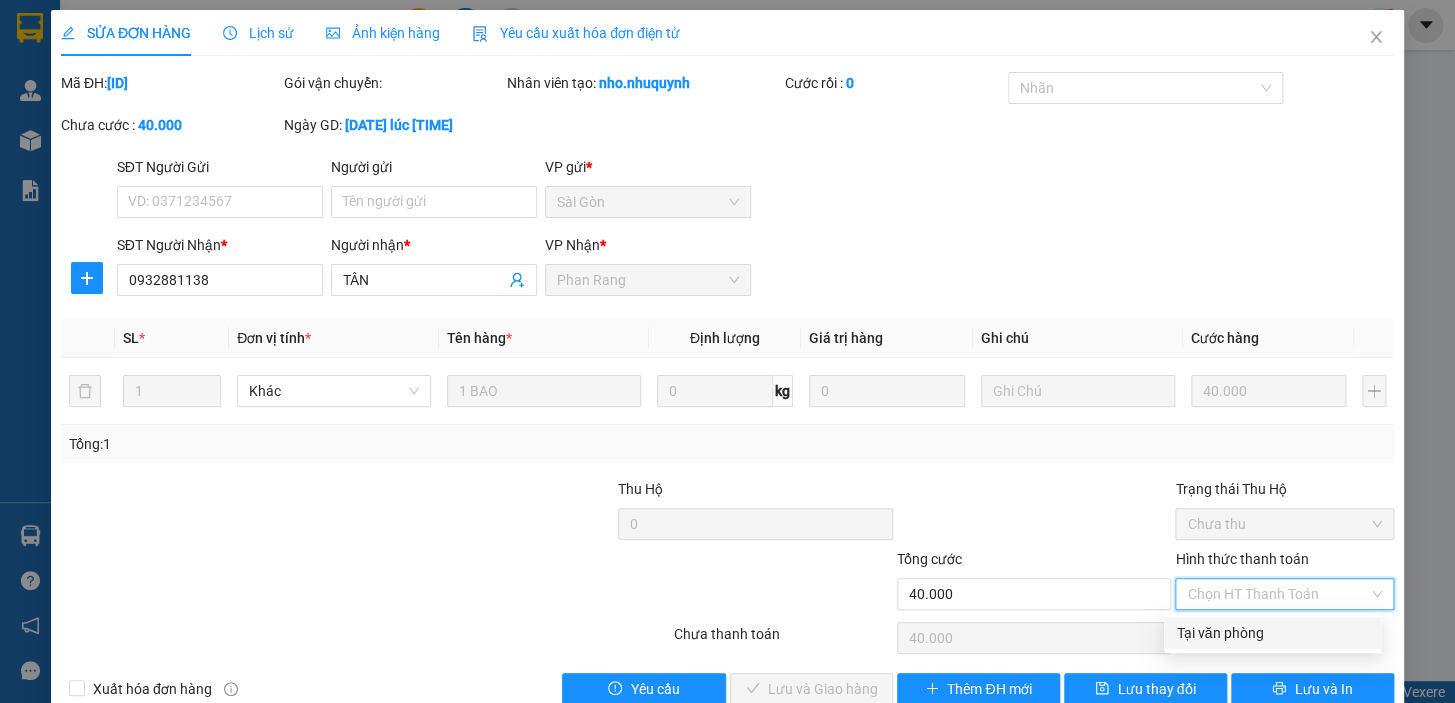 click on "Tại văn phòng" at bounding box center (1272, 633) 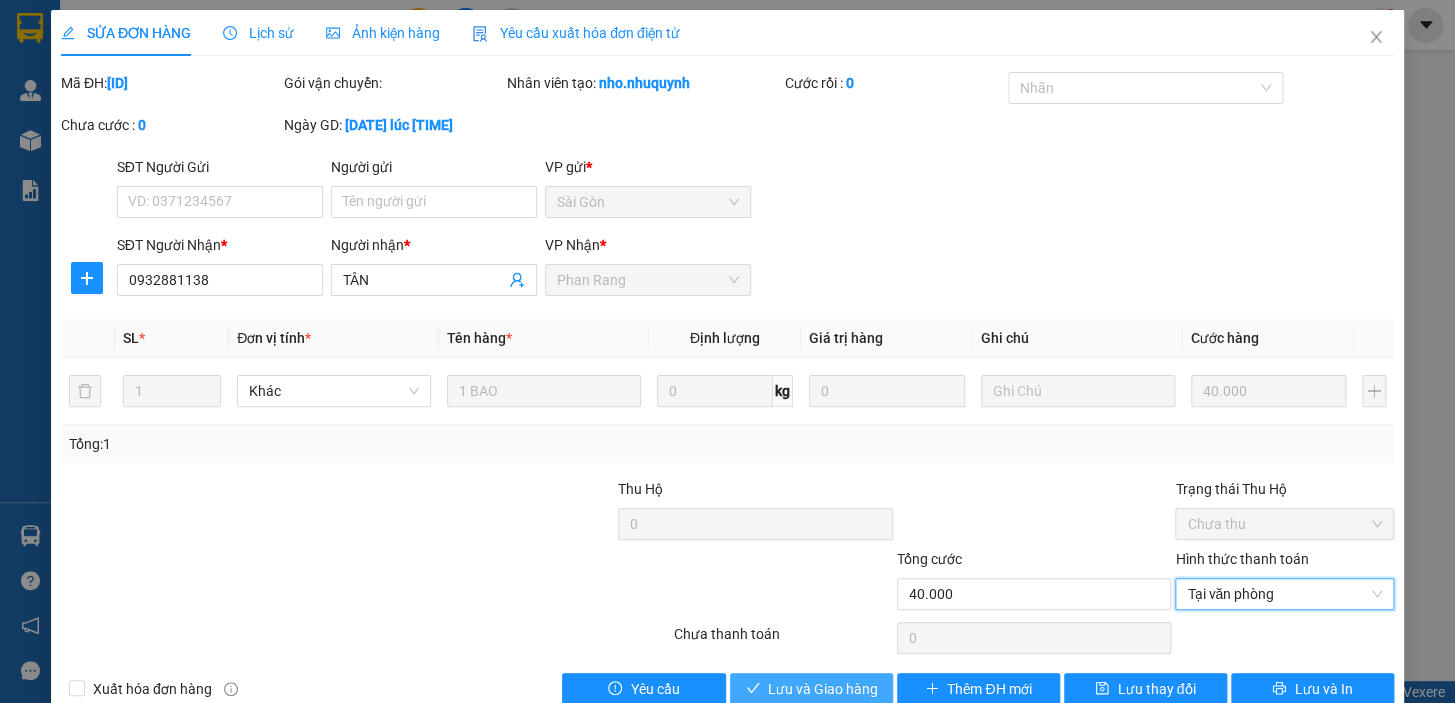 click on "Lưu và Giao hàng" at bounding box center [823, 689] 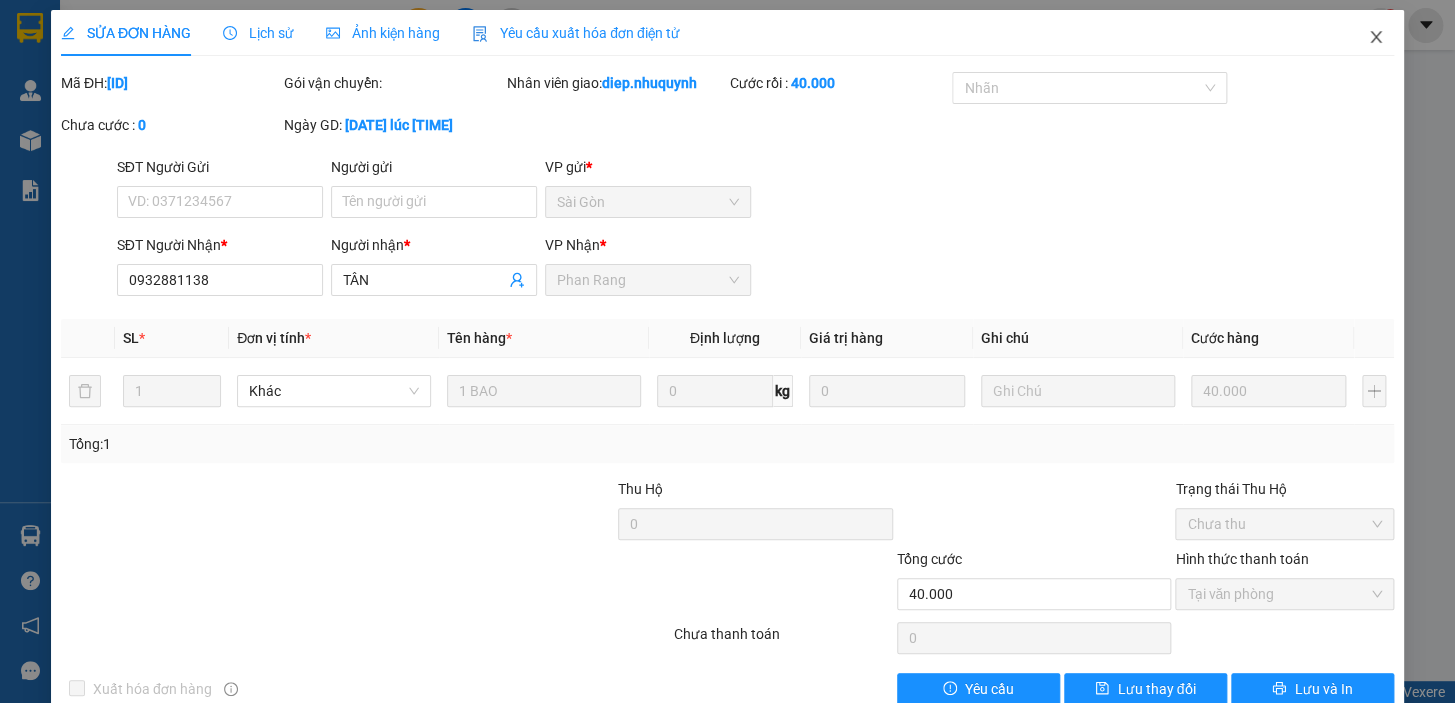 click 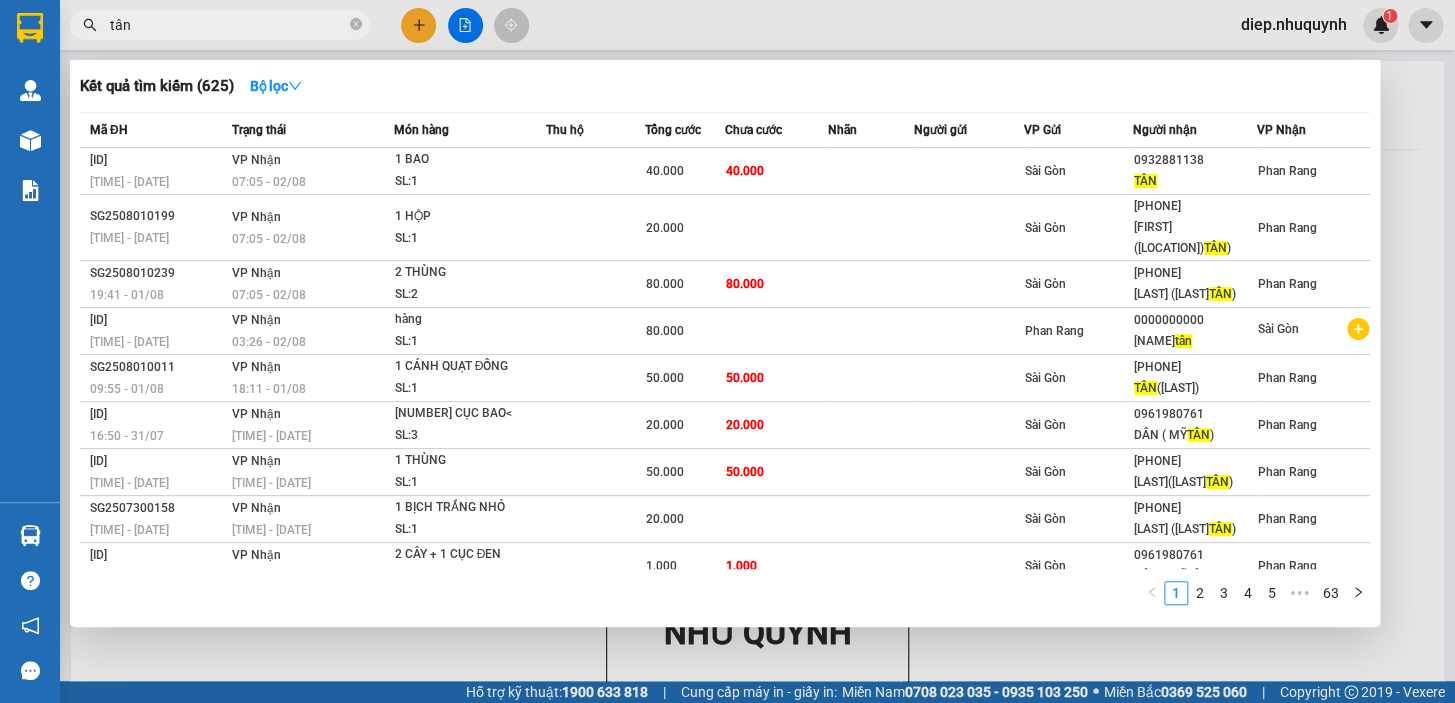 drag, startPoint x: 134, startPoint y: 28, endPoint x: 85, endPoint y: 28, distance: 49 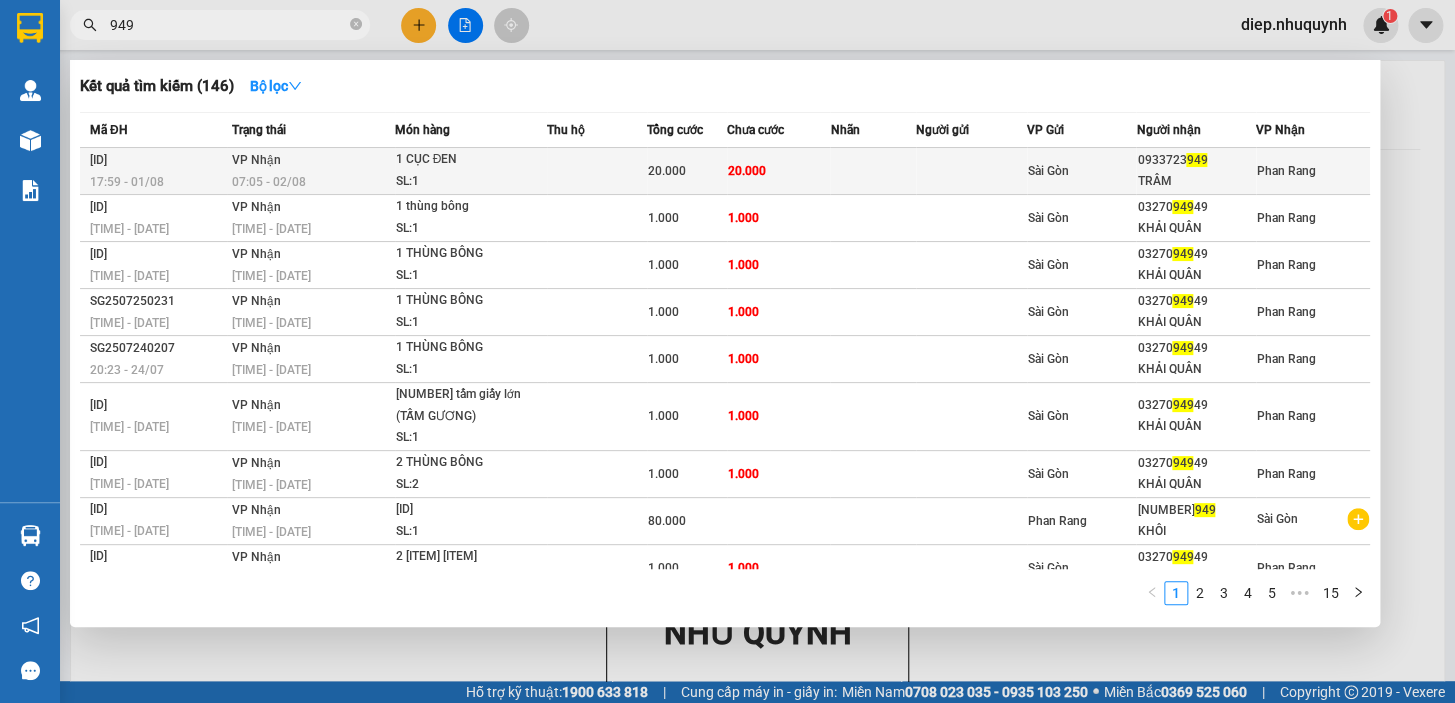 type on "949" 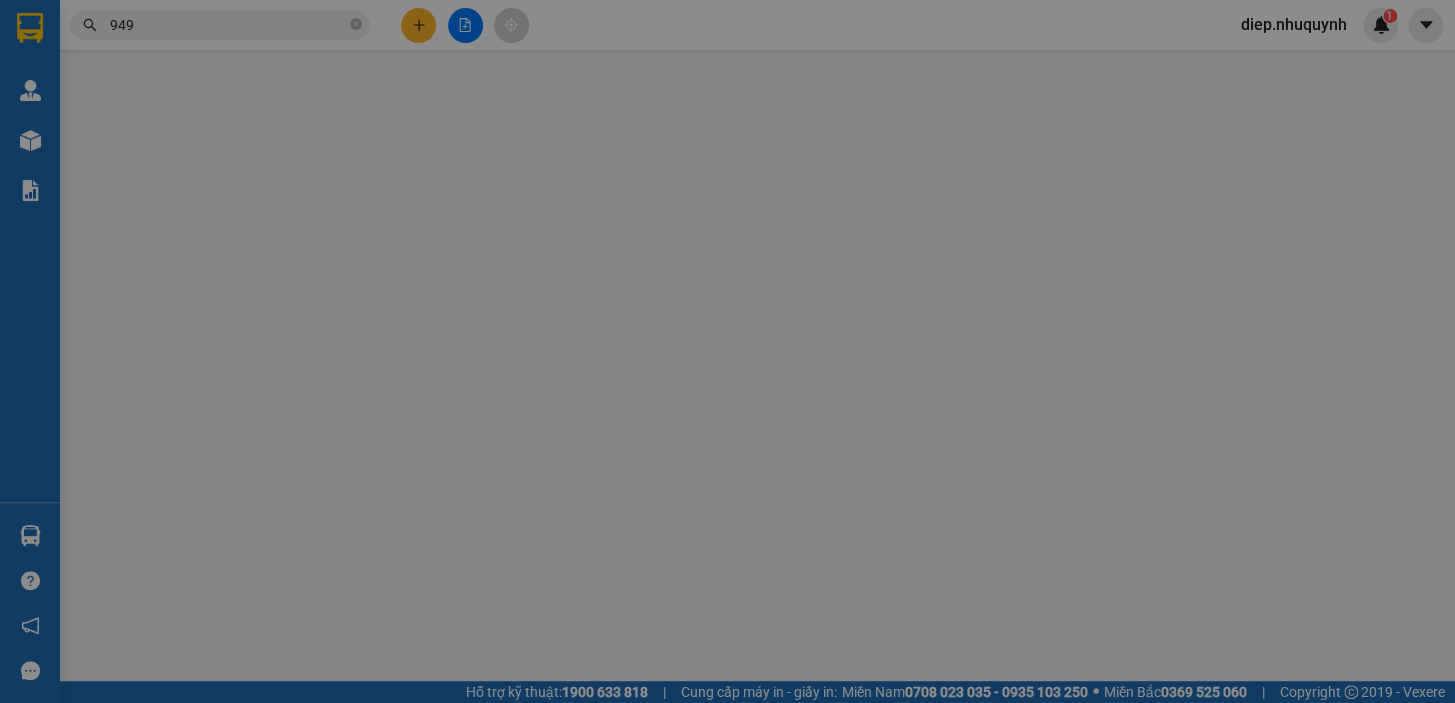 type on "0933723949" 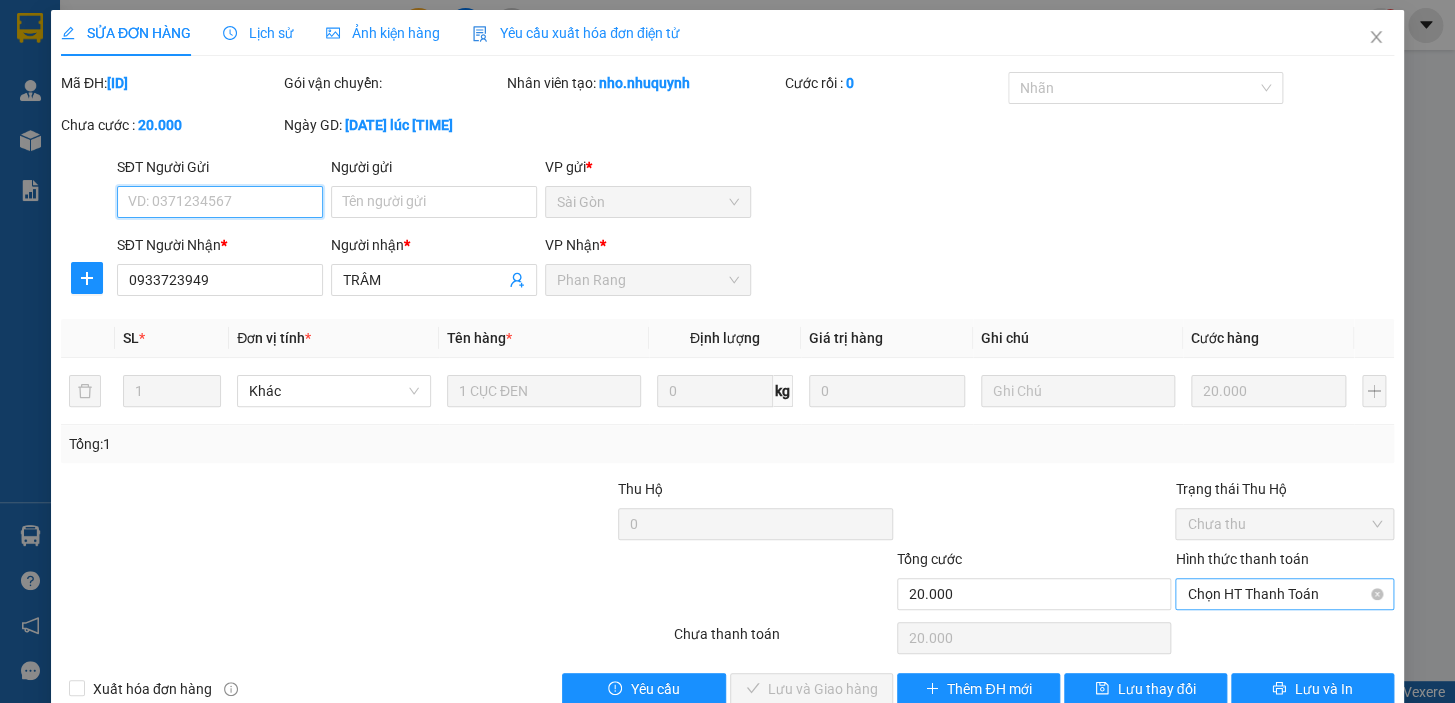 click on "Chọn HT Thanh Toán" at bounding box center [1284, 594] 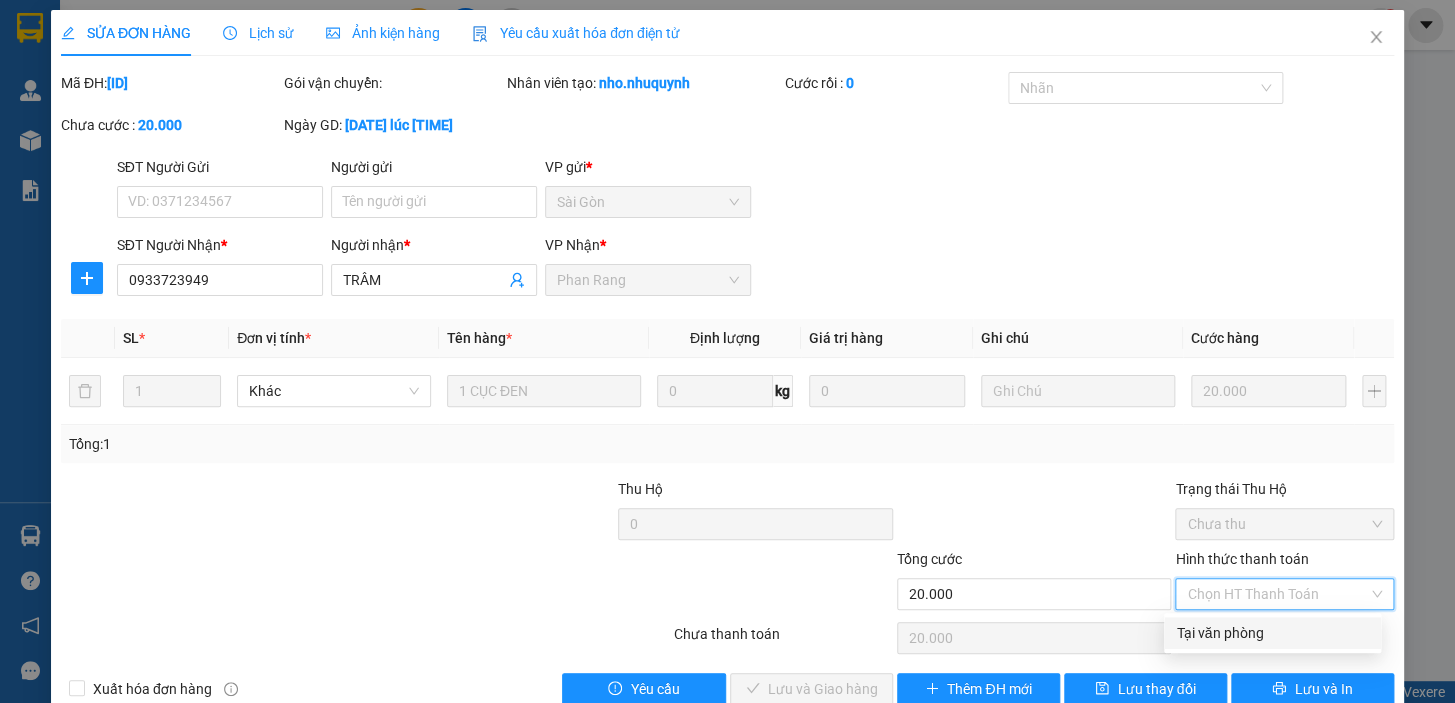 click on "Tại văn phòng" at bounding box center [1272, 633] 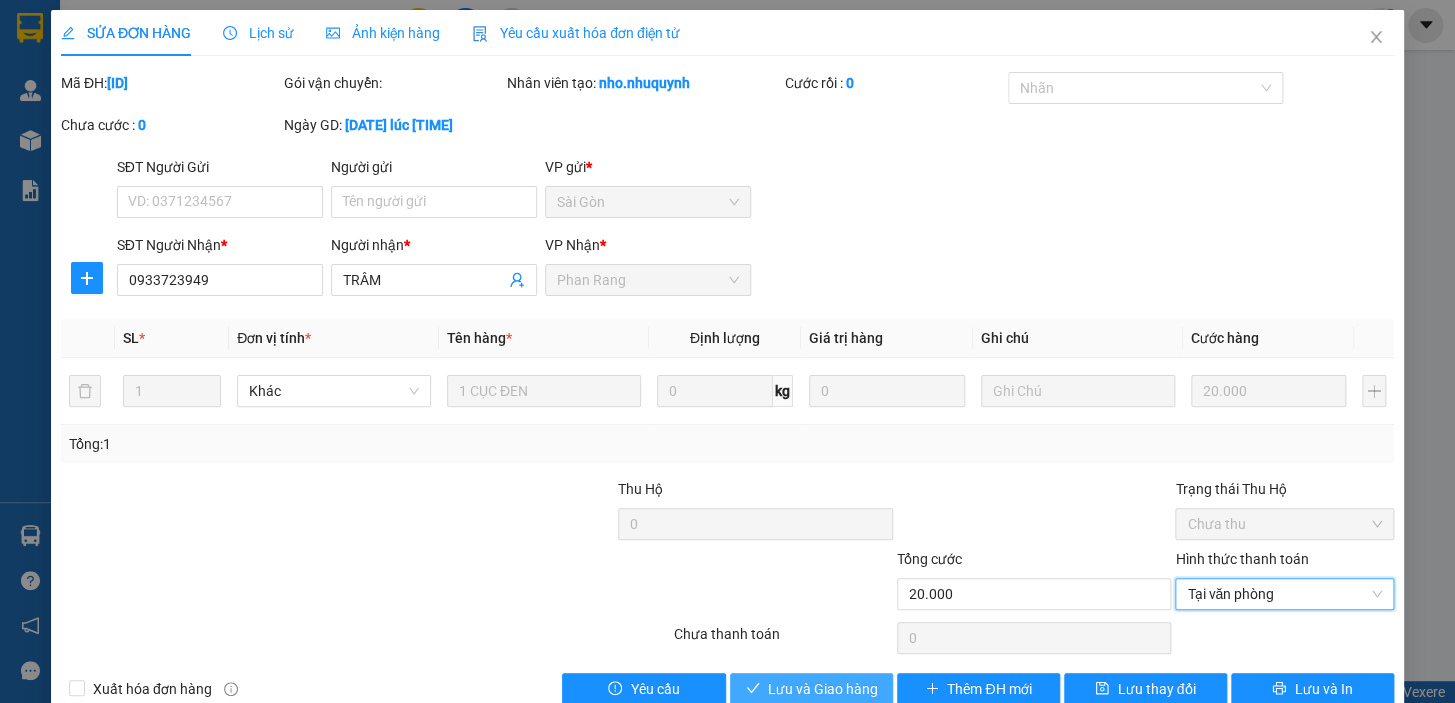click on "Lưu và Giao hàng" at bounding box center [823, 689] 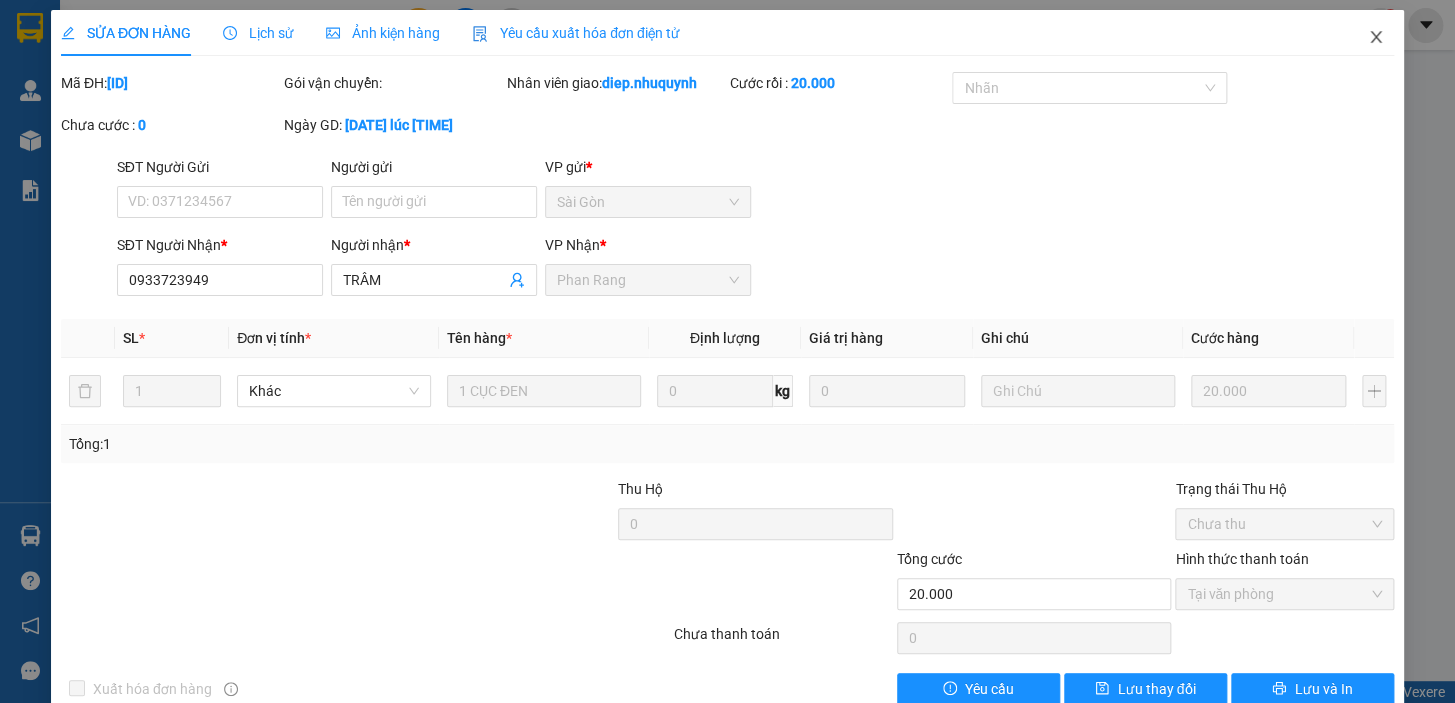 click 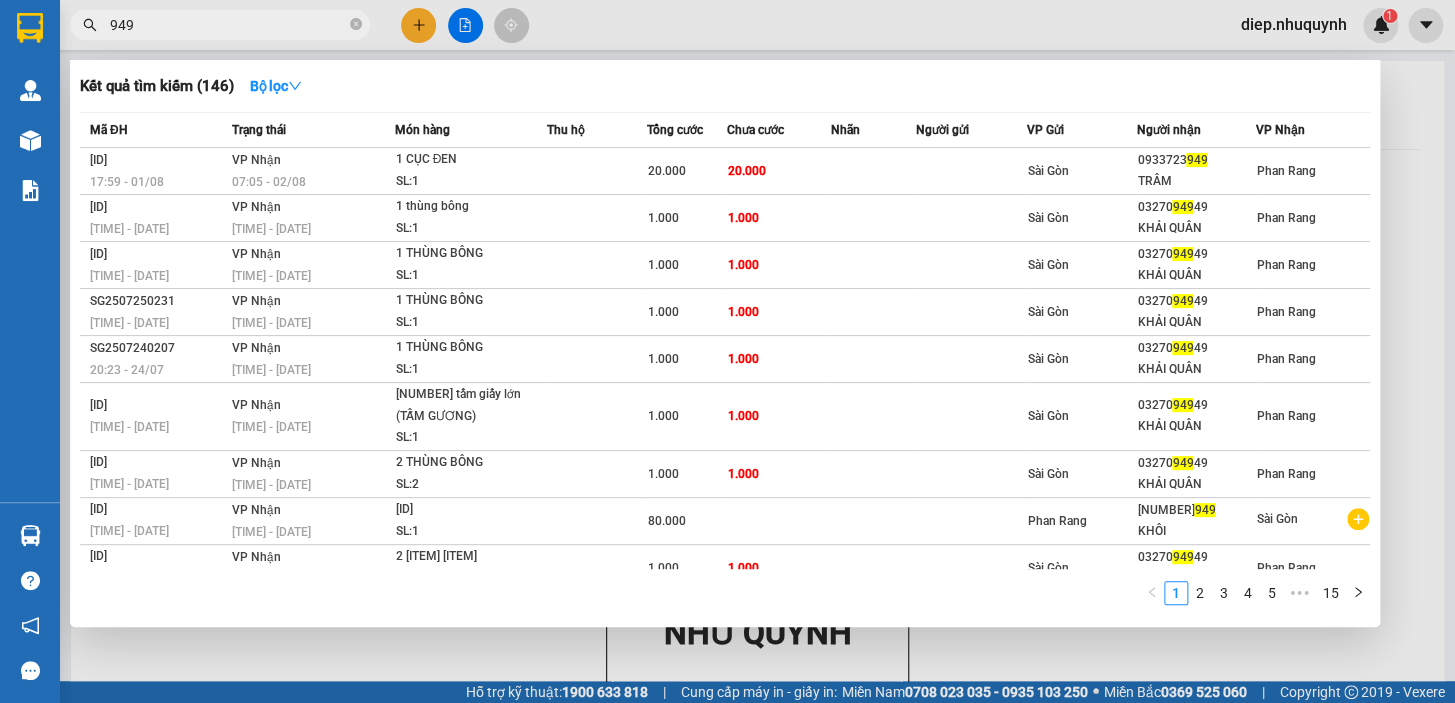 drag, startPoint x: 155, startPoint y: 32, endPoint x: 76, endPoint y: 20, distance: 79.9062 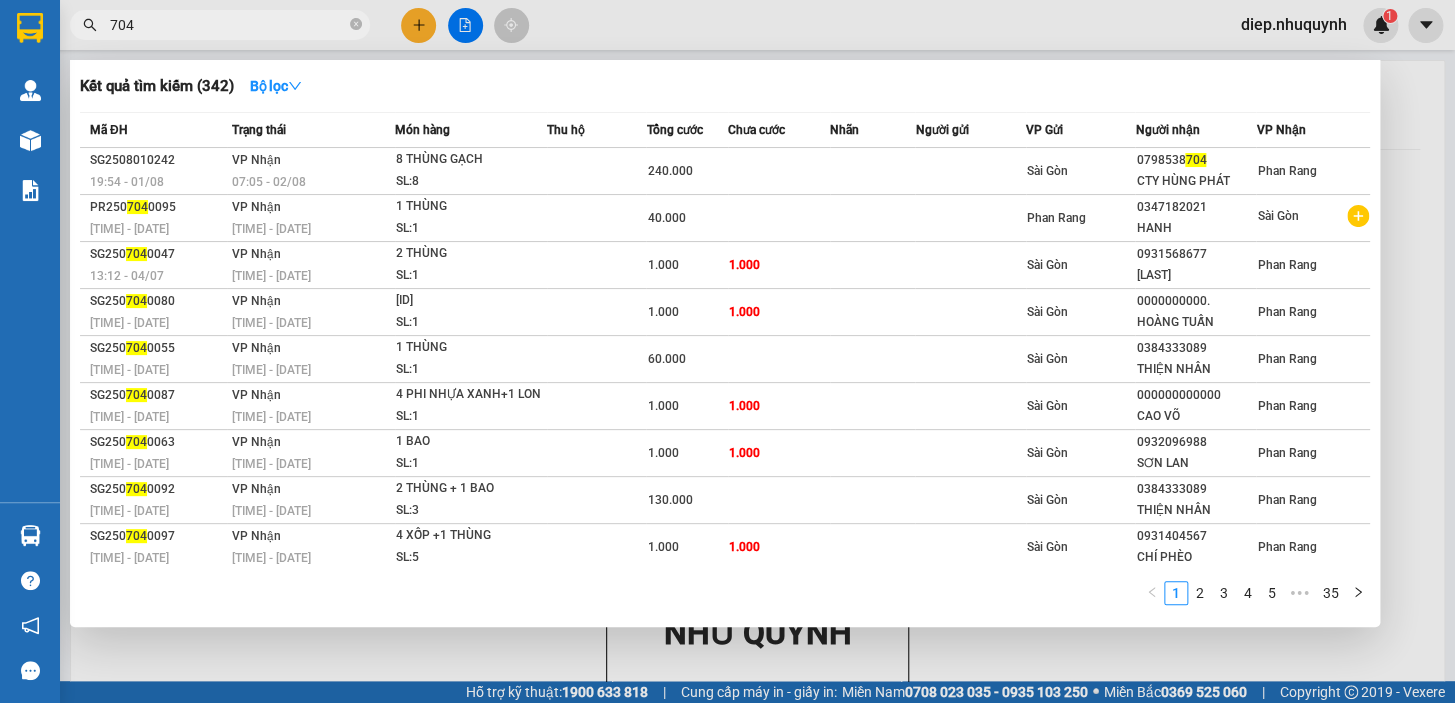 type on "704" 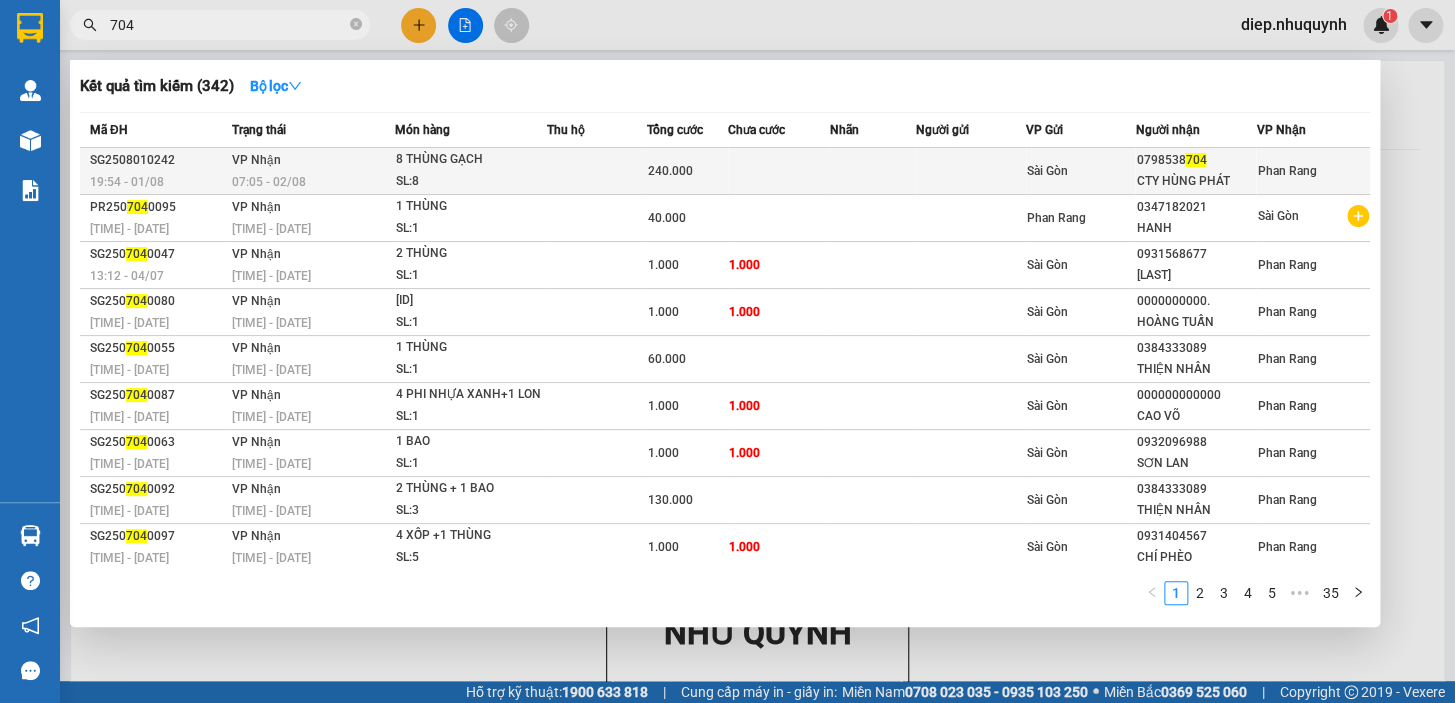 click at bounding box center [597, 171] 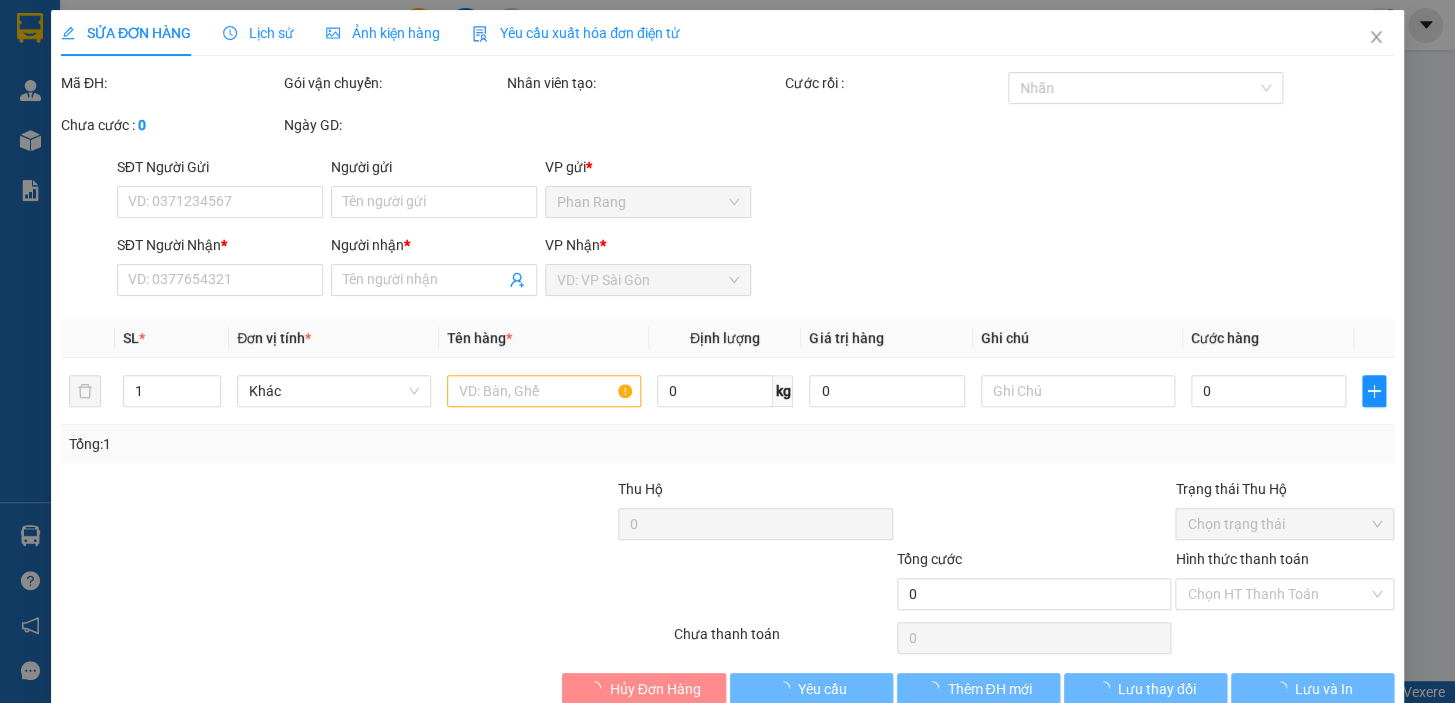 type on "0798538704" 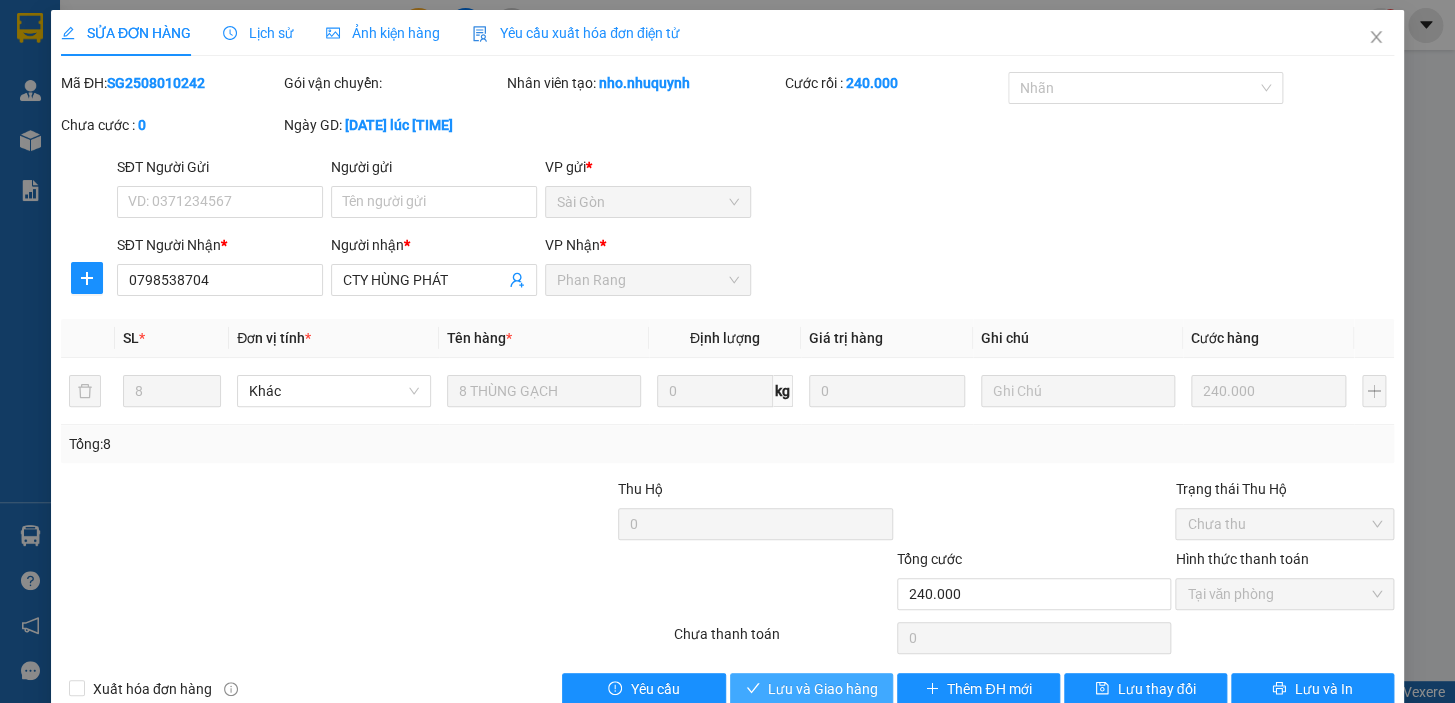click on "Lưu và Giao hàng" at bounding box center (823, 689) 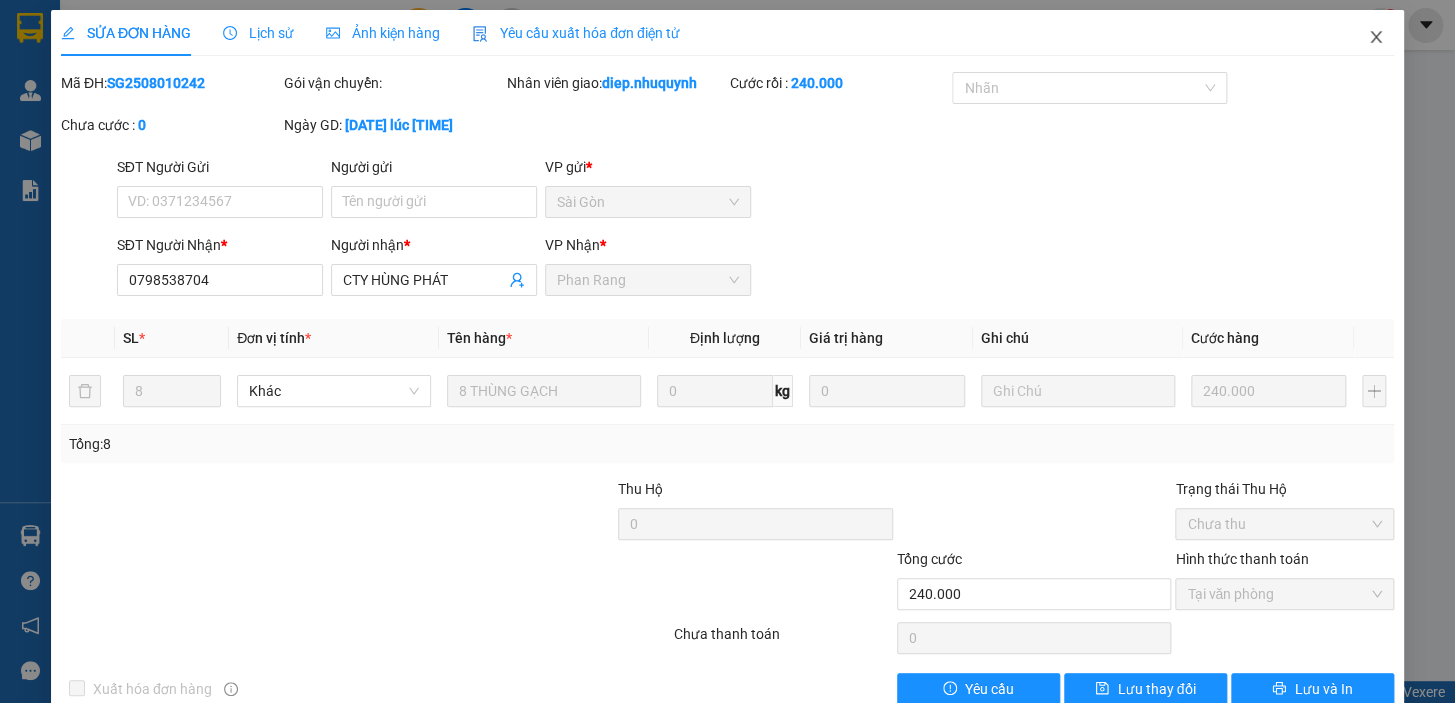 click at bounding box center [1376, 38] 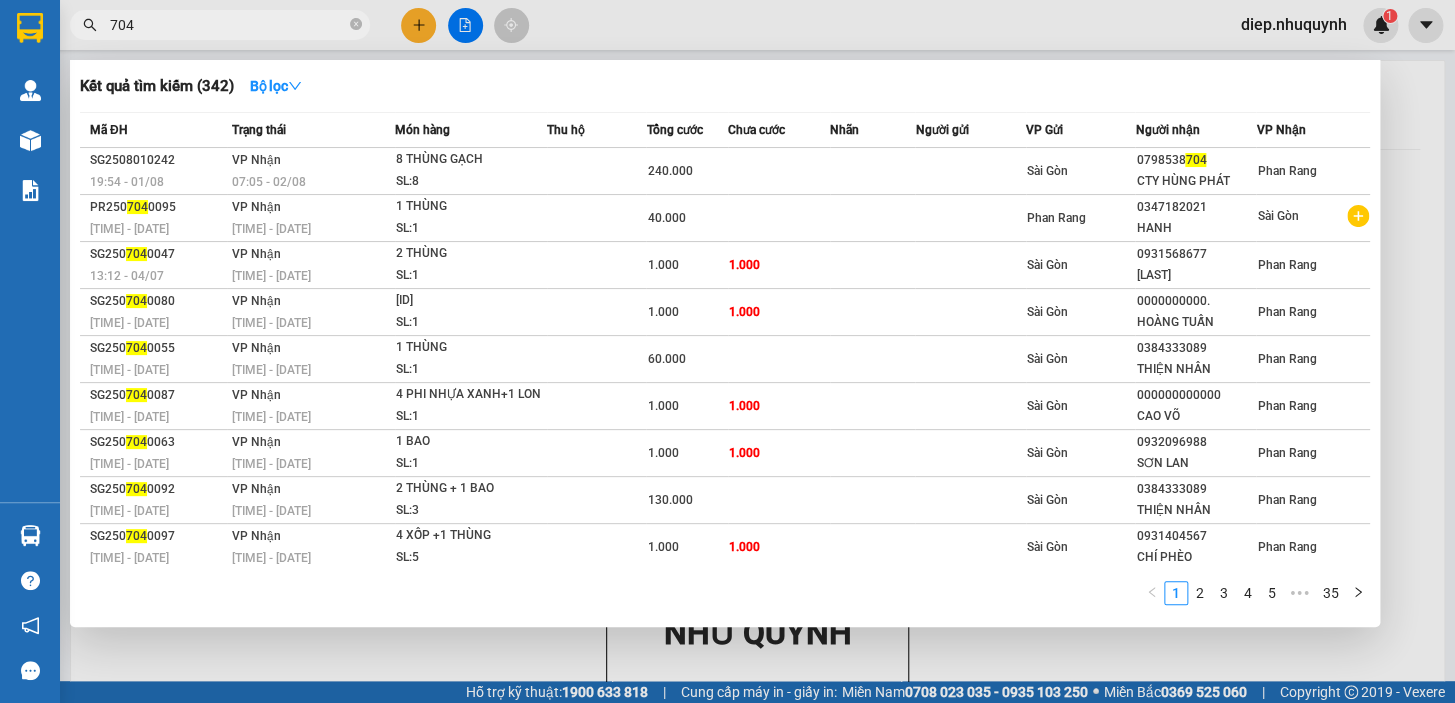 drag, startPoint x: 164, startPoint y: 21, endPoint x: 94, endPoint y: 19, distance: 70.028564 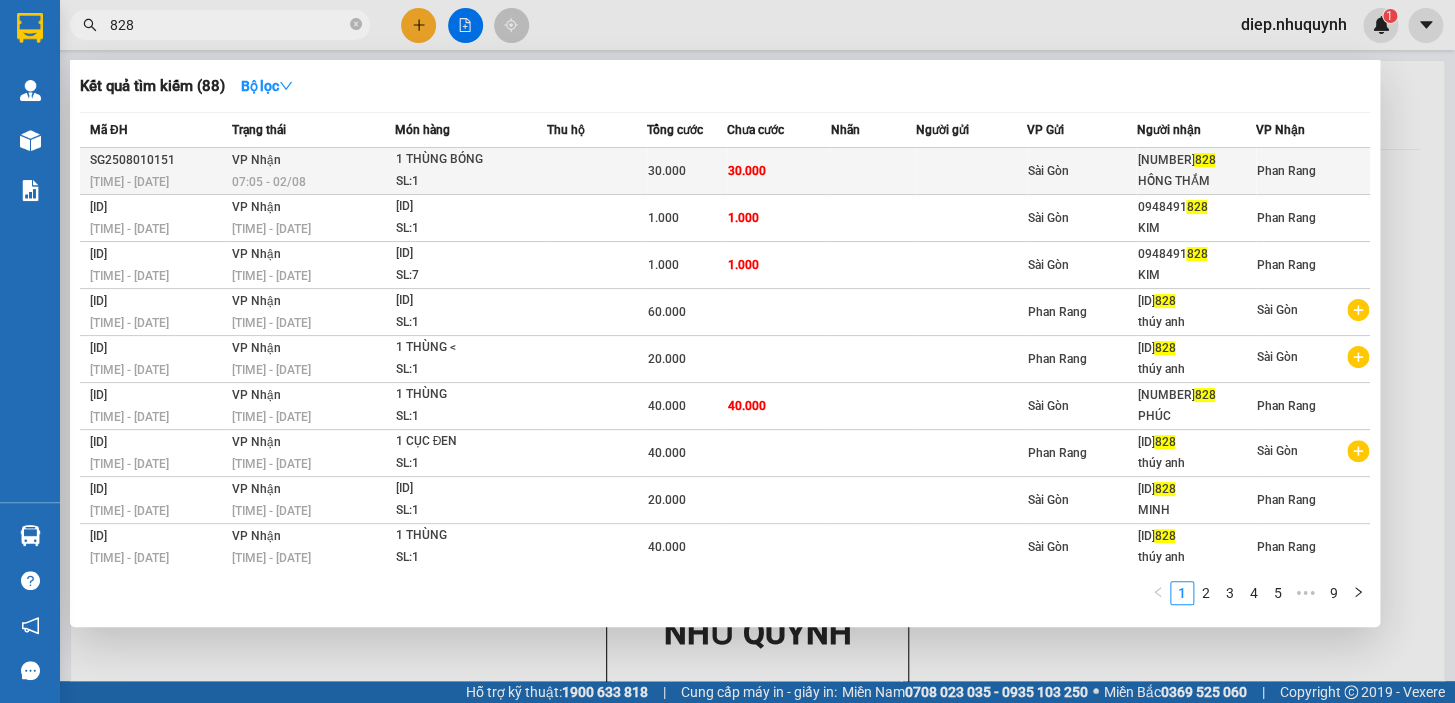 type on "828" 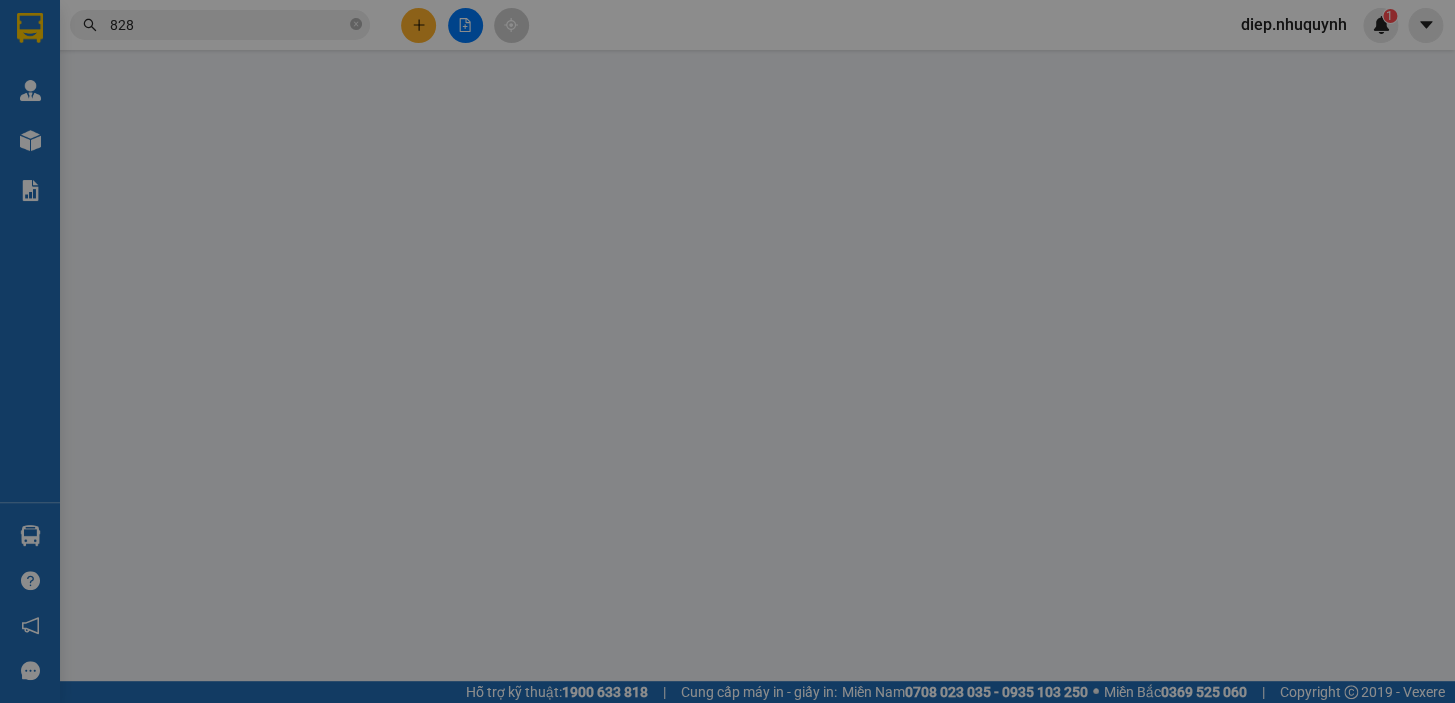 type on "0822864828" 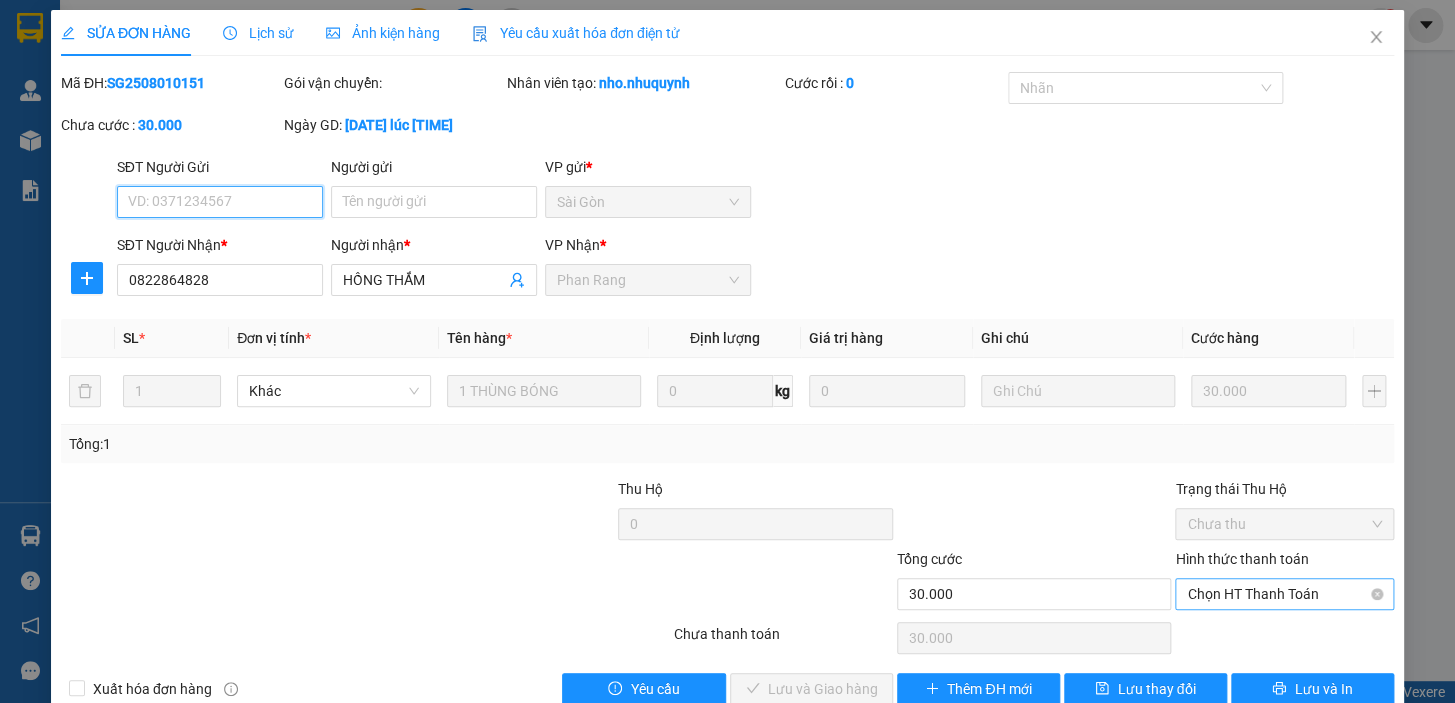 click on "Chọn HT Thanh Toán" at bounding box center [1284, 594] 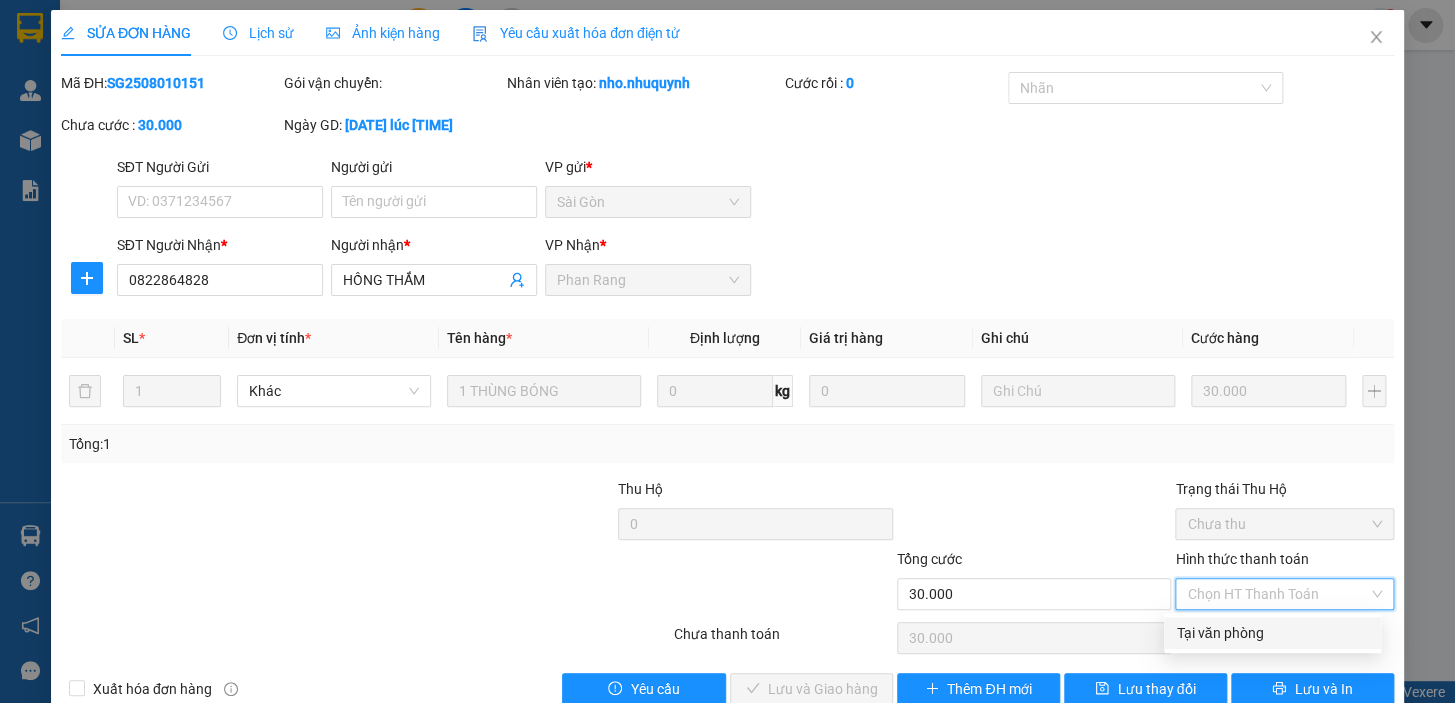 click on "Tại văn phòng" at bounding box center (1272, 633) 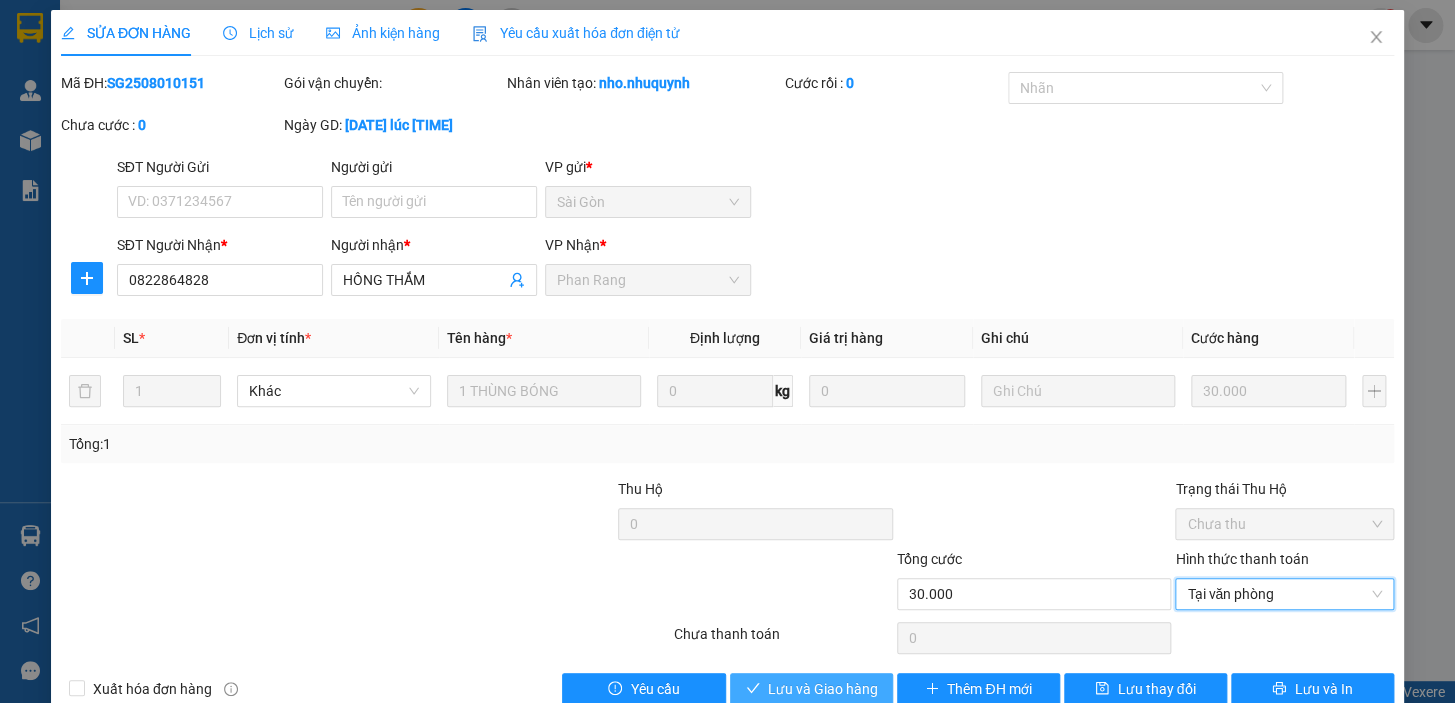 click on "Lưu và Giao hàng" at bounding box center (823, 689) 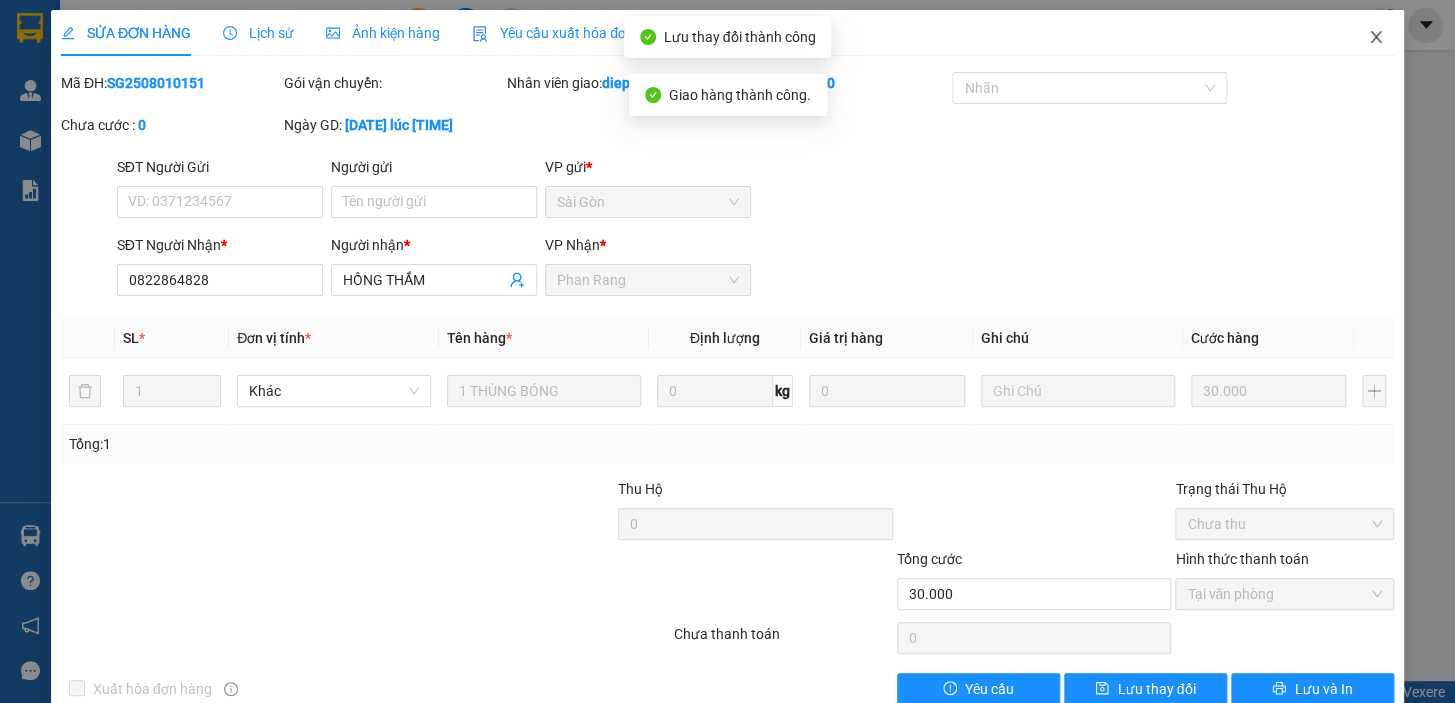 click 